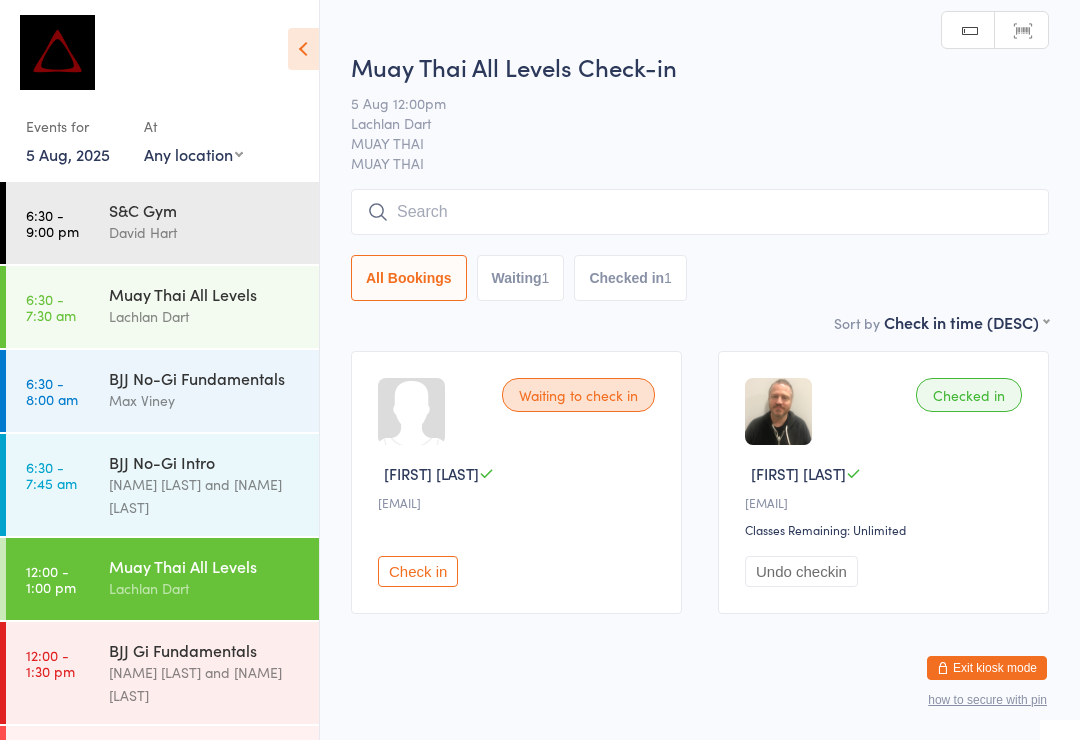 scroll, scrollTop: 0, scrollLeft: 0, axis: both 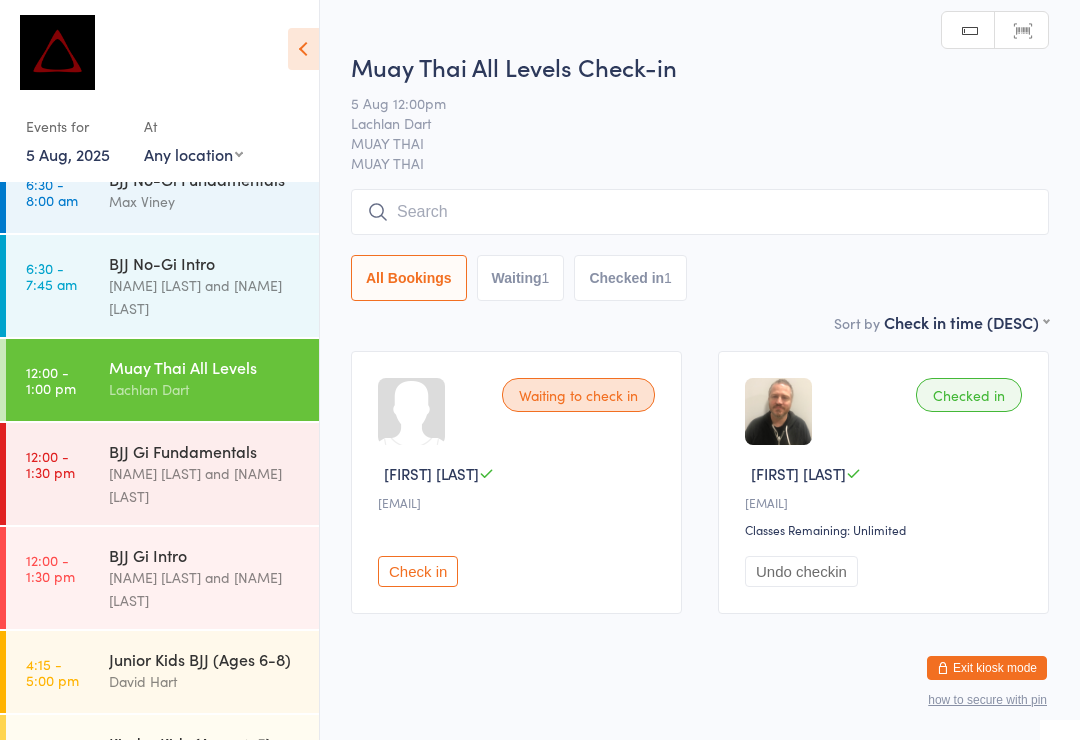 click at bounding box center [700, 212] 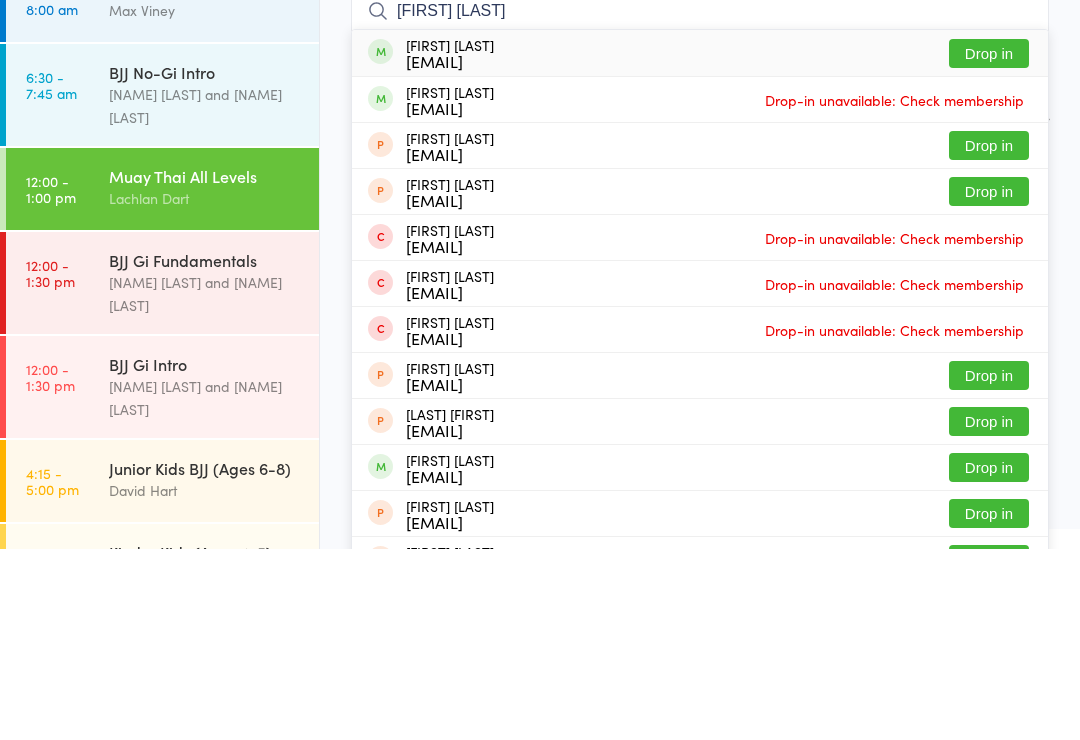 type on "Jack gilb" 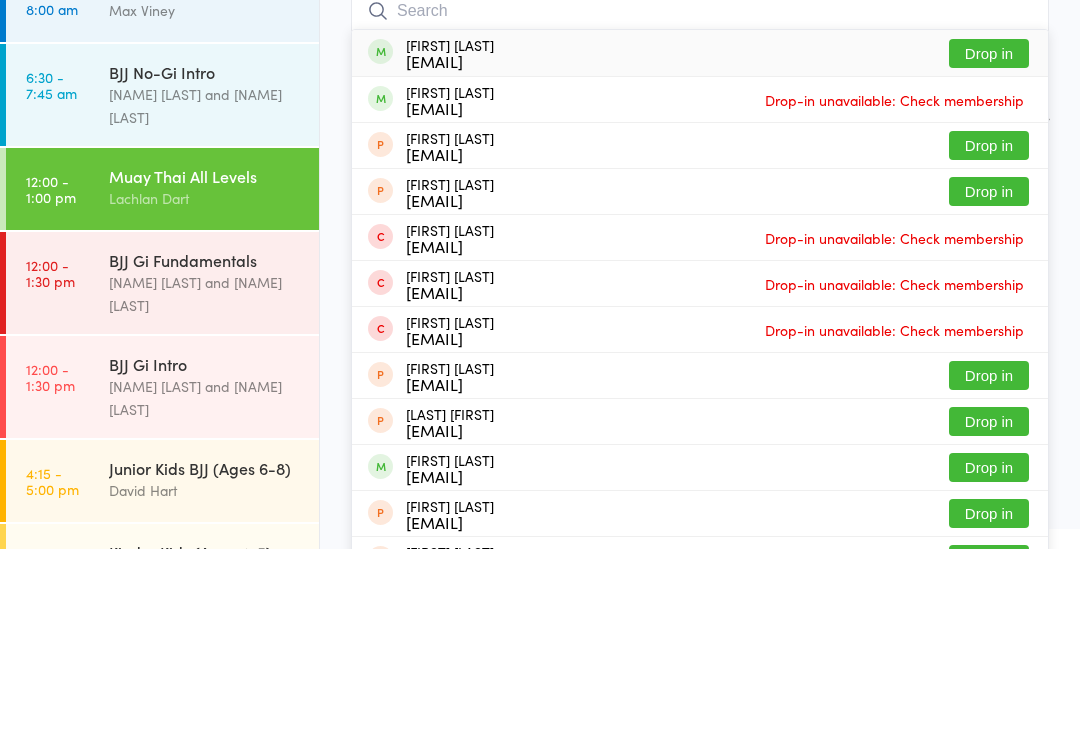 scroll, scrollTop: 38, scrollLeft: 0, axis: vertical 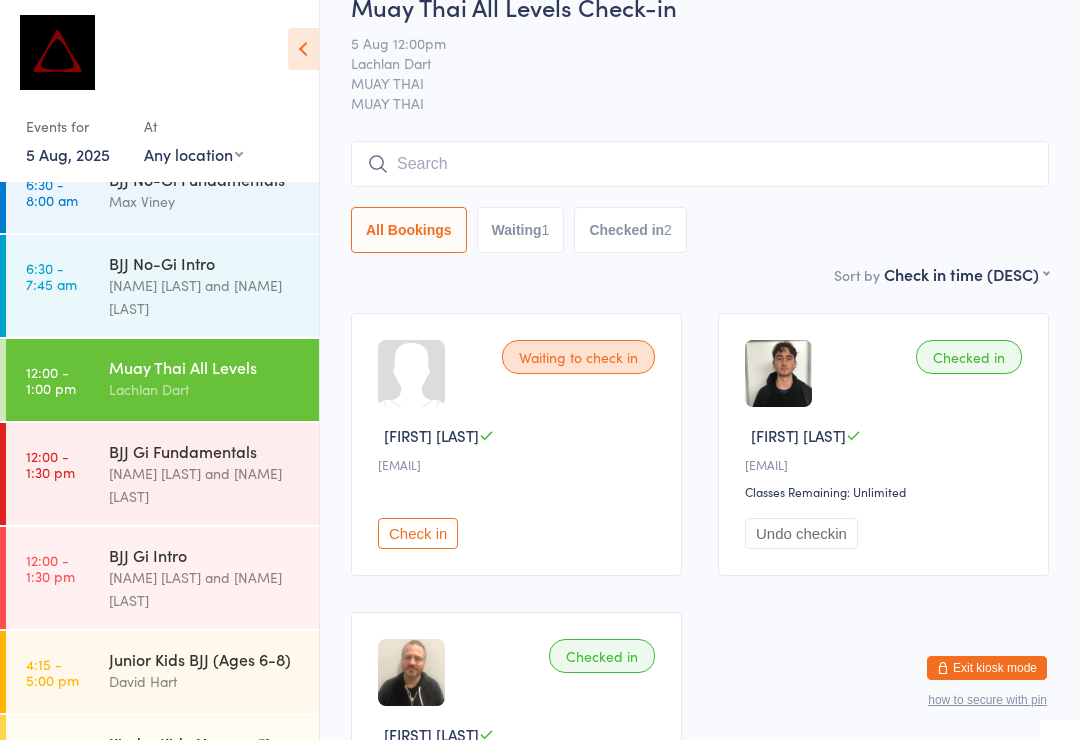 click at bounding box center (700, 164) 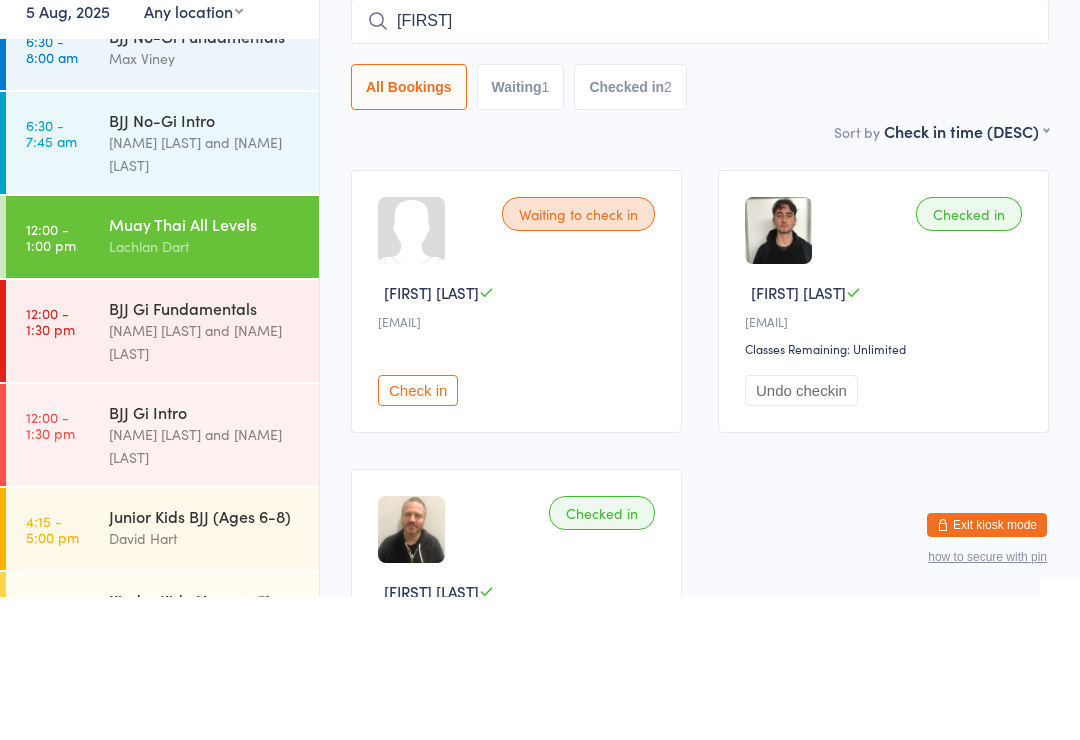 type on "Aydin" 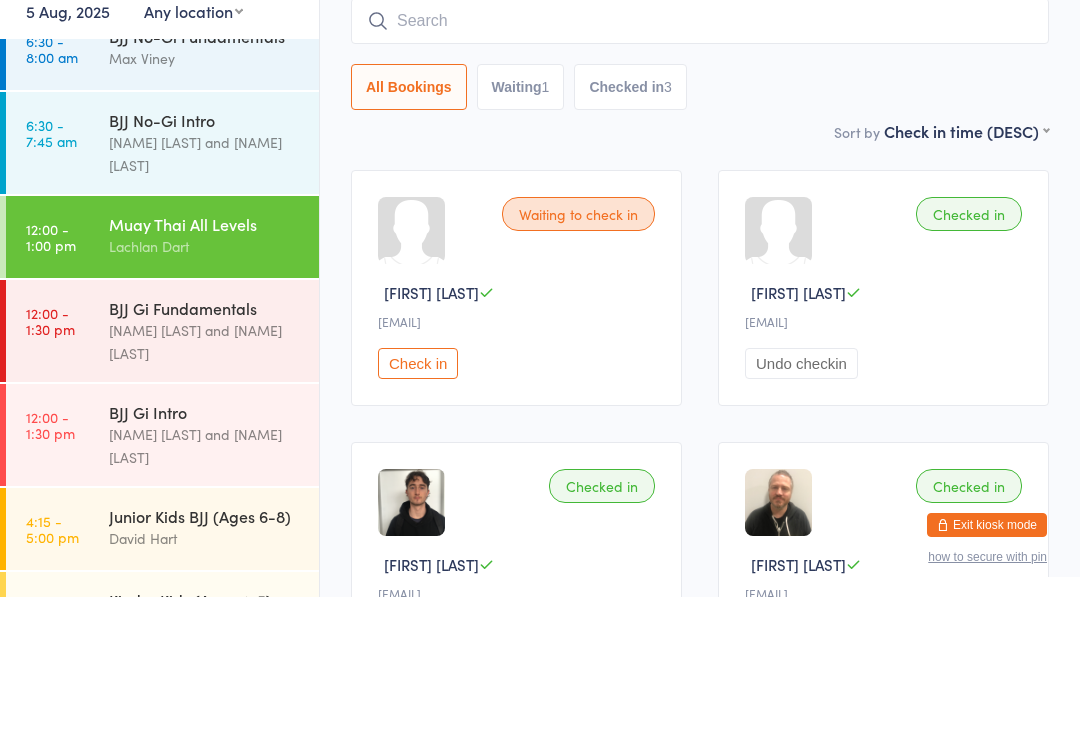 click at bounding box center [700, 164] 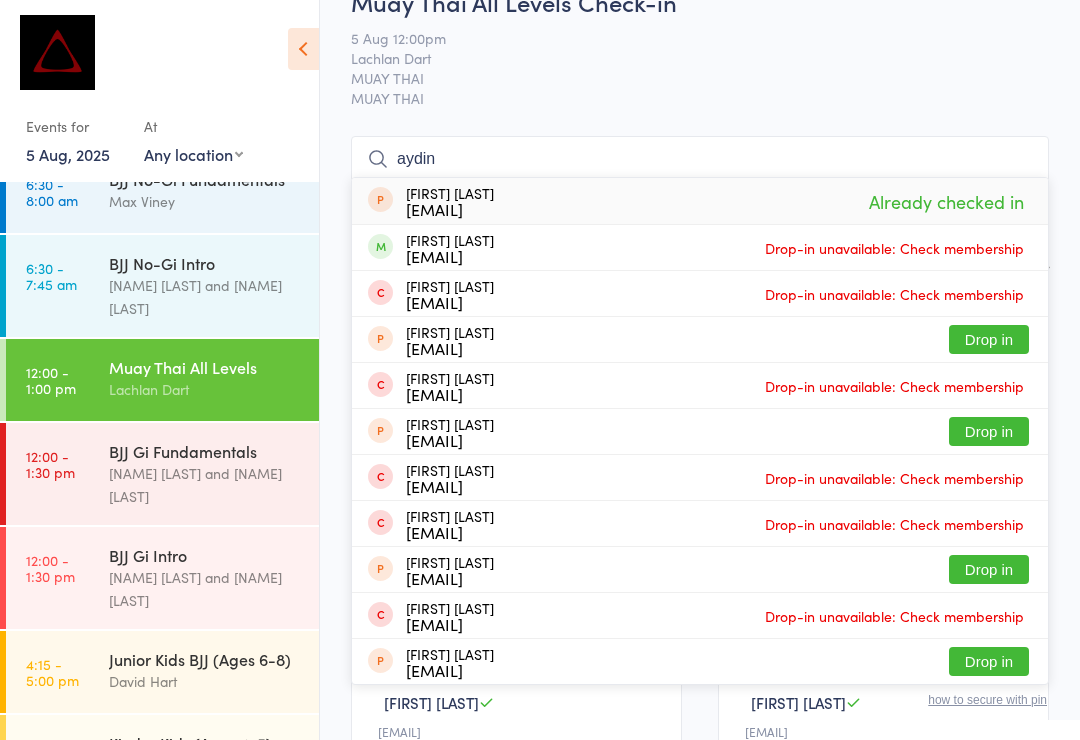 scroll, scrollTop: 0, scrollLeft: 0, axis: both 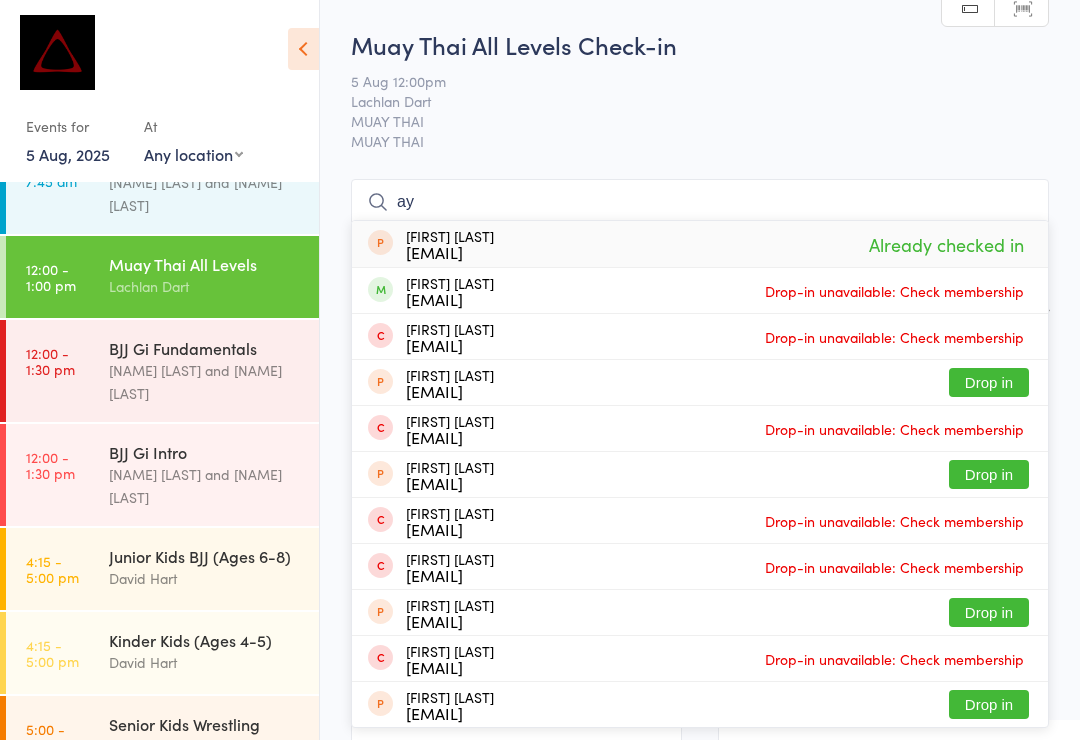 type on "a" 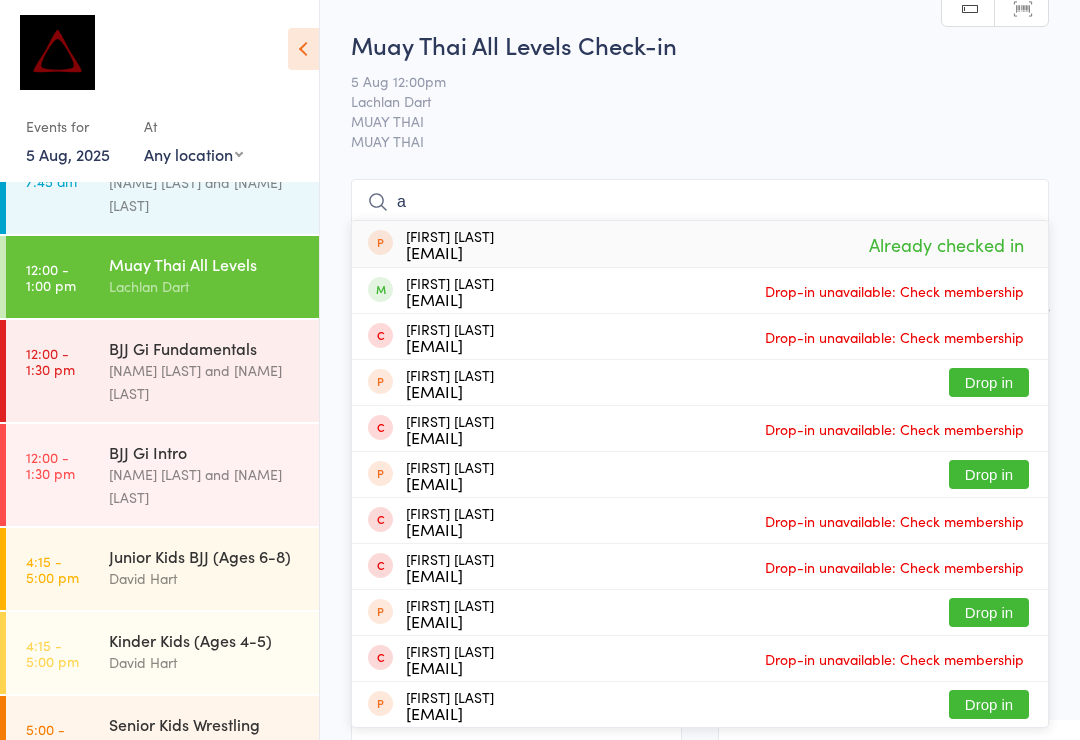type 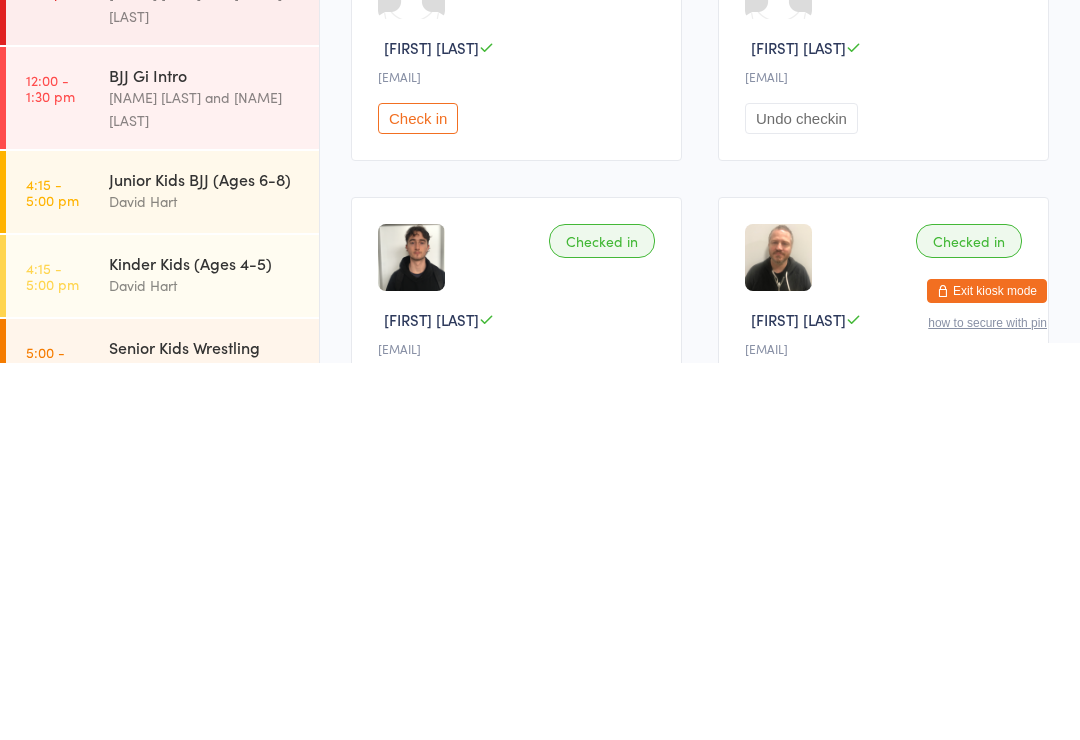 scroll, scrollTop: 61, scrollLeft: 0, axis: vertical 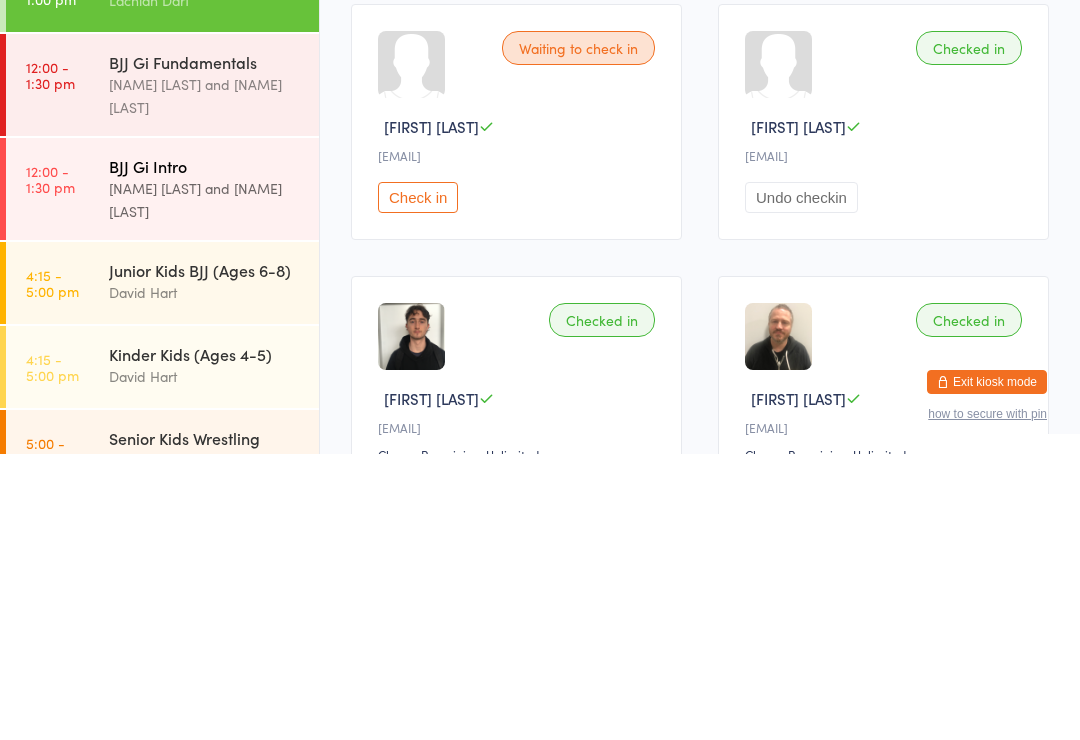 click on "Max Viney and David Hart" at bounding box center [205, 486] 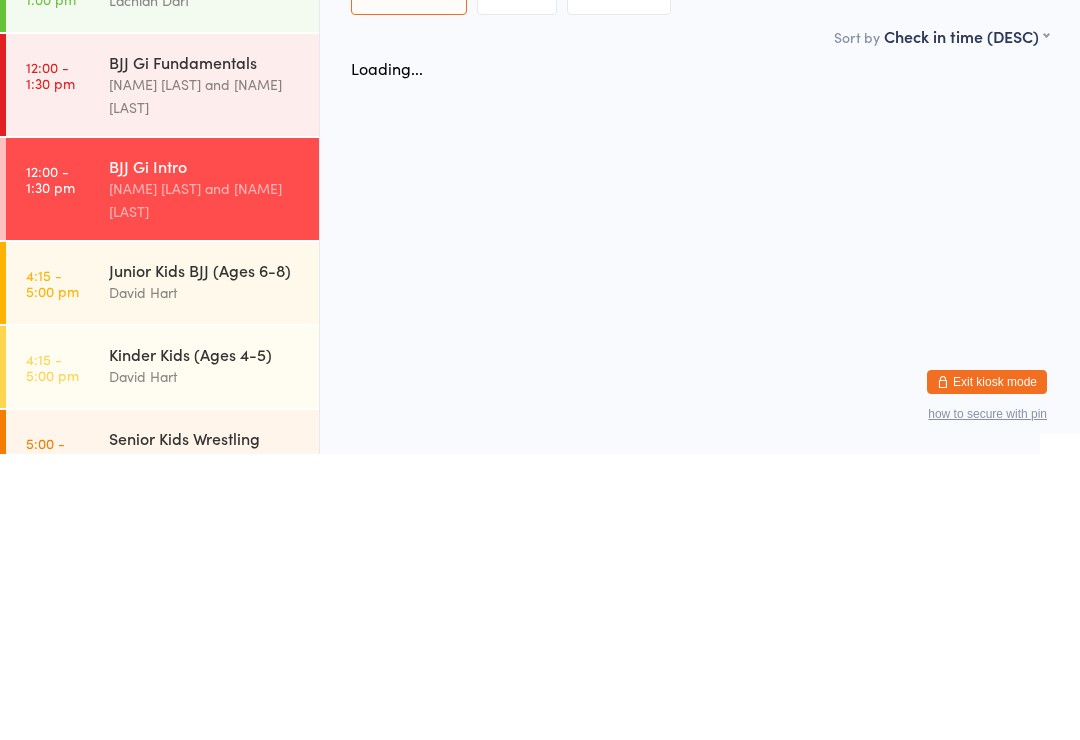 scroll, scrollTop: 0, scrollLeft: 0, axis: both 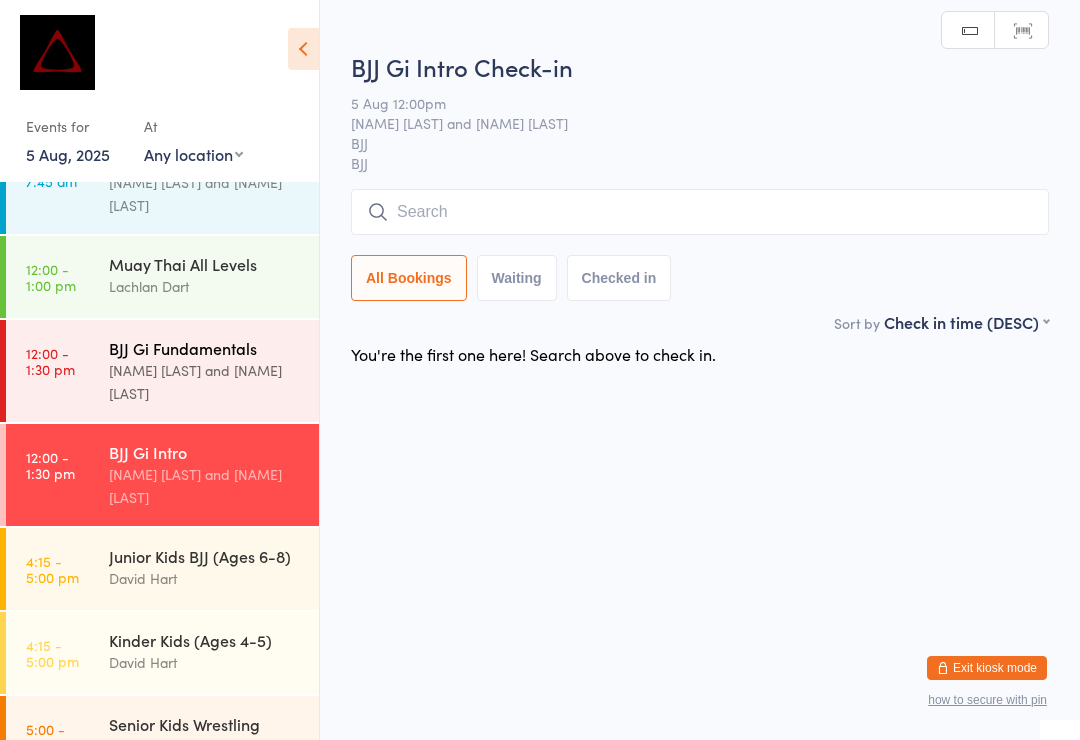 click on "BJJ Gi Fundamentals" at bounding box center (205, 348) 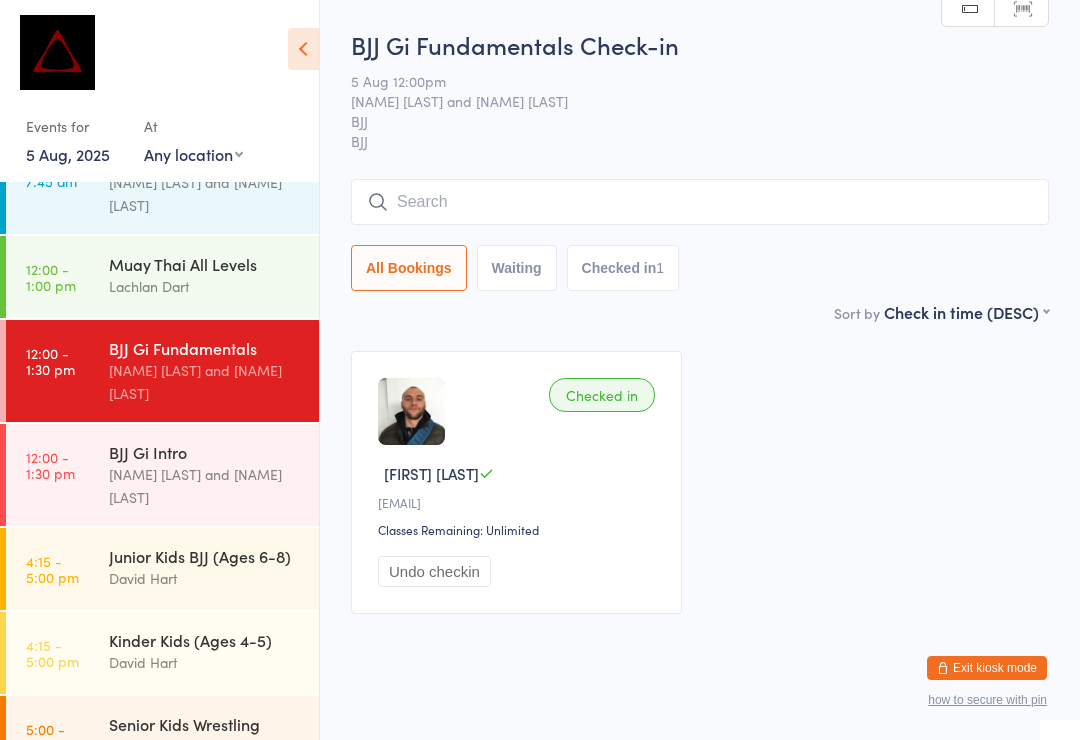 click at bounding box center (700, 202) 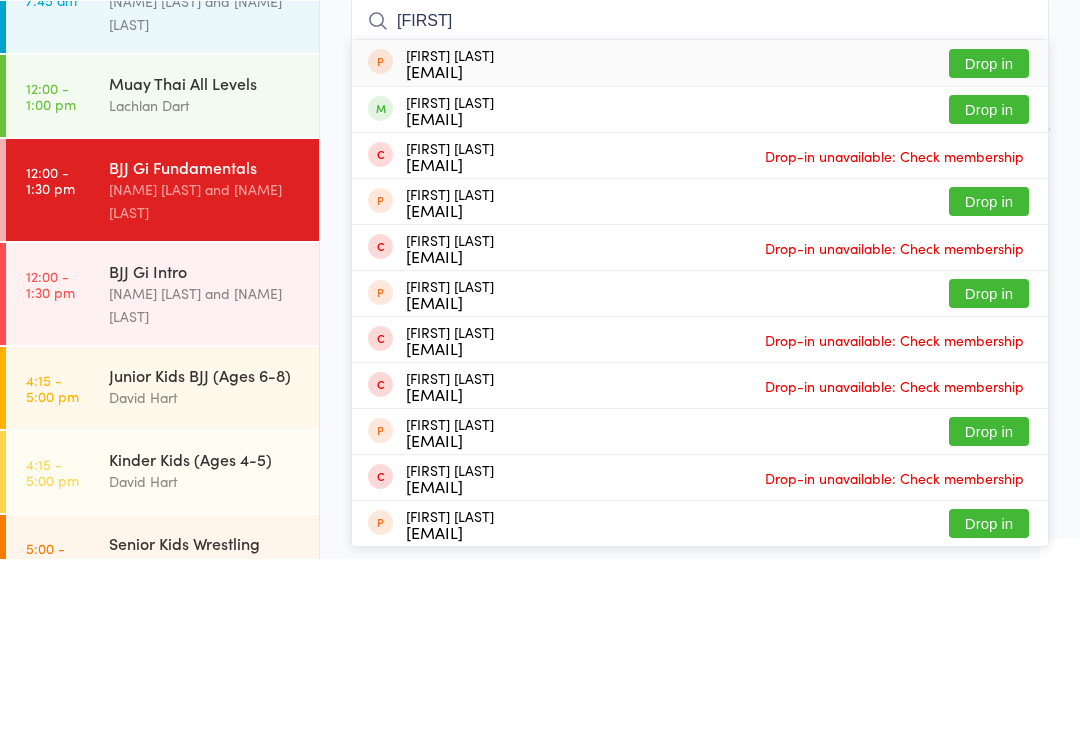 type on "Aydin" 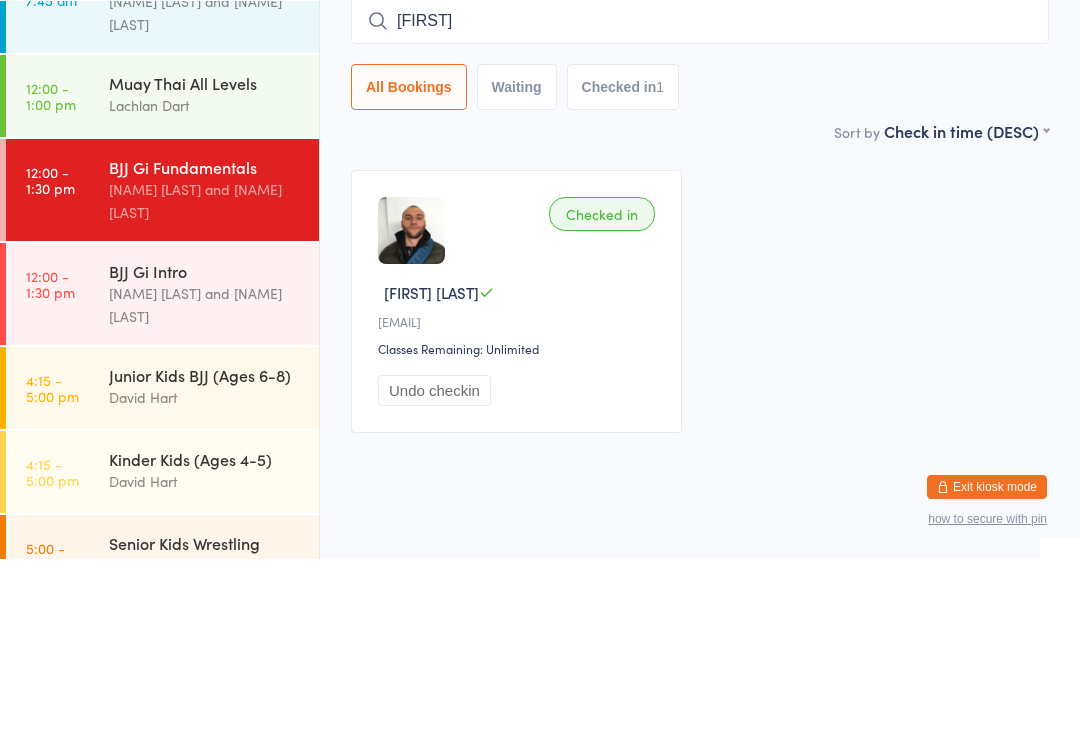 type 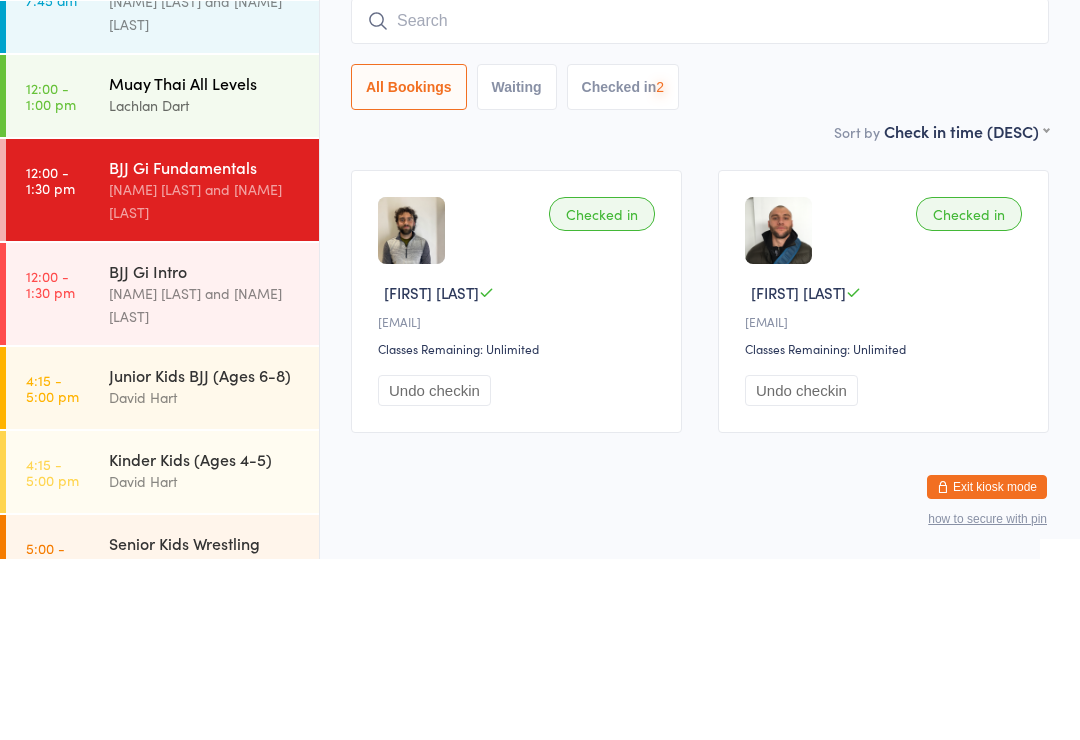 click on "Muay Thai All Levels Lachlan Dart" at bounding box center [214, 275] 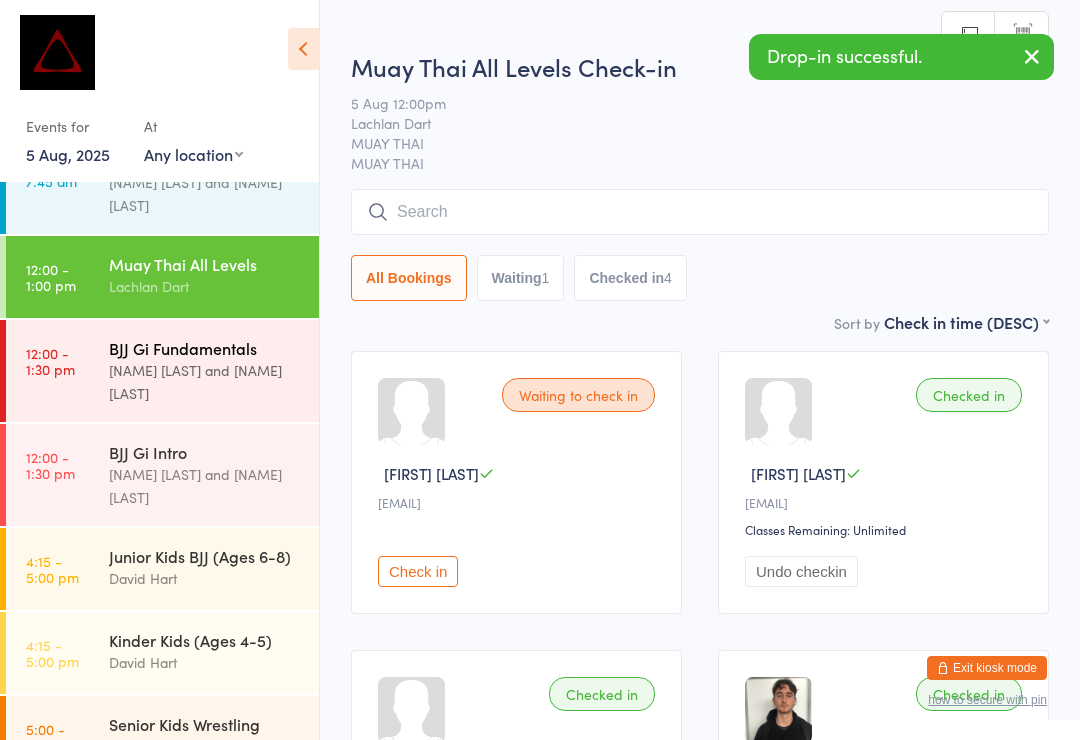click on "12:00 - 1:30 pm BJJ Gi Fundamentals Max Viney and David Hart" at bounding box center (162, 371) 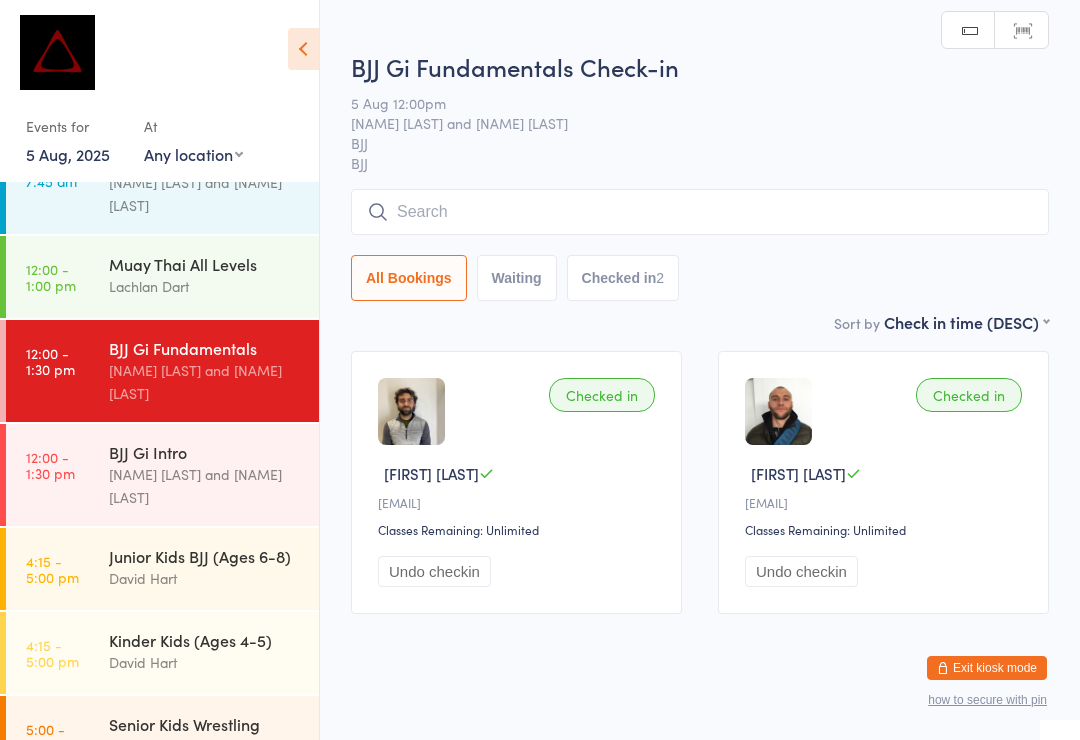 click at bounding box center (700, 212) 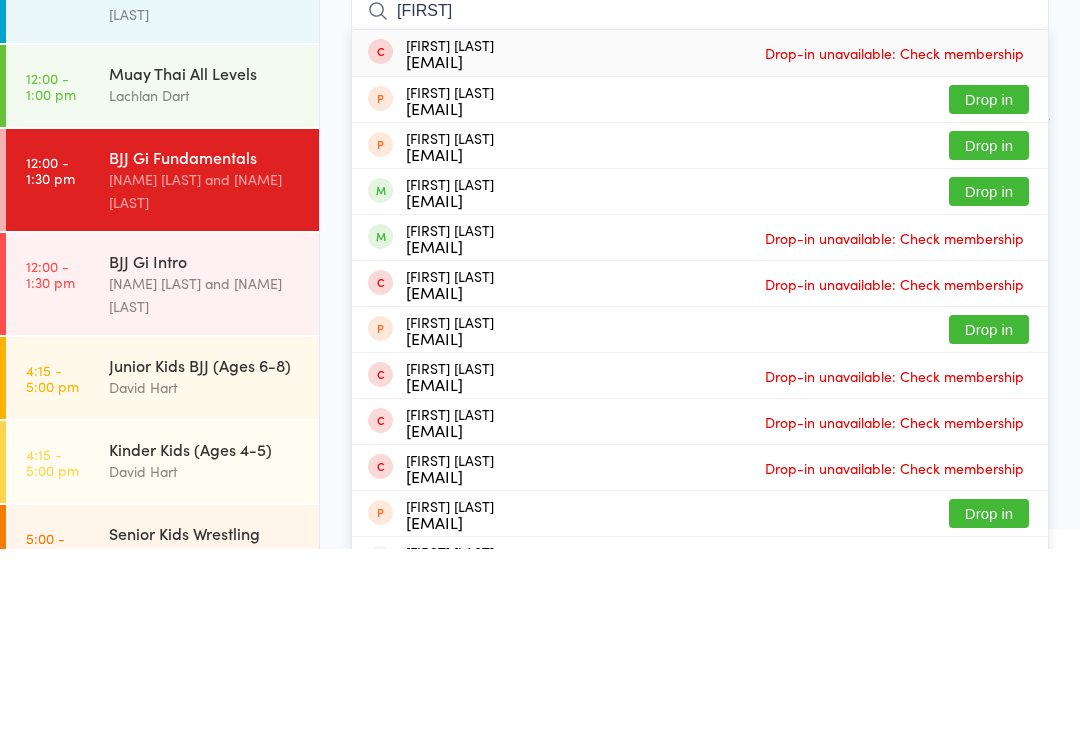 type on "Jack co" 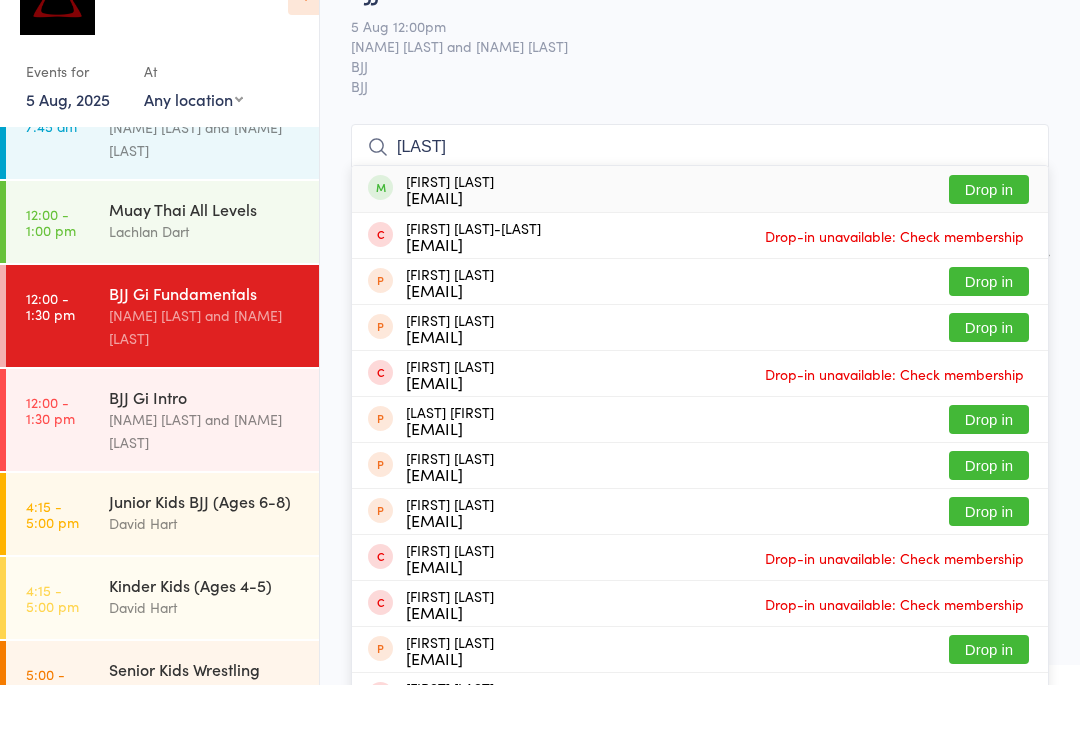 type on "Ellul" 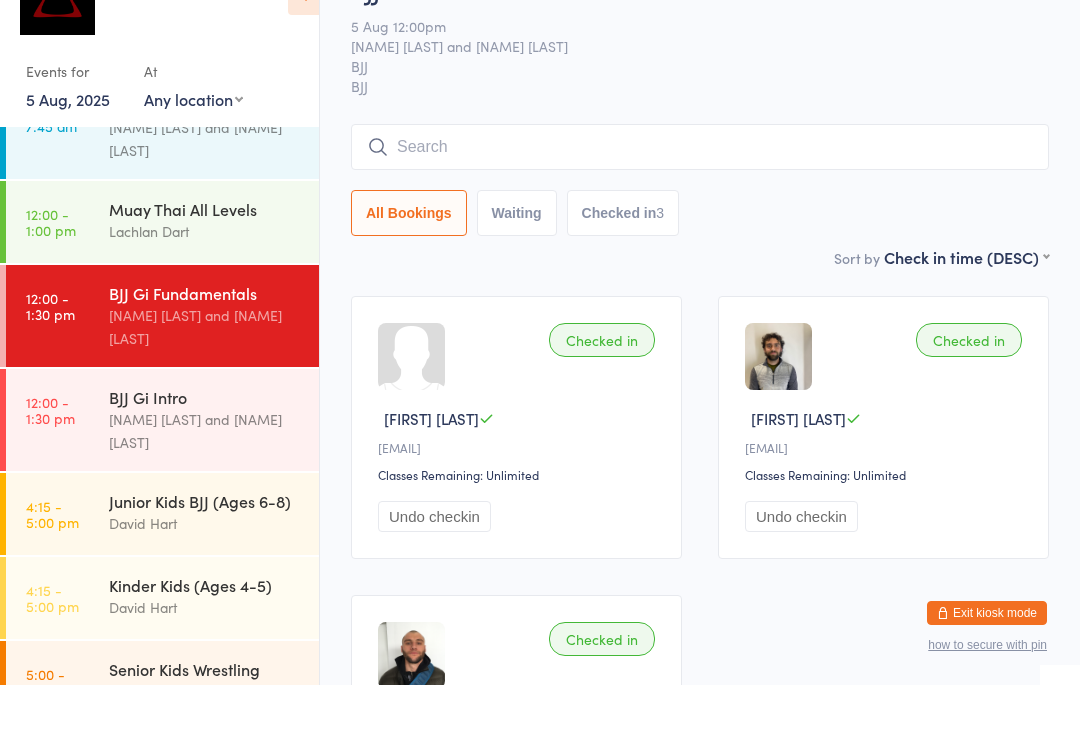 scroll, scrollTop: 55, scrollLeft: 0, axis: vertical 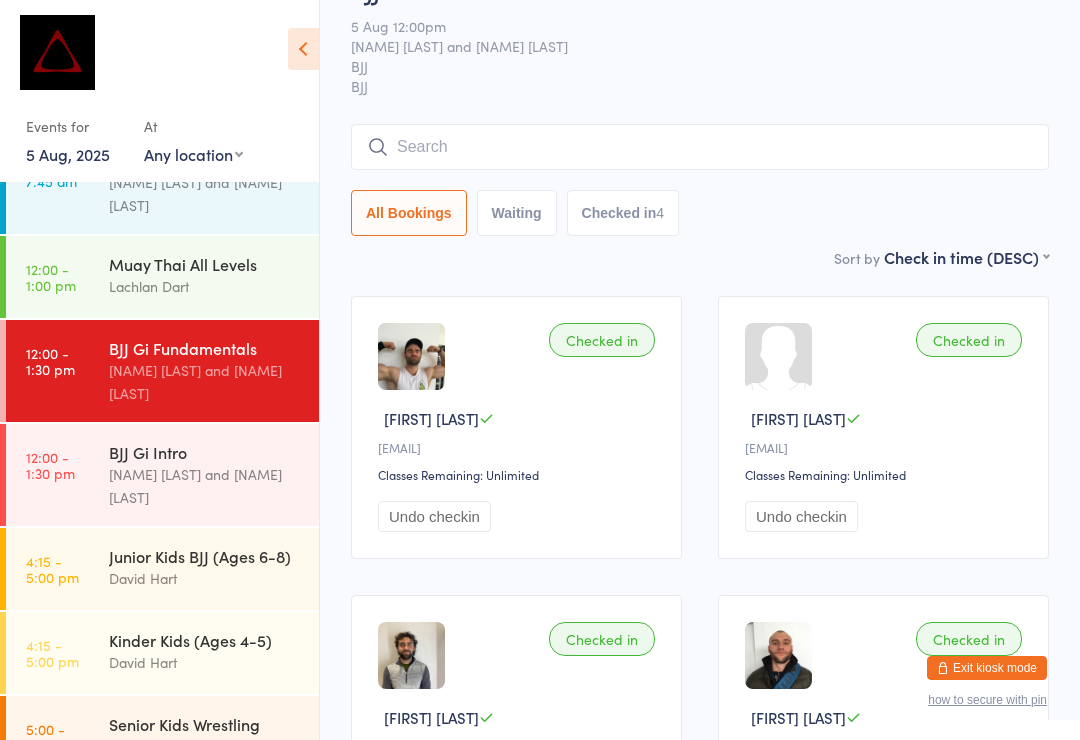 click on "Exit kiosk mode" at bounding box center [987, 668] 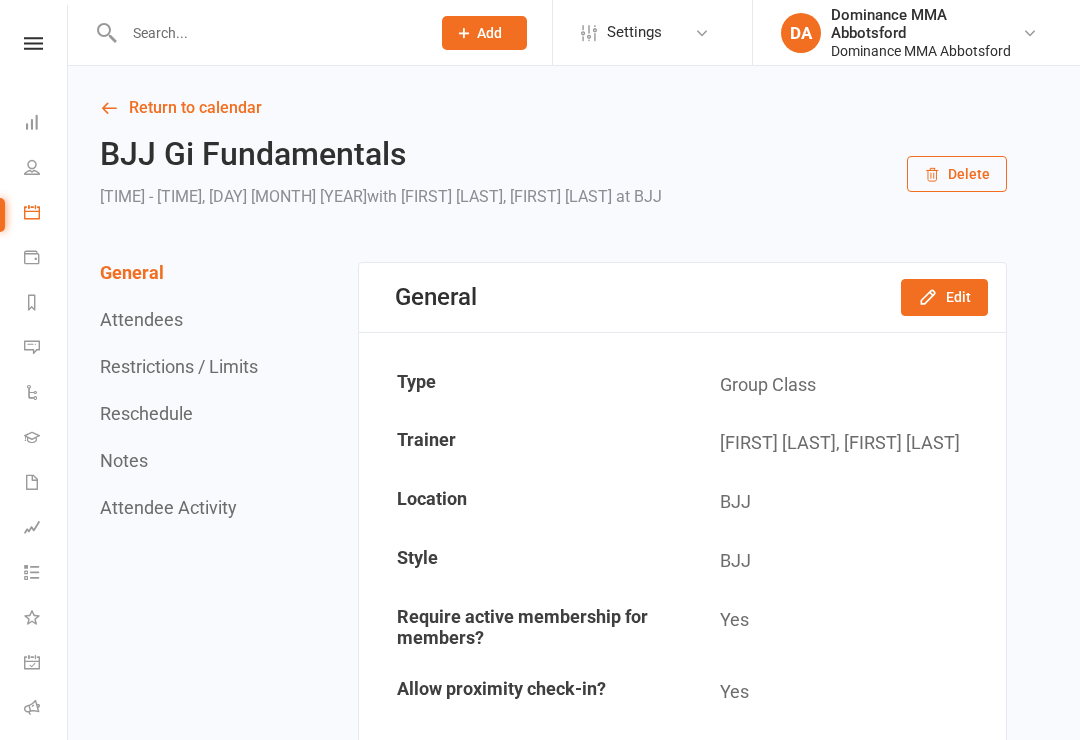 scroll, scrollTop: 0, scrollLeft: 0, axis: both 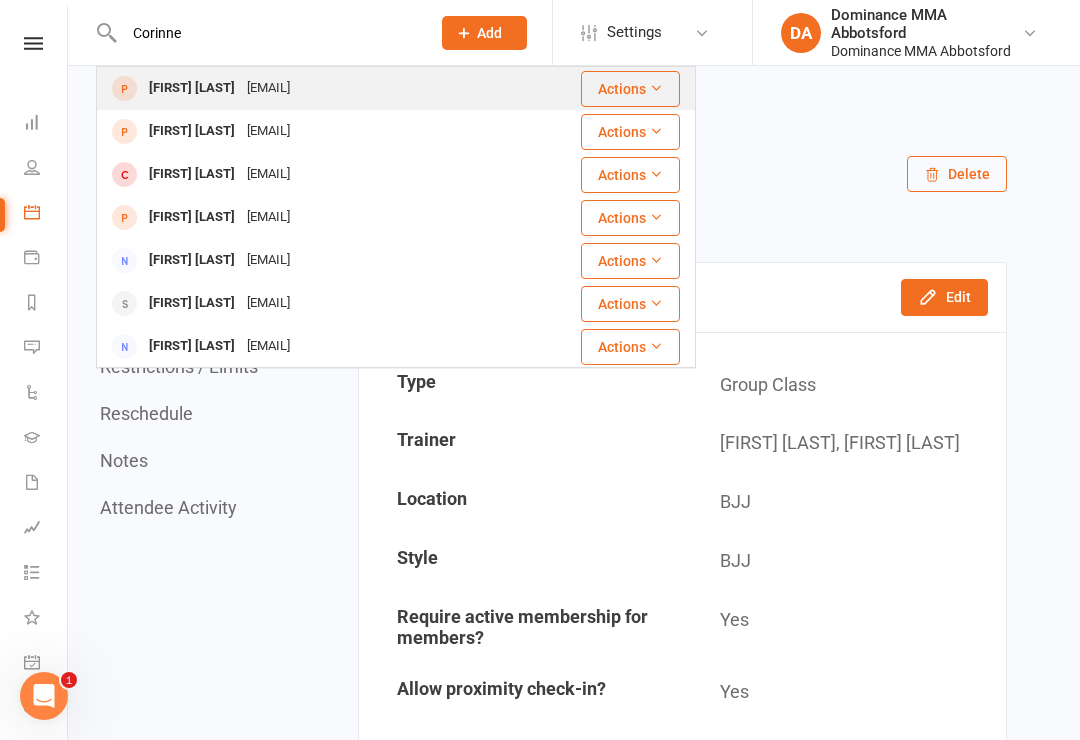 type on "Corinne" 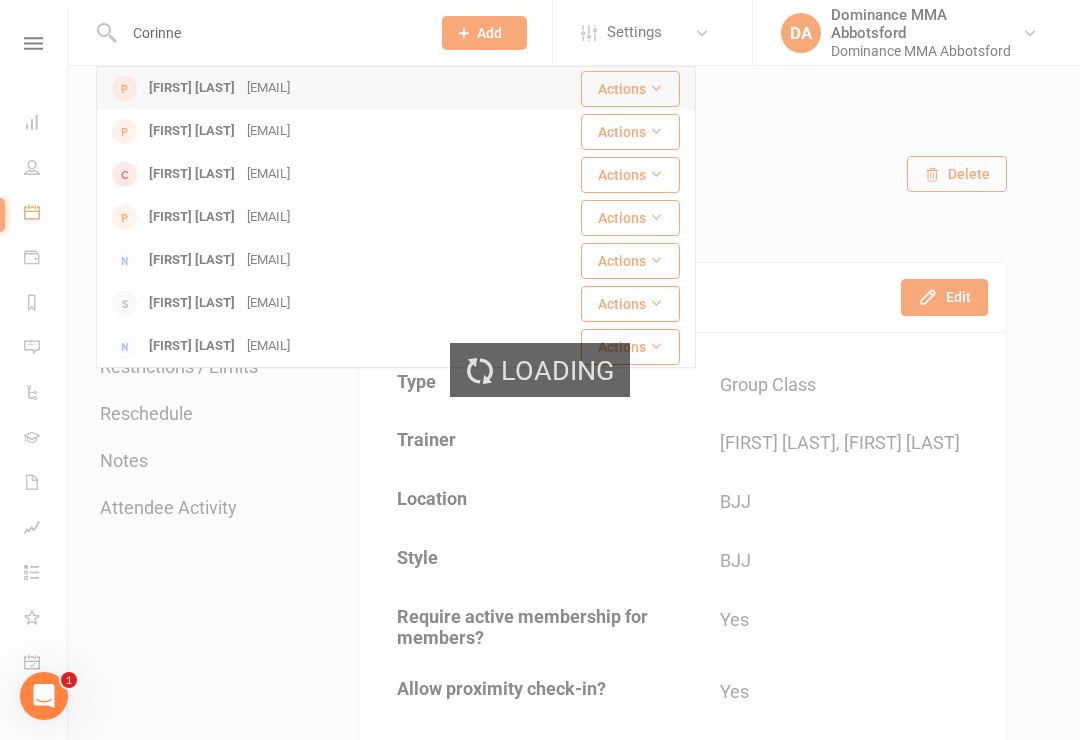 type 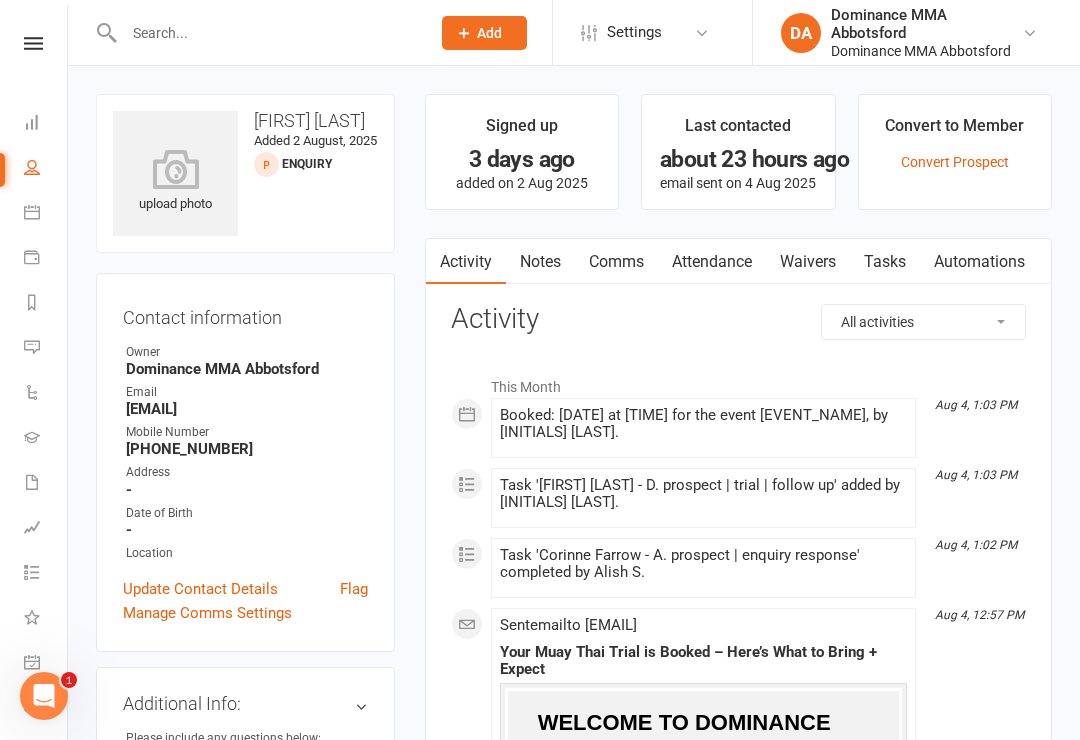 click on "Waivers" at bounding box center [808, 262] 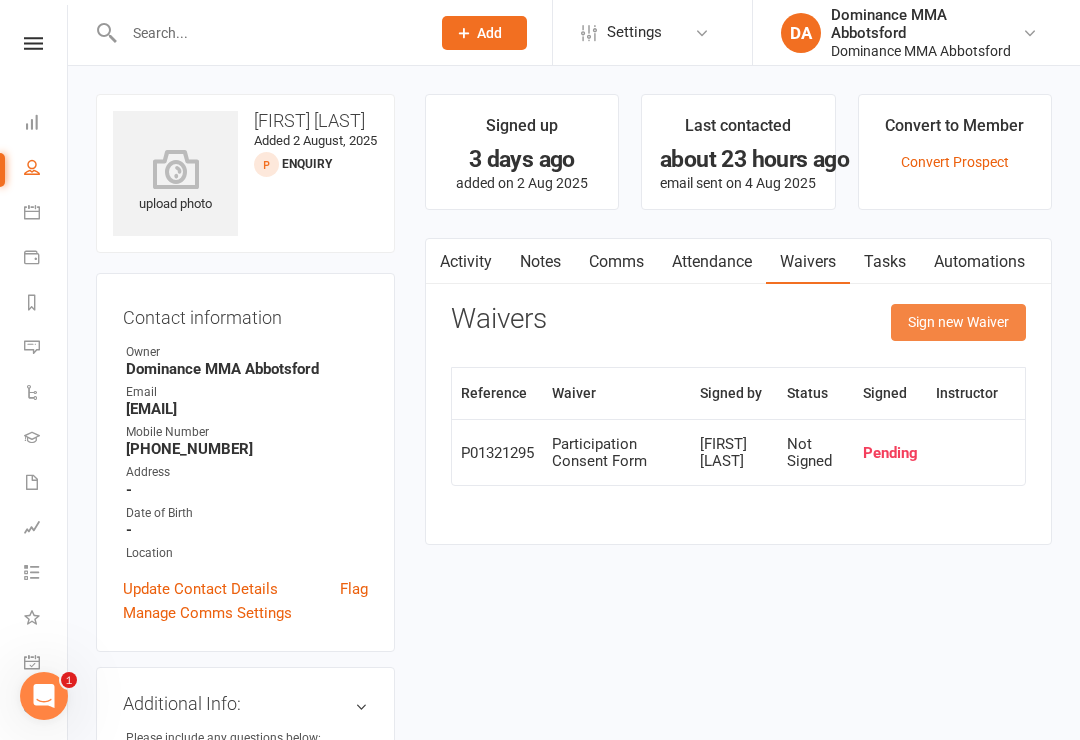 click on "Sign new Waiver" at bounding box center [958, 322] 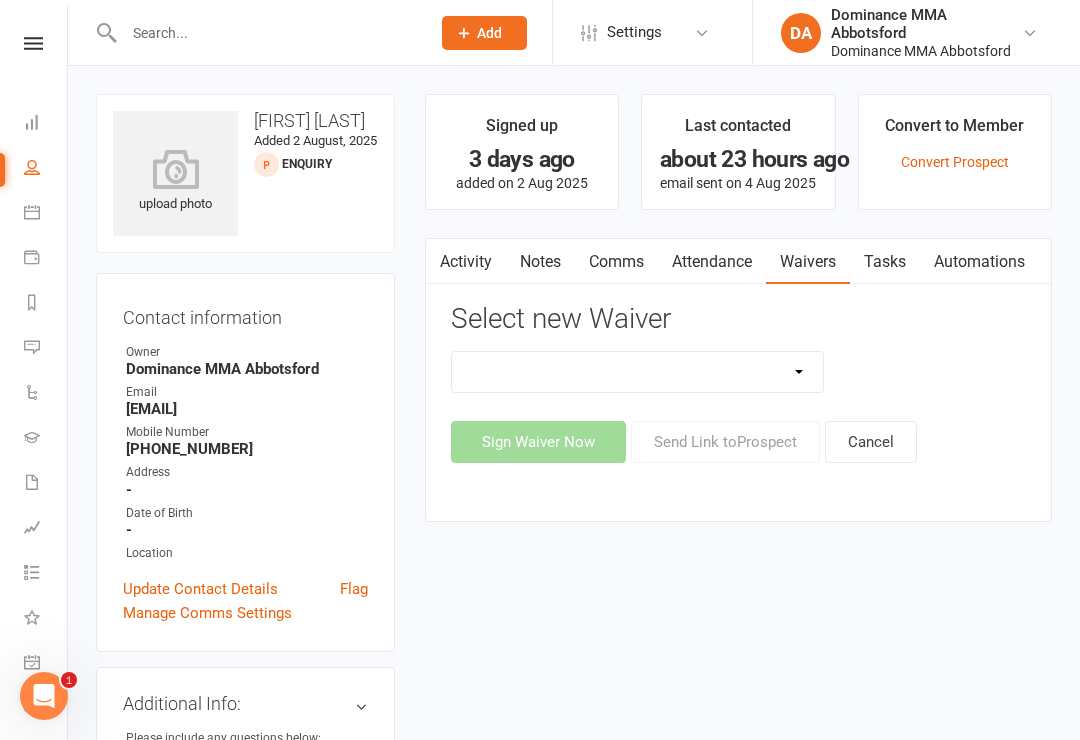 click on "Member | Cancellation | Adults Member | Injury Report Form (FOH staff use only) Member | Suspension | Adults New Member Agreement Form | Adults Paid in Full | 10% New Member Agreement Form | Adults Paid in Full | F.I.F.O 1/2 Time New Member Agreement Form | Foundation S&C Paid in Full | 10% New Member Agreement Form | Kids/Teens Paid in Full | 10% New Member Sign Up | Adults New Member Sign Up | Adults | 10th Birthday Special New Member Sign Up | Adults | $120 Off Special New Member Sign Up | Adults | Once Per Week New Member Sign Up | Kids/Teens New Member Sign Up | Kids/Teens | 10th Birthday Special New Member Sign Up | Kids/Teens | Once Per Week New Member Sign up | S&C Gym FOUNDATION | 10th Birthday Participation Consent Form Participation Consent Form | S&C Gym Trial Prospect | Injury Report Form (FOH staff use only)" at bounding box center [638, 372] 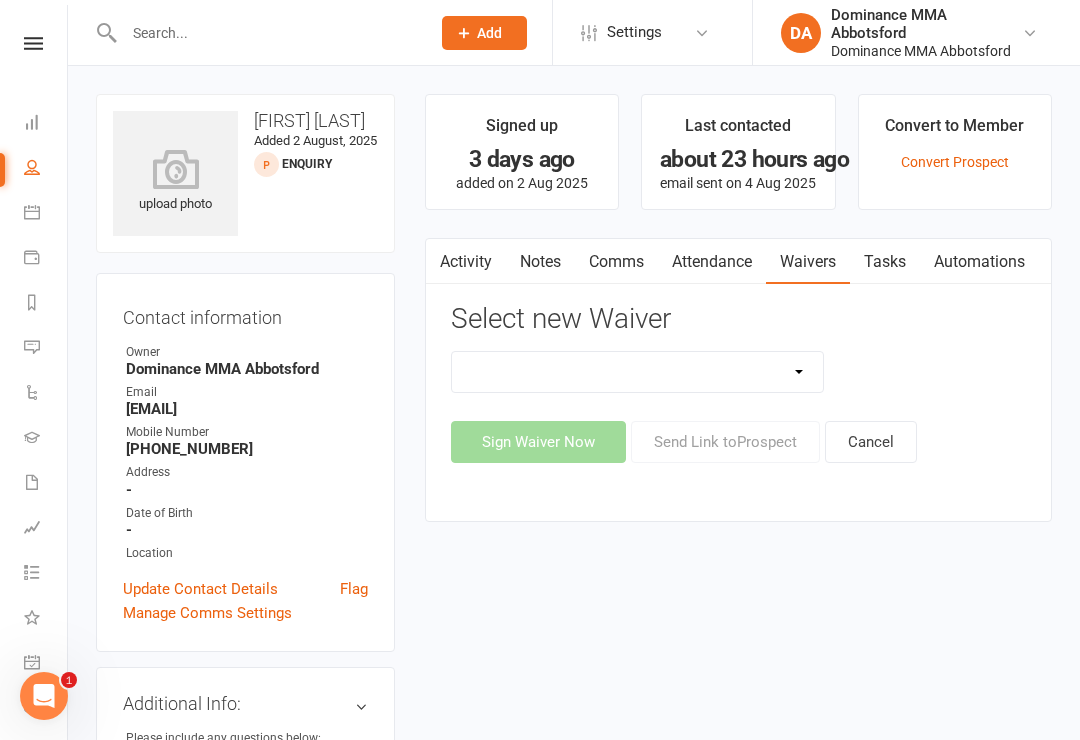 select on "45" 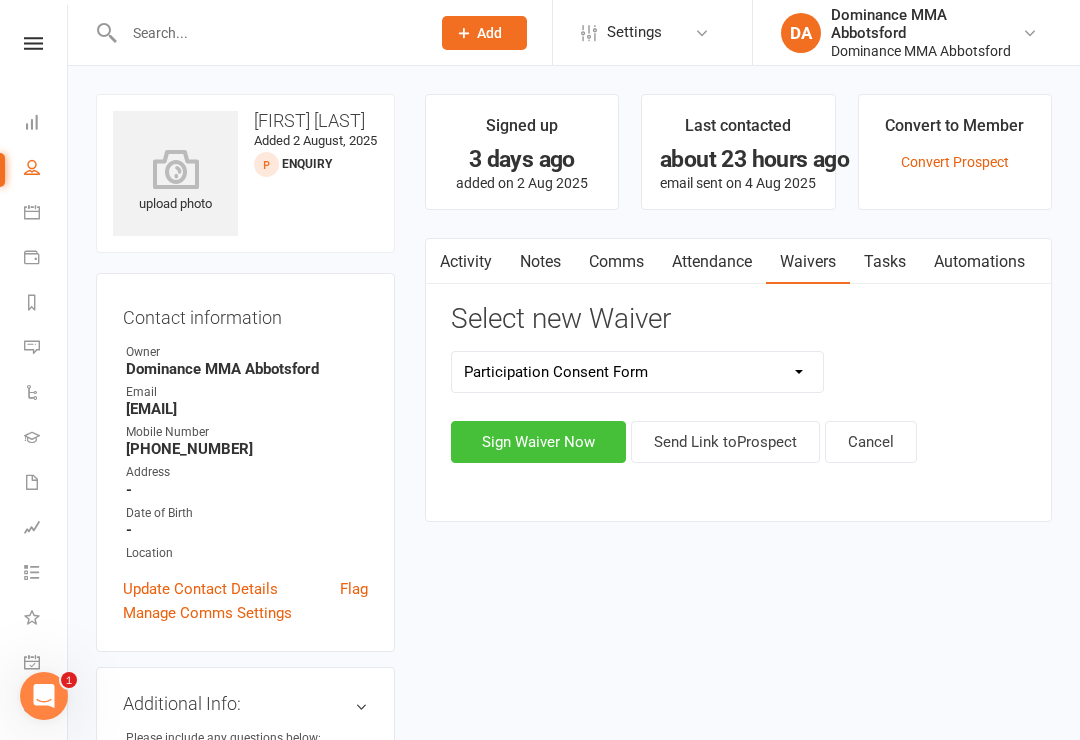 click on "Sign Waiver Now" at bounding box center [538, 442] 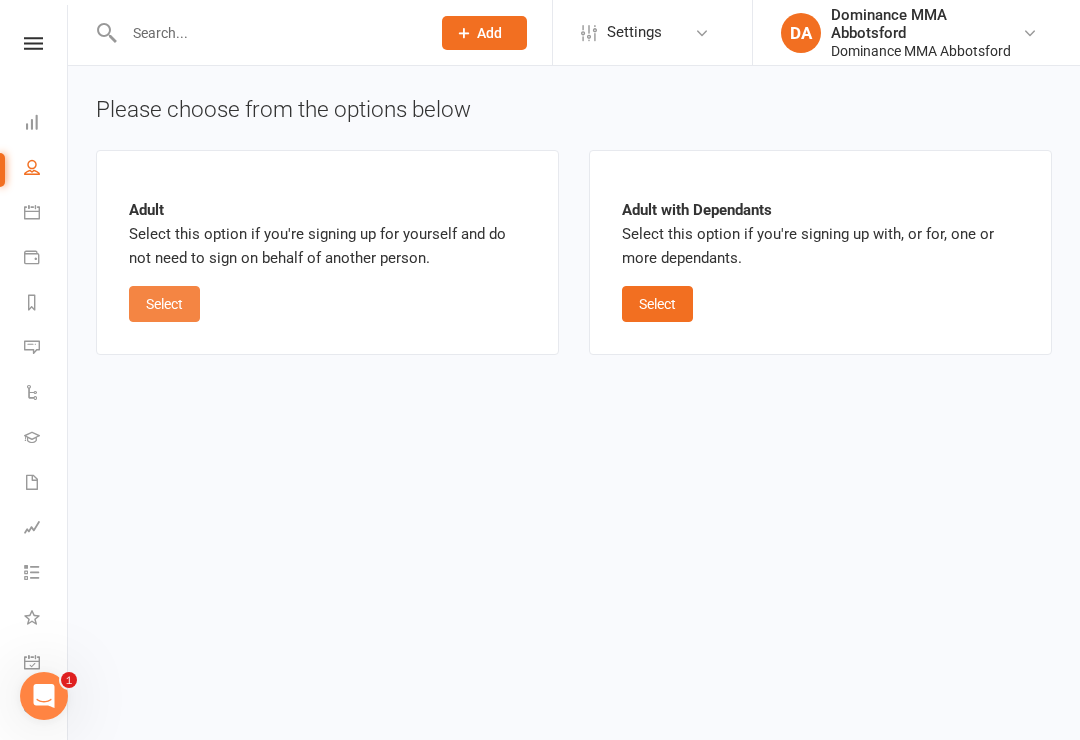 click on "Select" at bounding box center [164, 304] 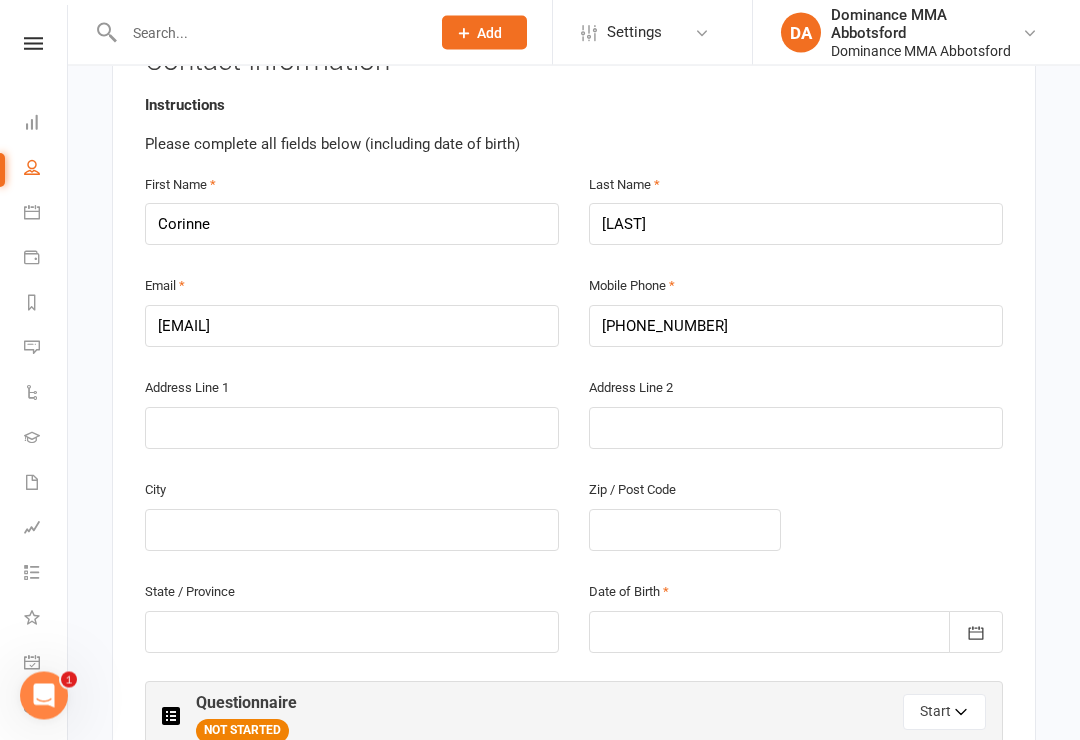 scroll, scrollTop: 454, scrollLeft: 0, axis: vertical 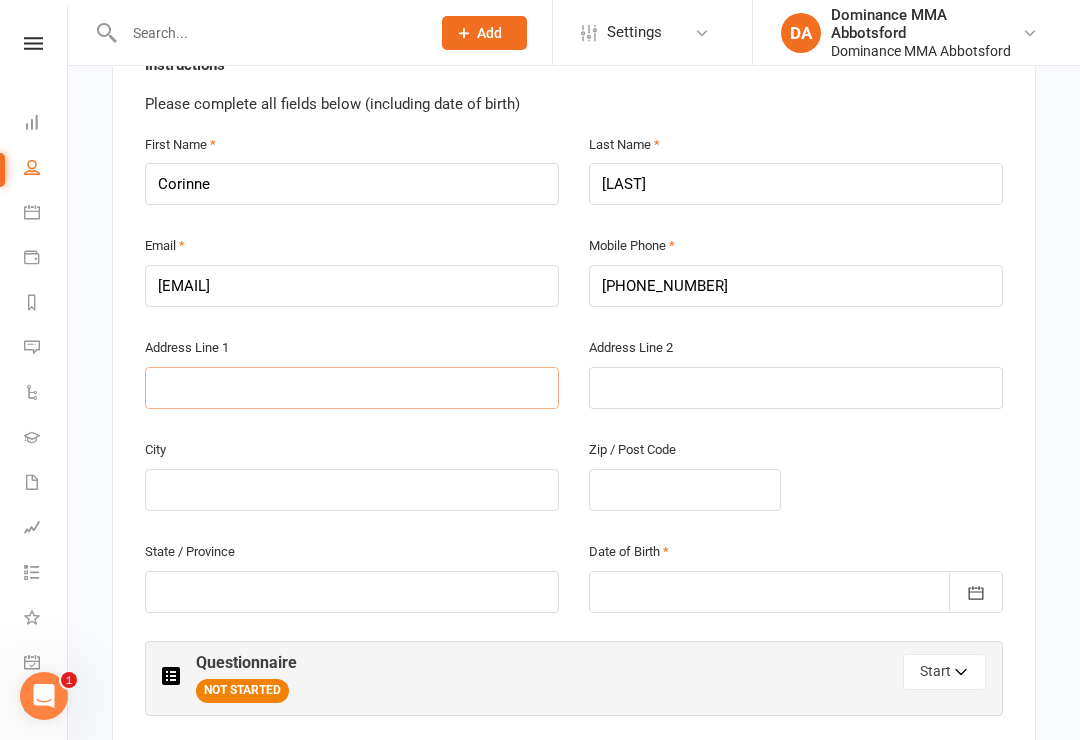 click at bounding box center (352, 388) 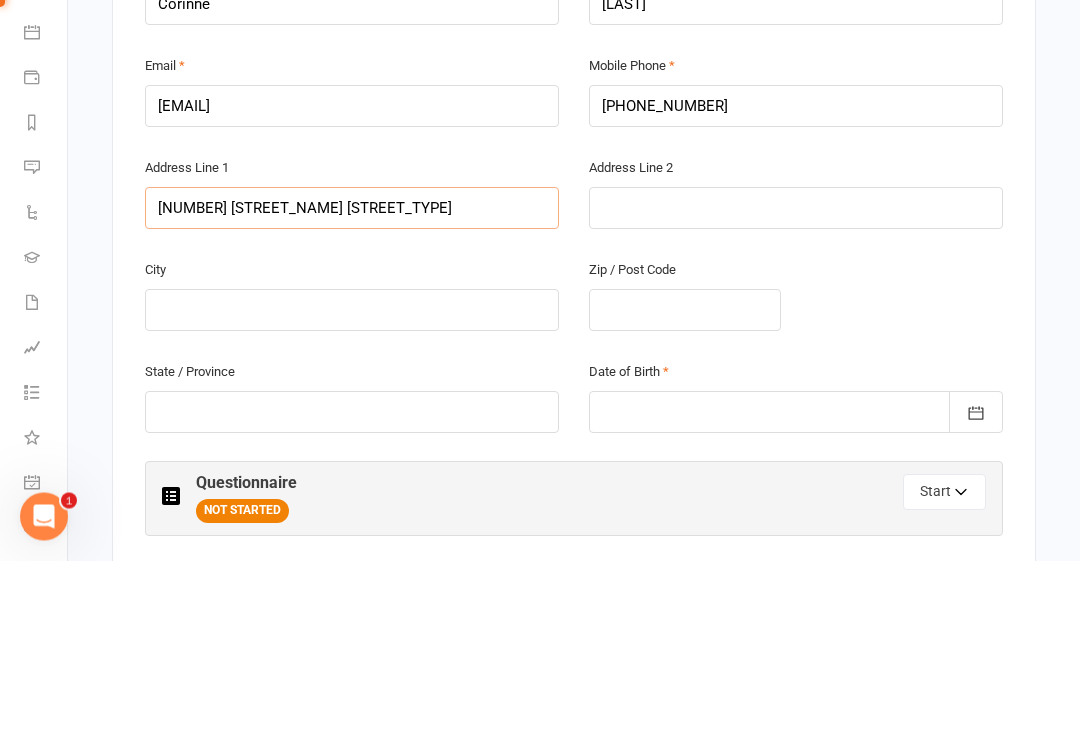 type on "[NUMBER] [STREET_NAME] [STREET_TYPE]" 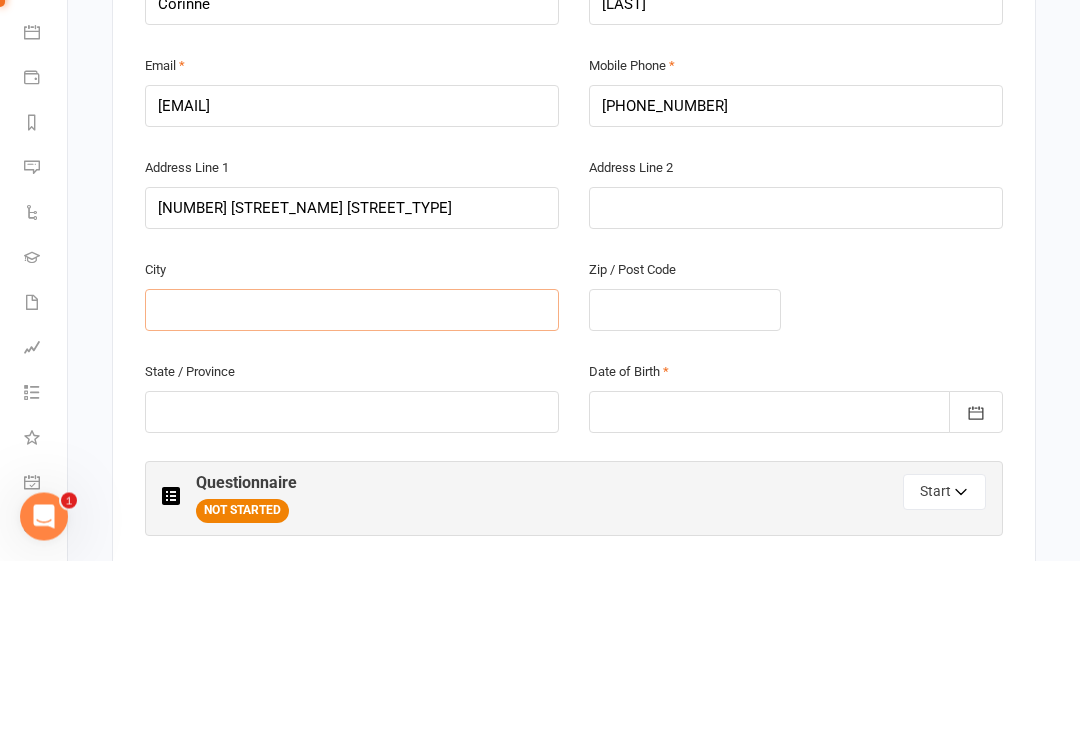click at bounding box center [352, 490] 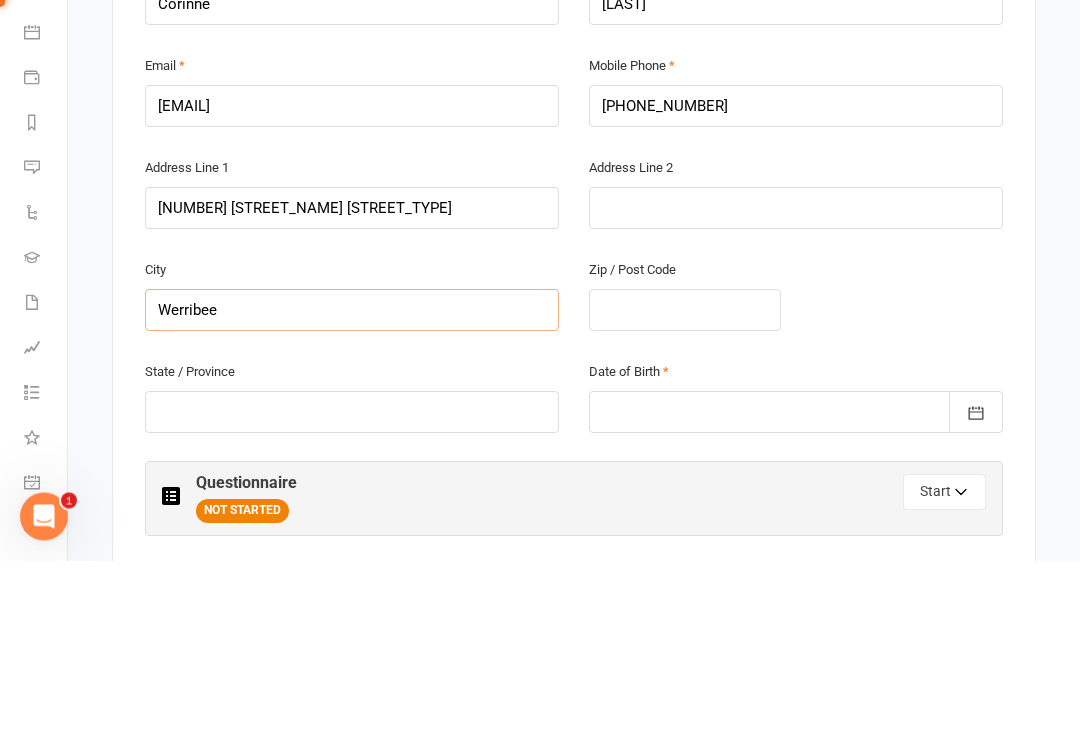 type on "Werribee" 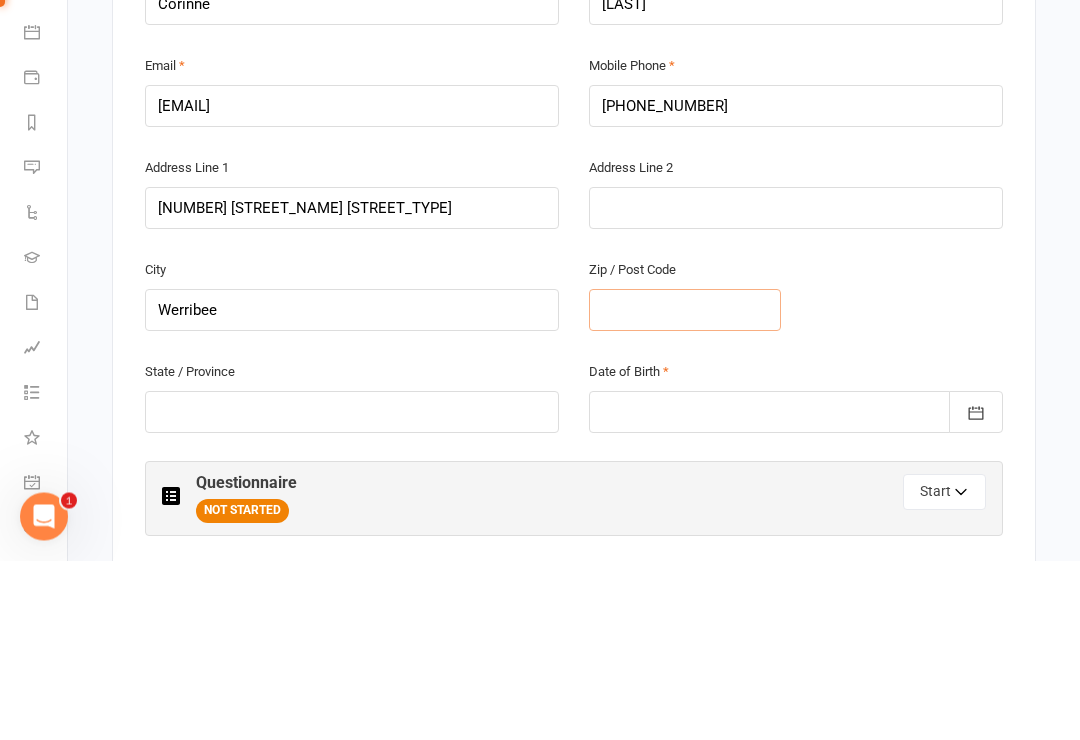 click at bounding box center (685, 490) 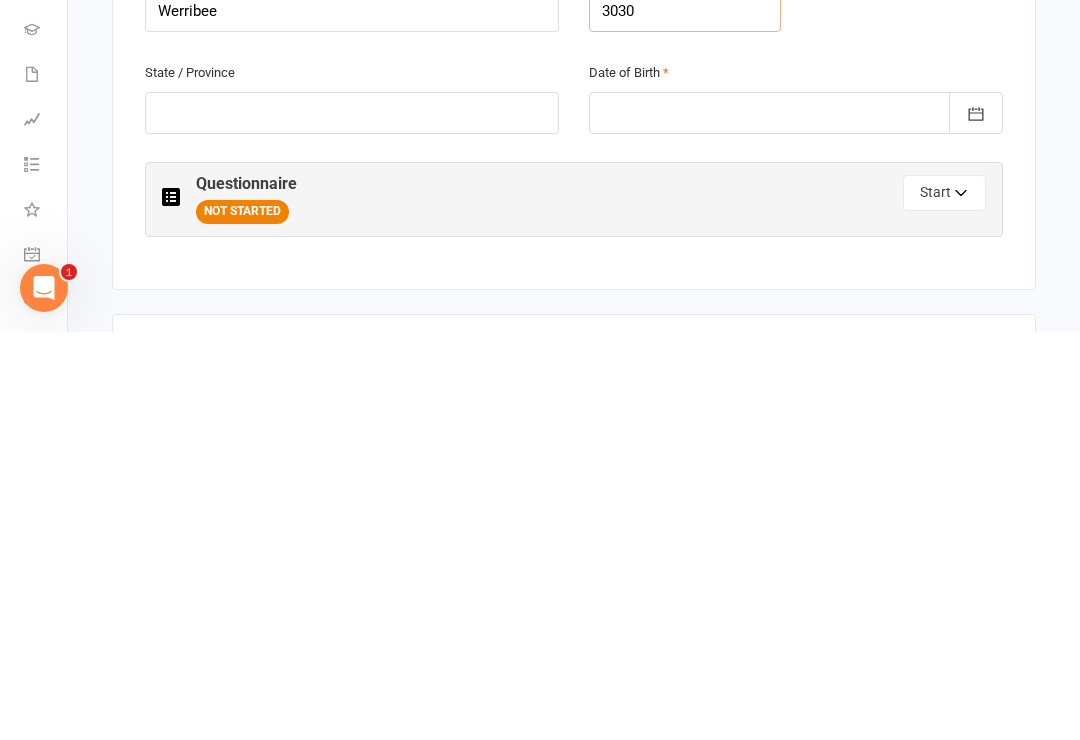 scroll, scrollTop: 526, scrollLeft: 0, axis: vertical 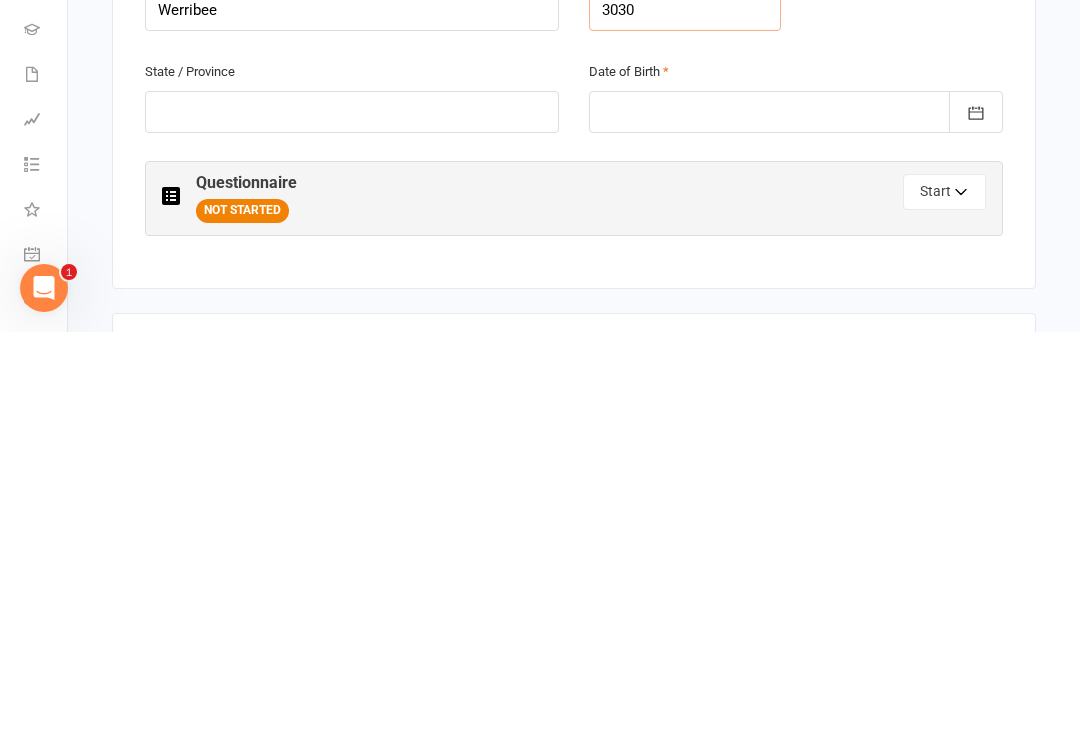 type on "3030" 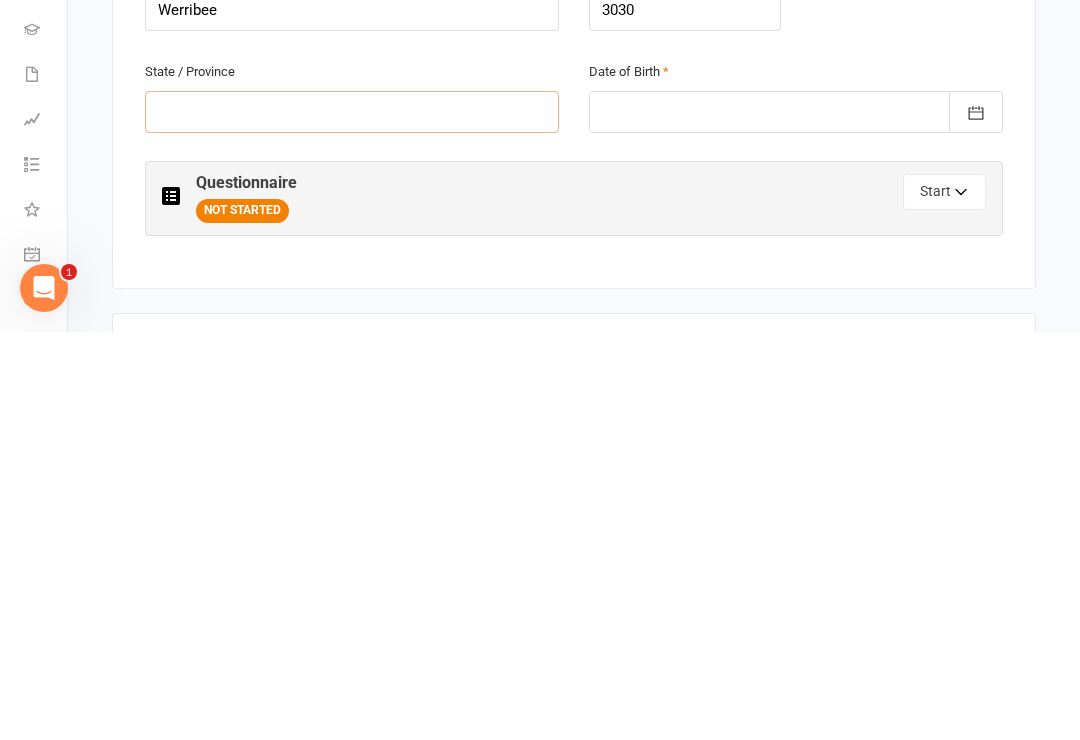 click at bounding box center [352, 520] 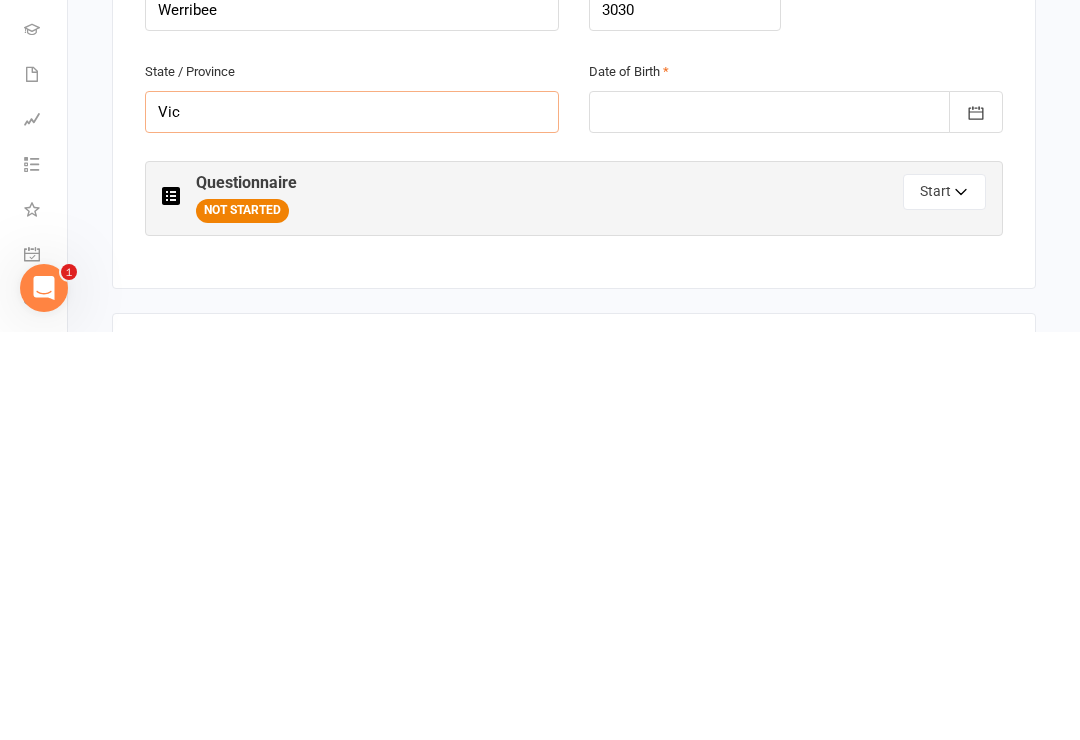 type on "Vic" 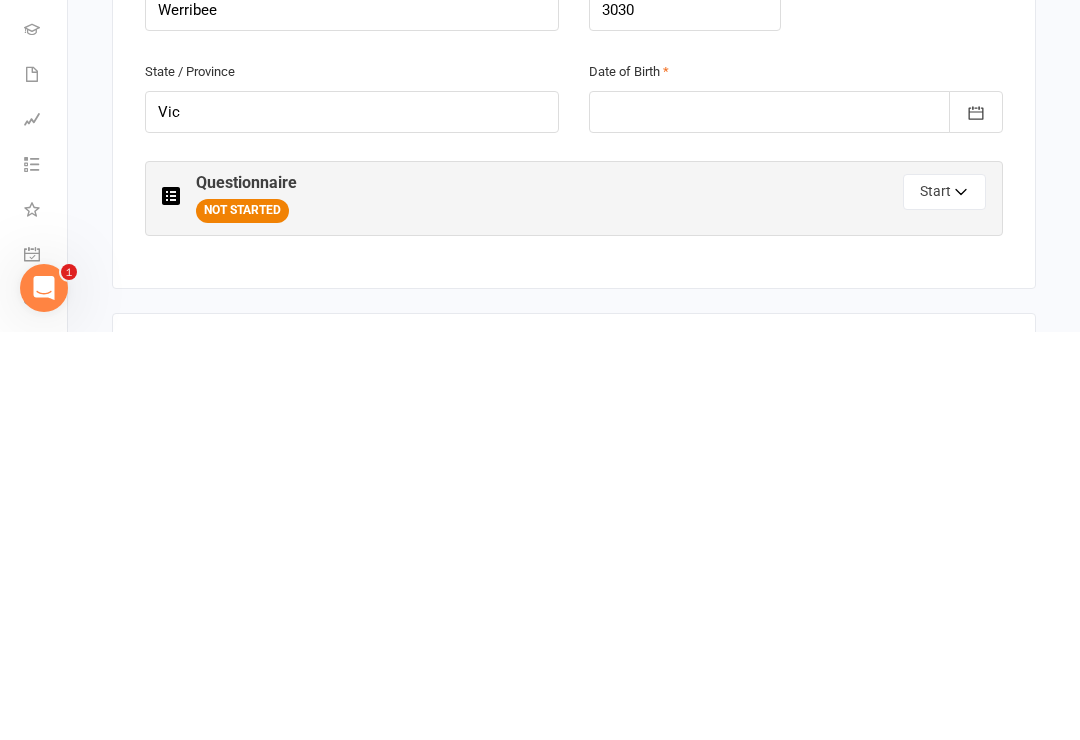 click at bounding box center [796, 520] 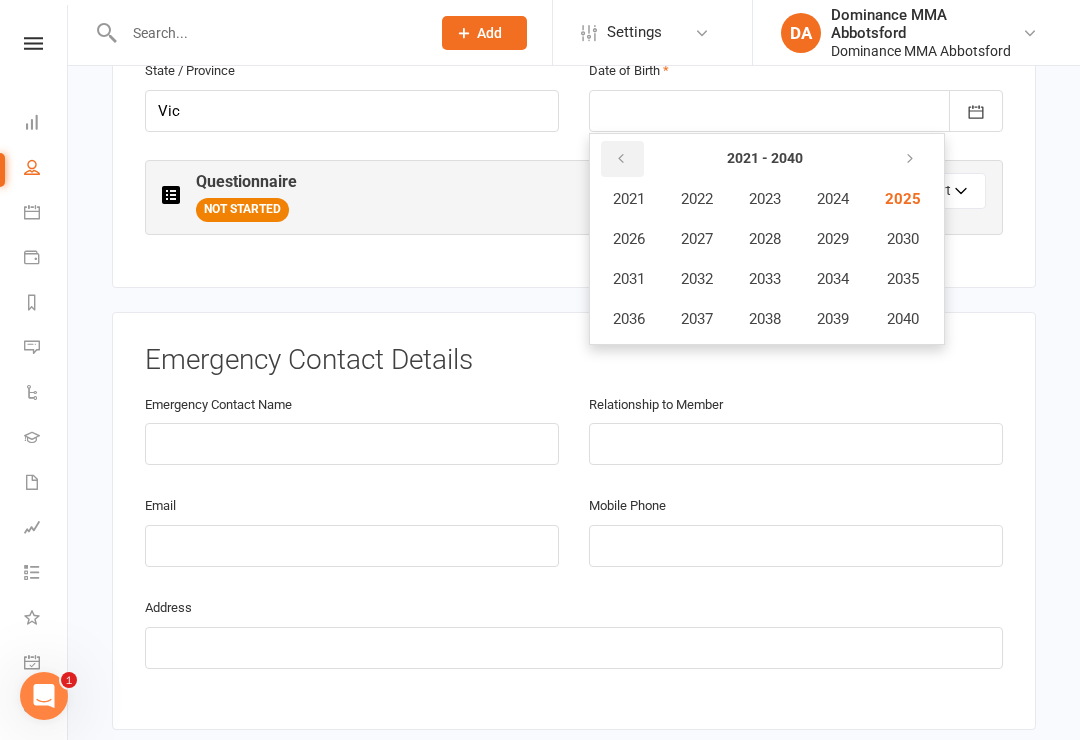 click at bounding box center [621, 159] 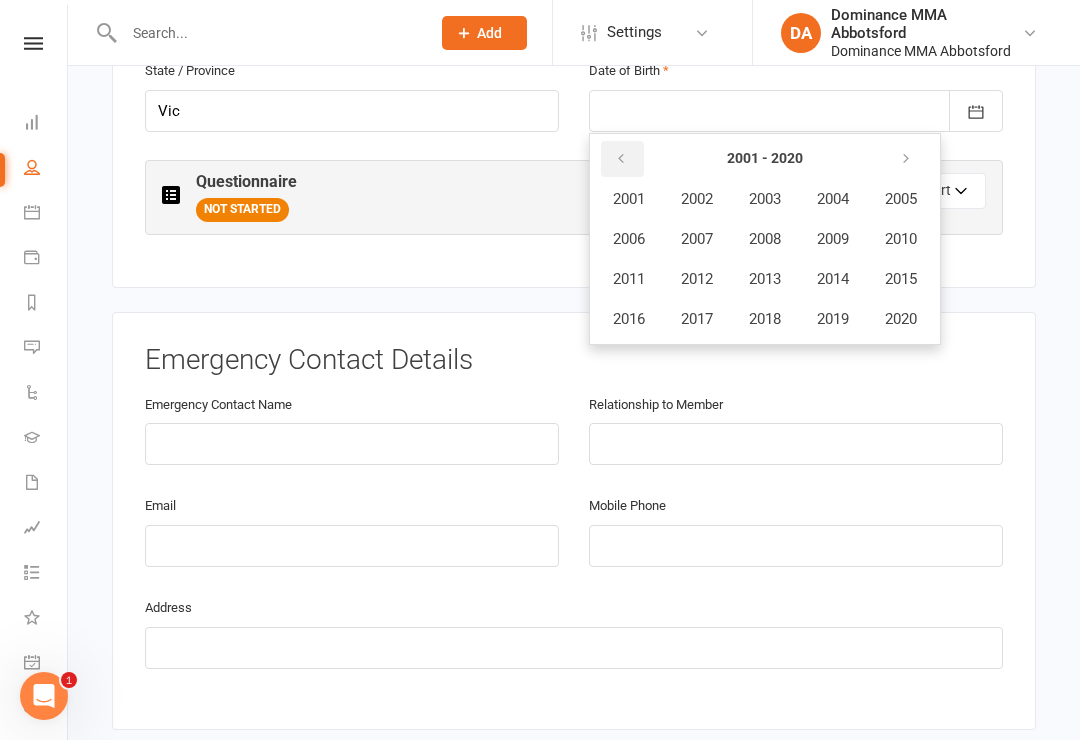 click at bounding box center (621, 159) 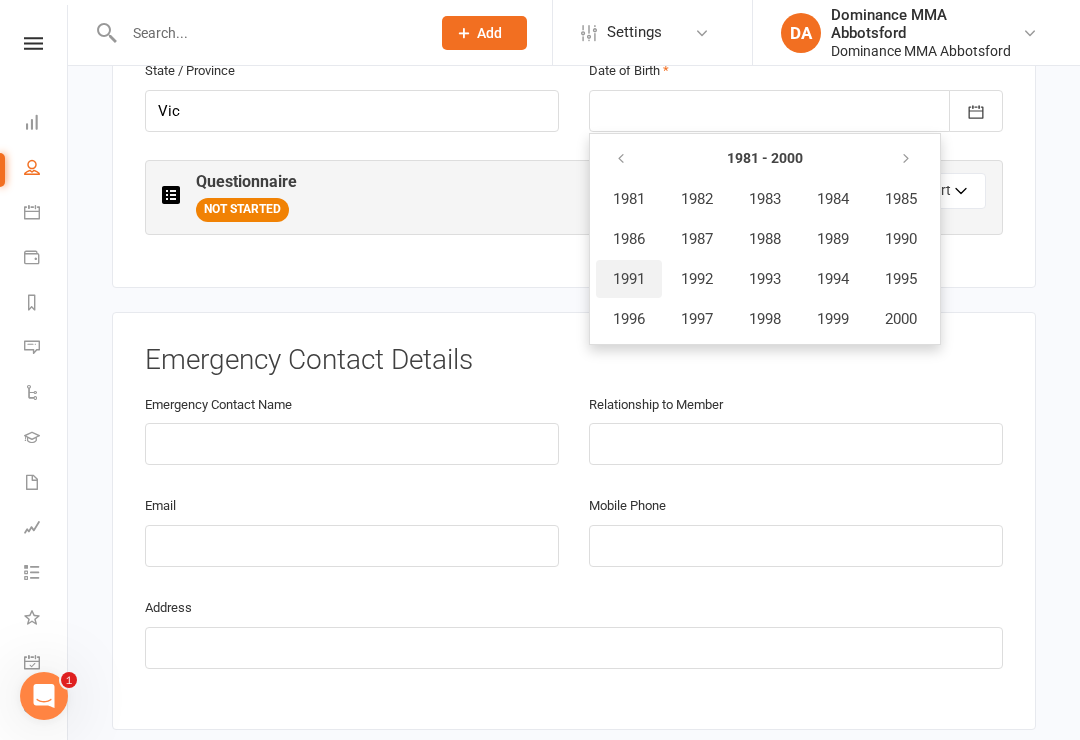 click on "1991" at bounding box center [629, 279] 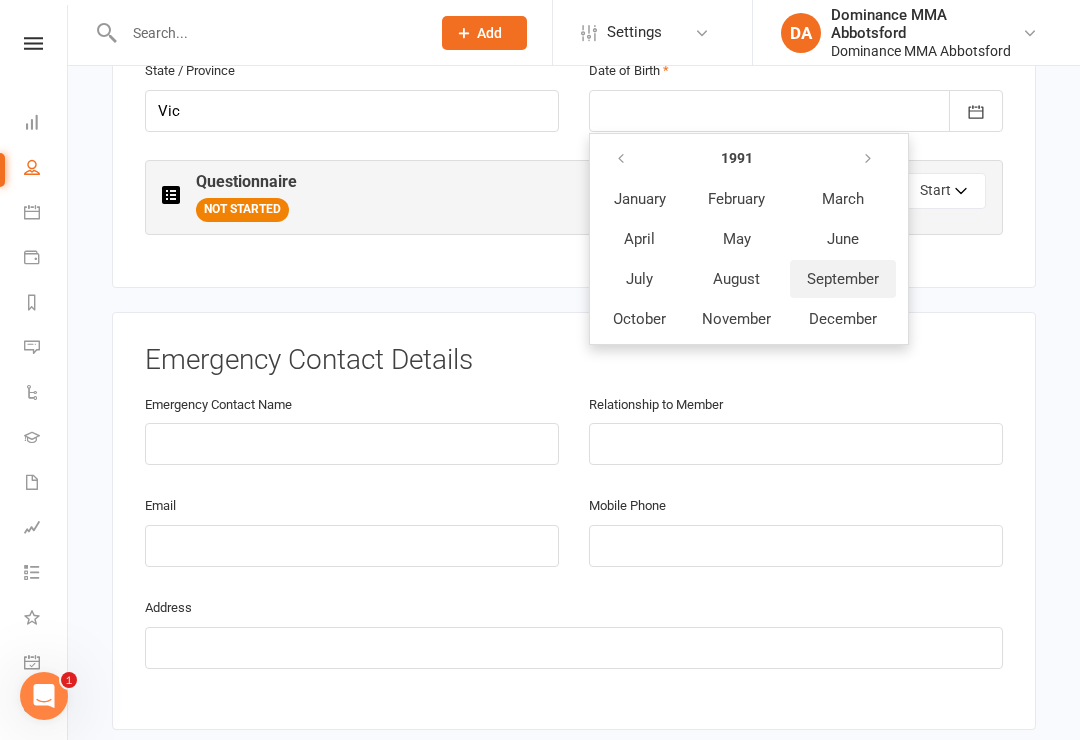 click on "September" at bounding box center (843, 279) 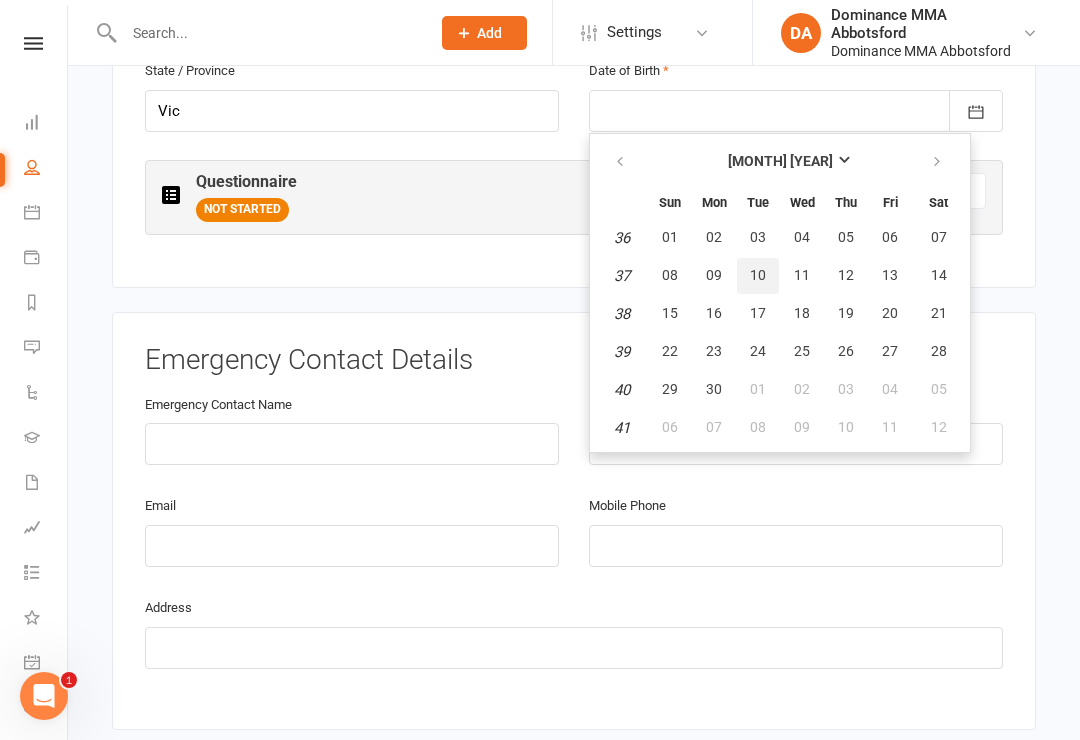 click on "10" at bounding box center [758, 275] 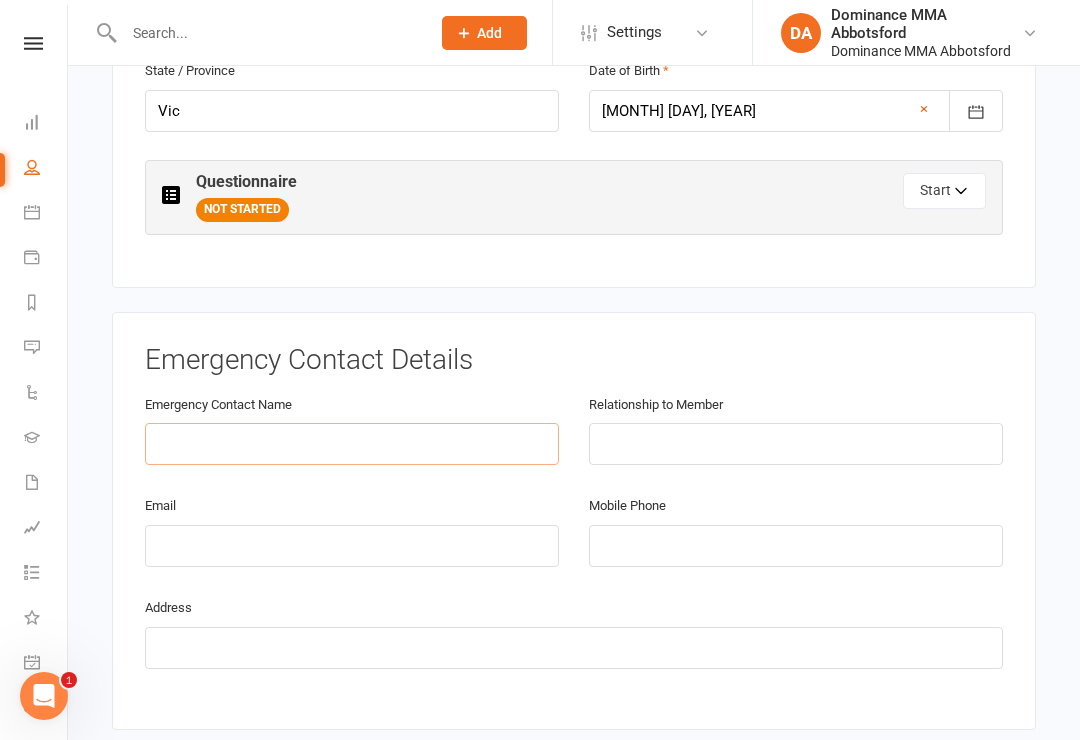 click at bounding box center (352, 444) 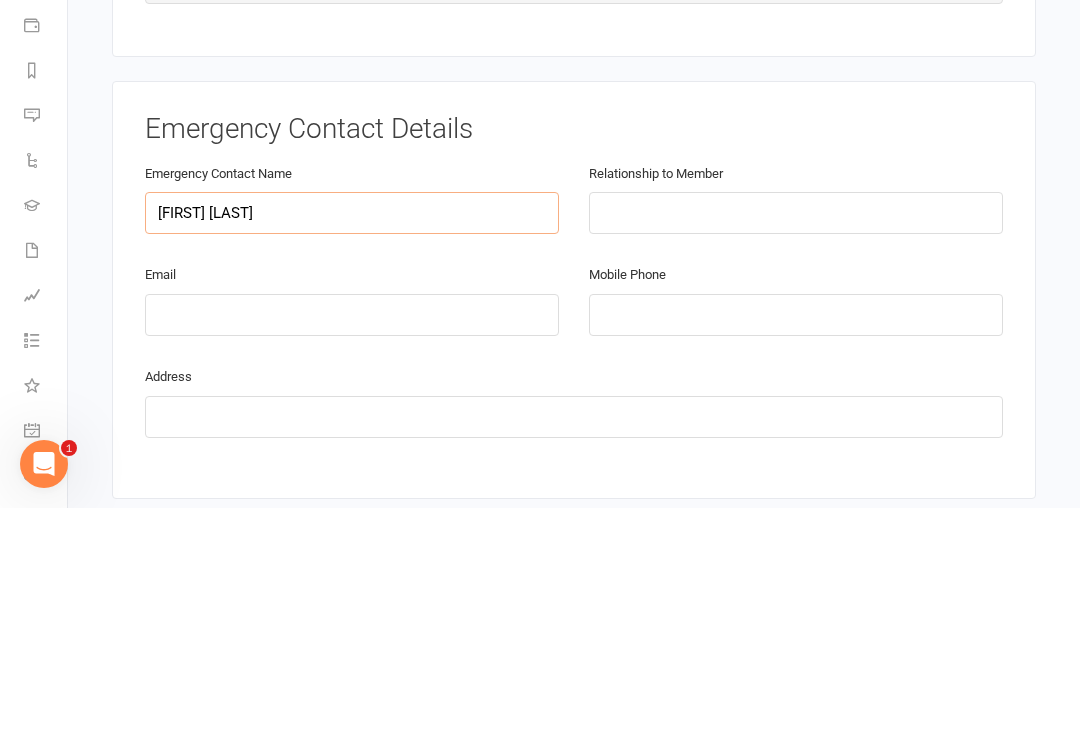 type on "Annie campbell" 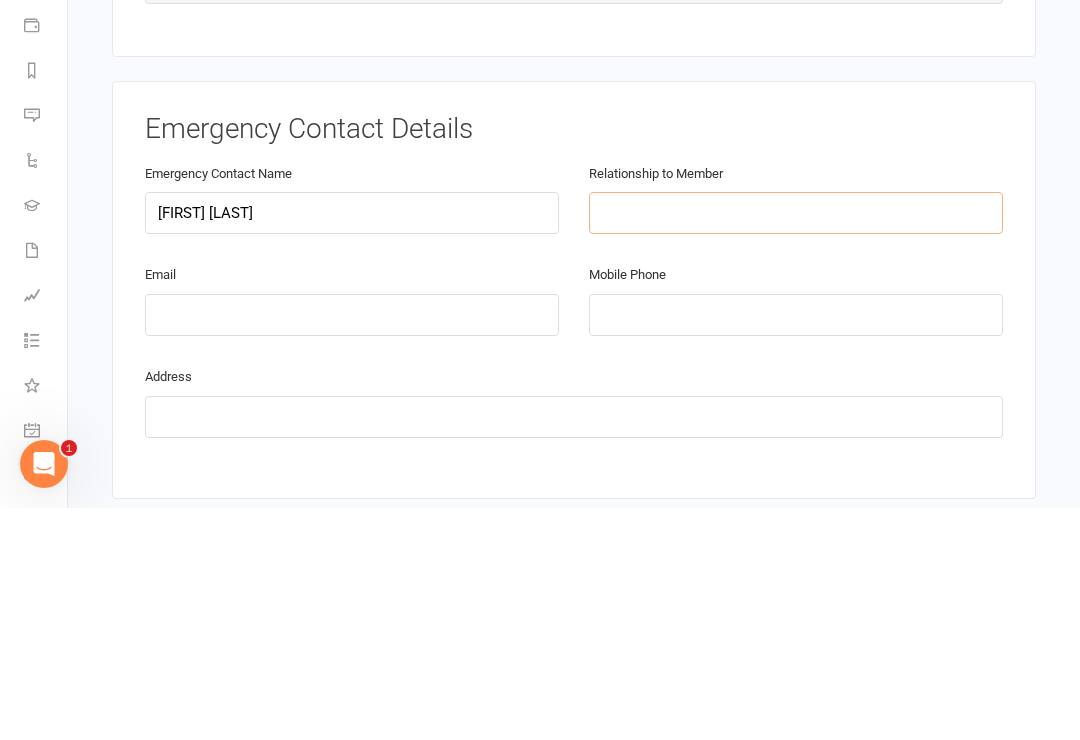 click at bounding box center (796, 445) 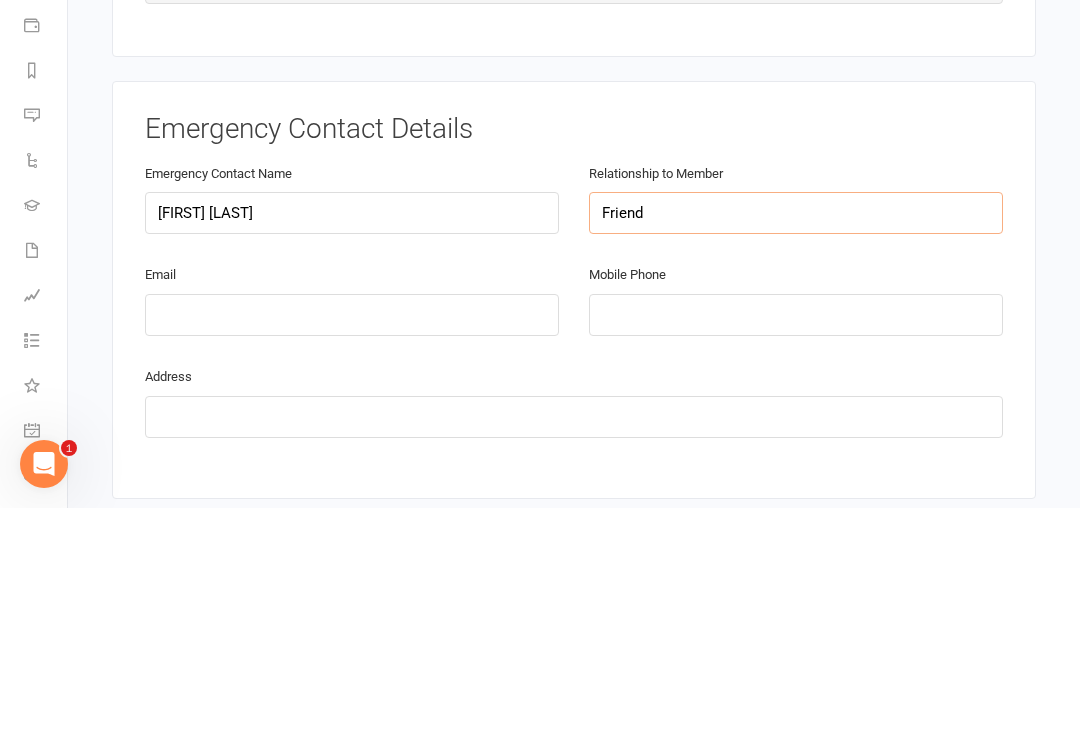 type on "Friend" 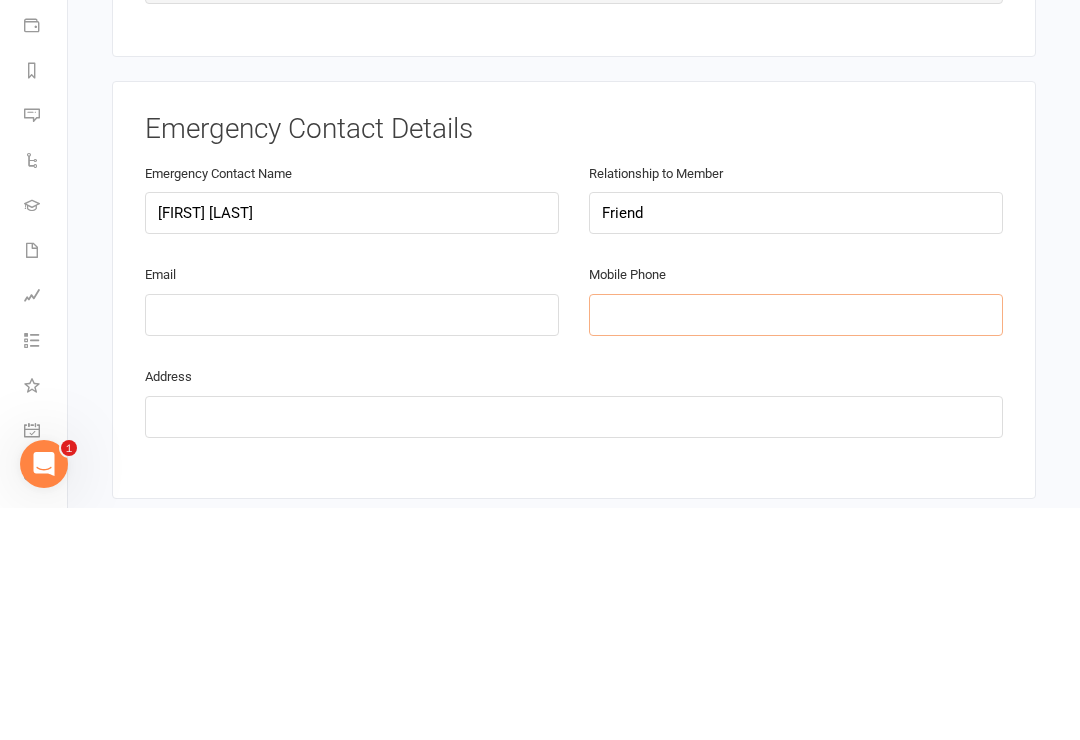 click at bounding box center [796, 547] 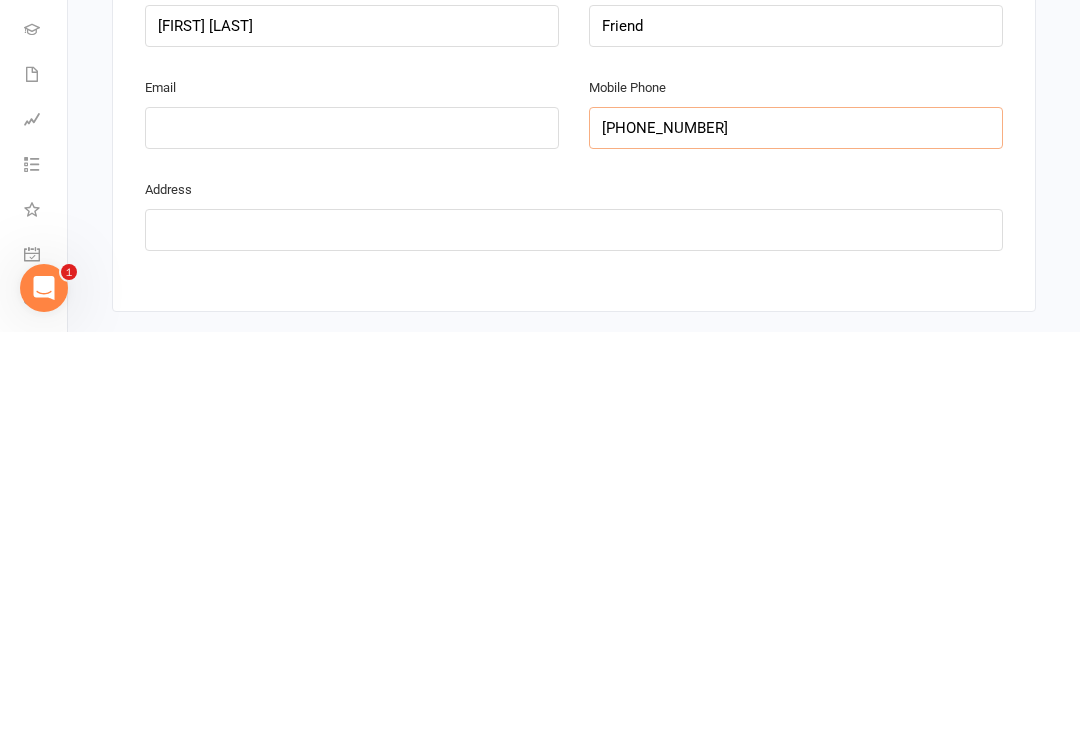 scroll, scrollTop: 959, scrollLeft: 0, axis: vertical 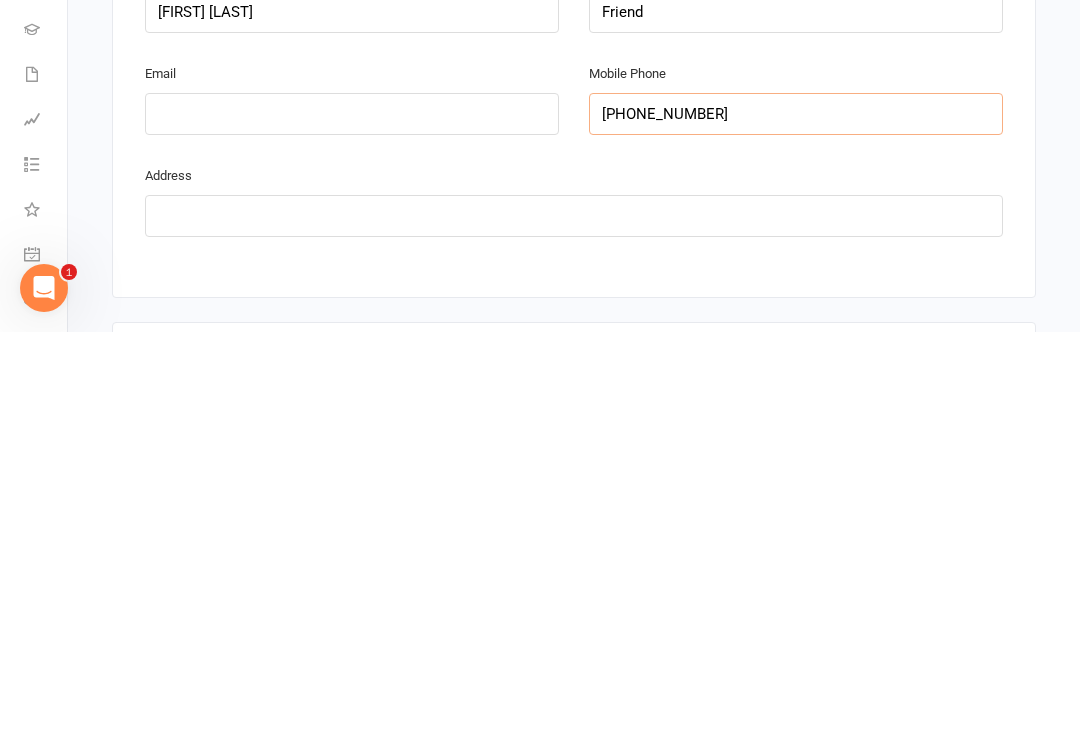 type on "0413255951" 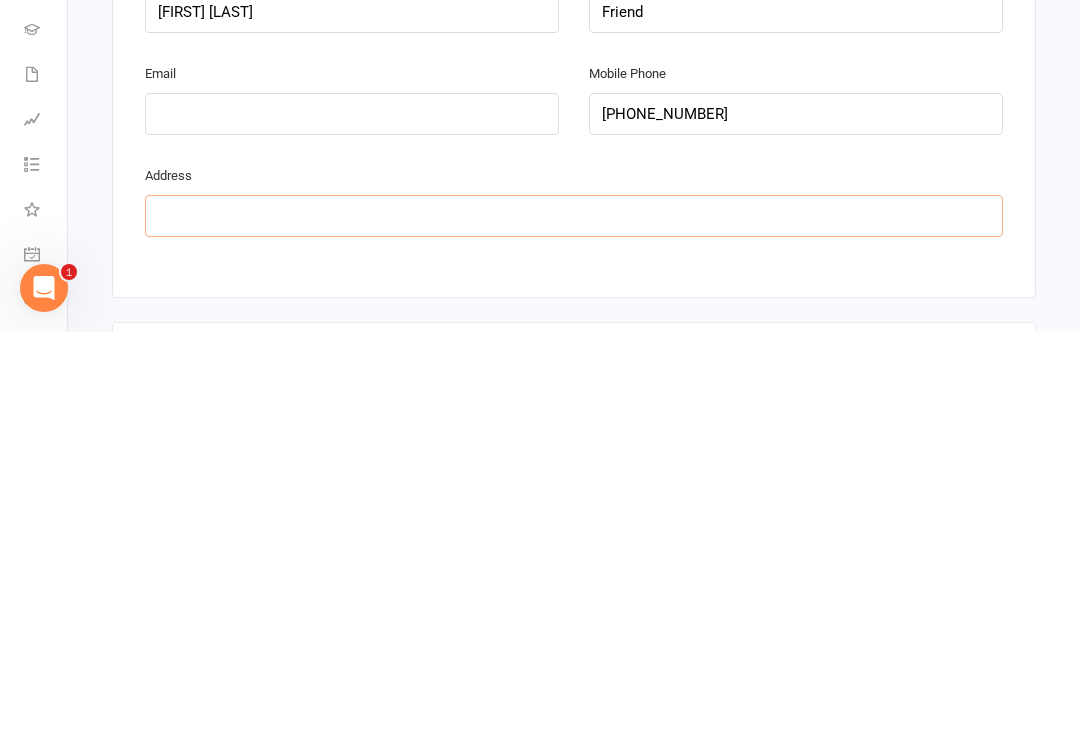 click at bounding box center (574, 624) 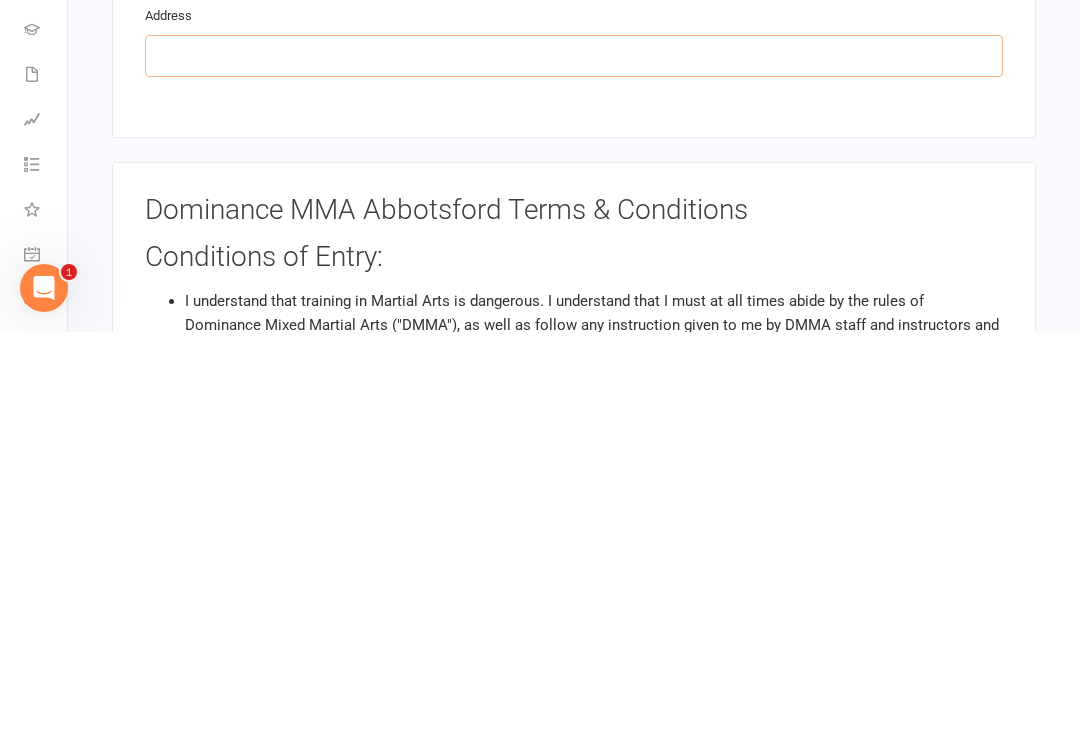 scroll, scrollTop: 1126, scrollLeft: 0, axis: vertical 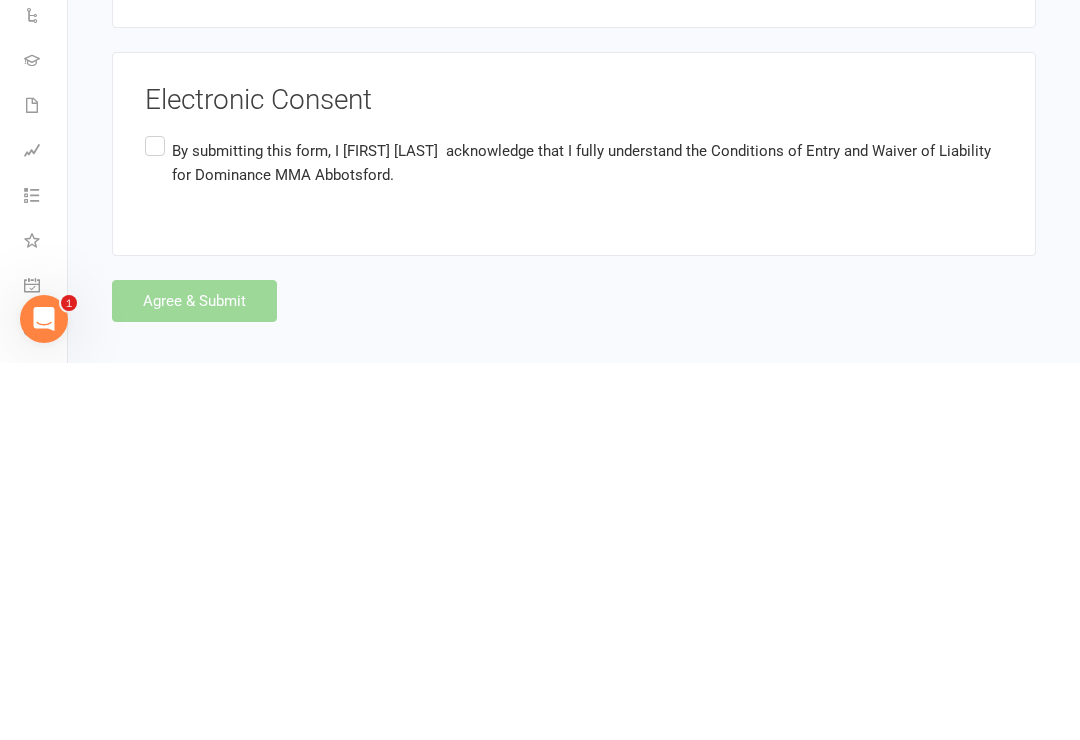 click on "By submitting this form, I Corinne Farrow    acknowledge that I fully understand the Conditions of Entry and Waiver of Liability for Dominance MMA Abbotsford." at bounding box center [574, 540] 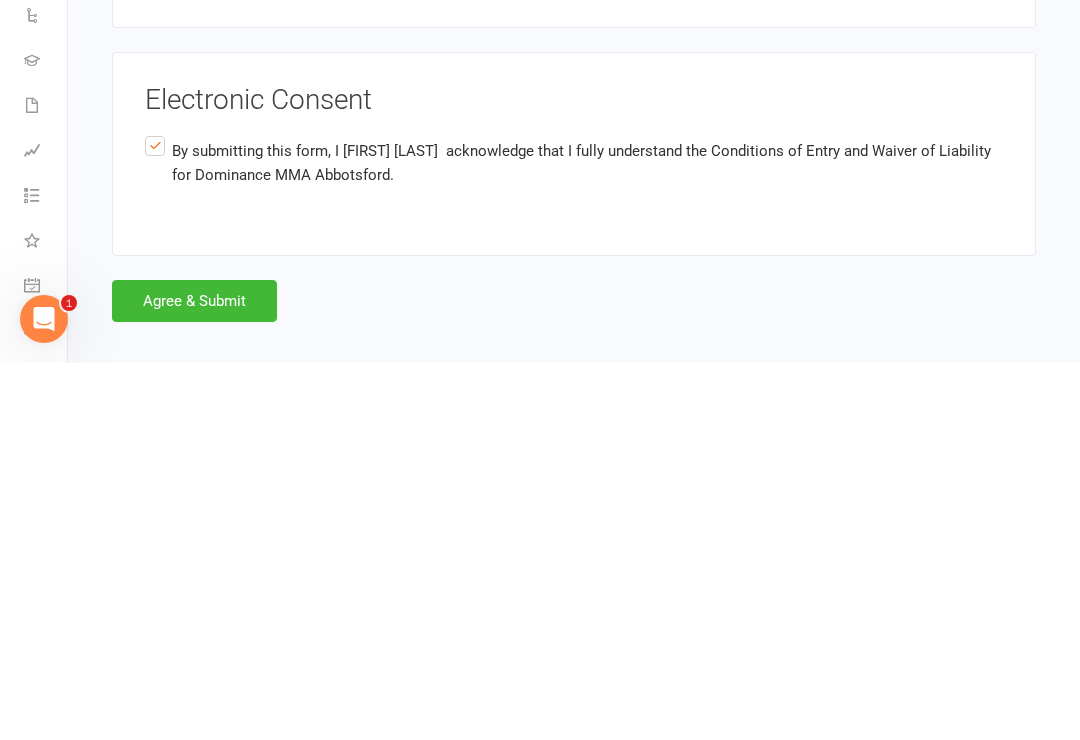 scroll, scrollTop: 2298, scrollLeft: 0, axis: vertical 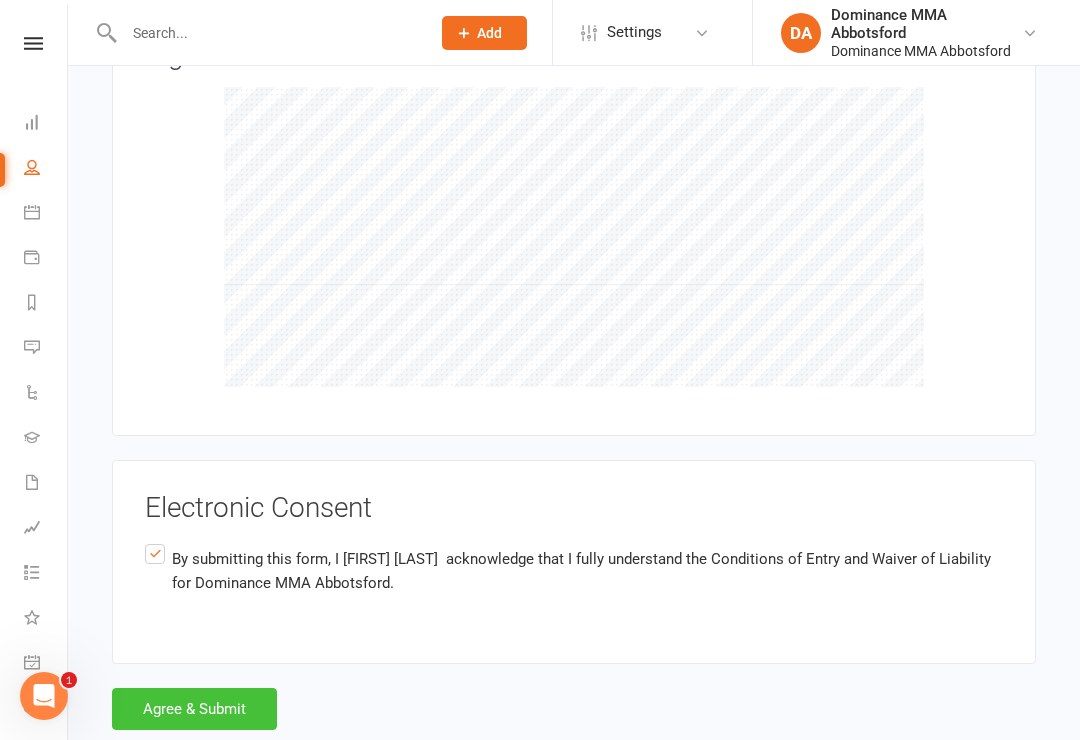 click on "Agree & Submit" at bounding box center (194, 709) 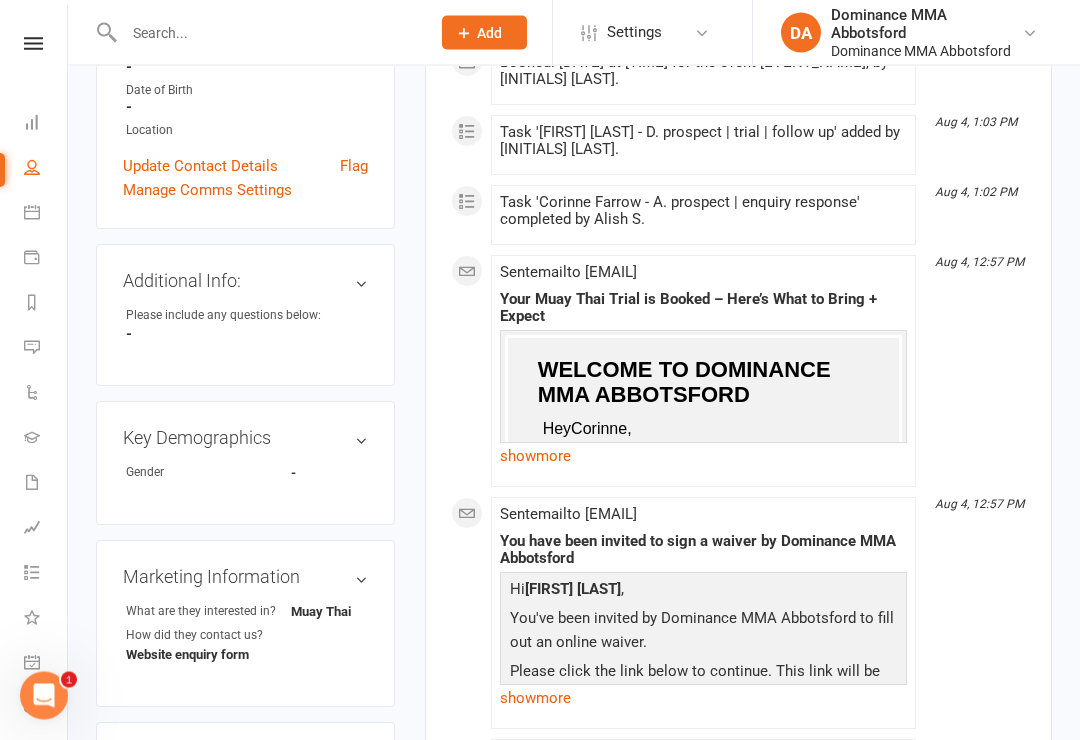 scroll, scrollTop: 423, scrollLeft: 0, axis: vertical 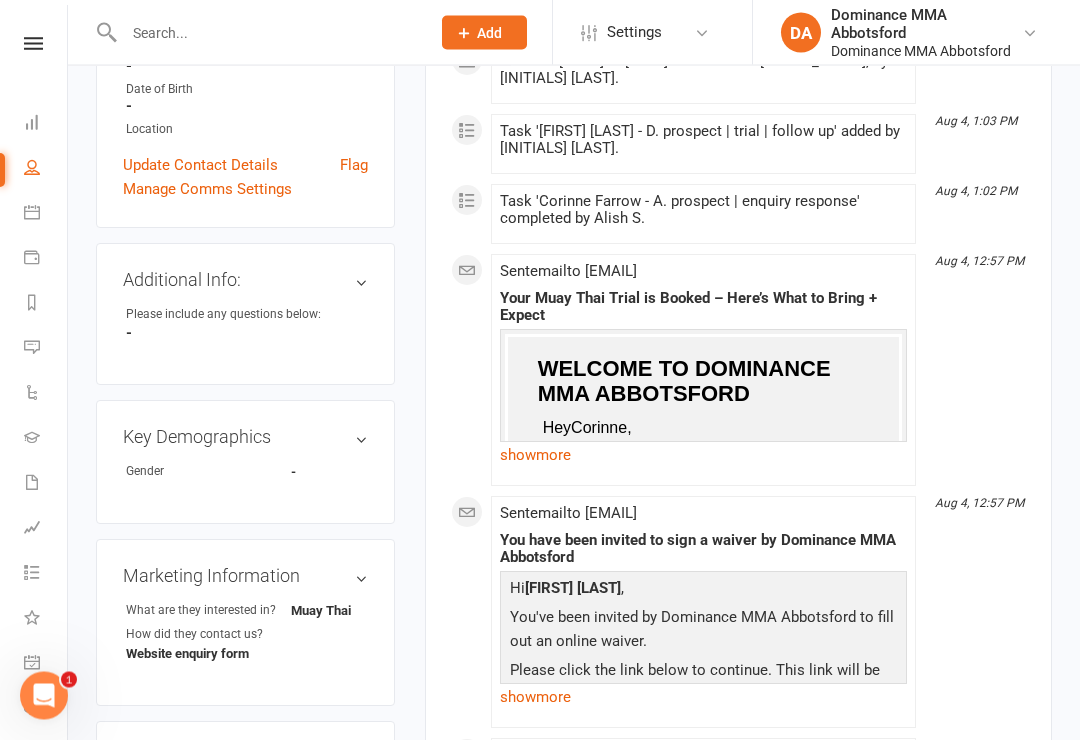 click on "Clubworx" at bounding box center (33, 69) 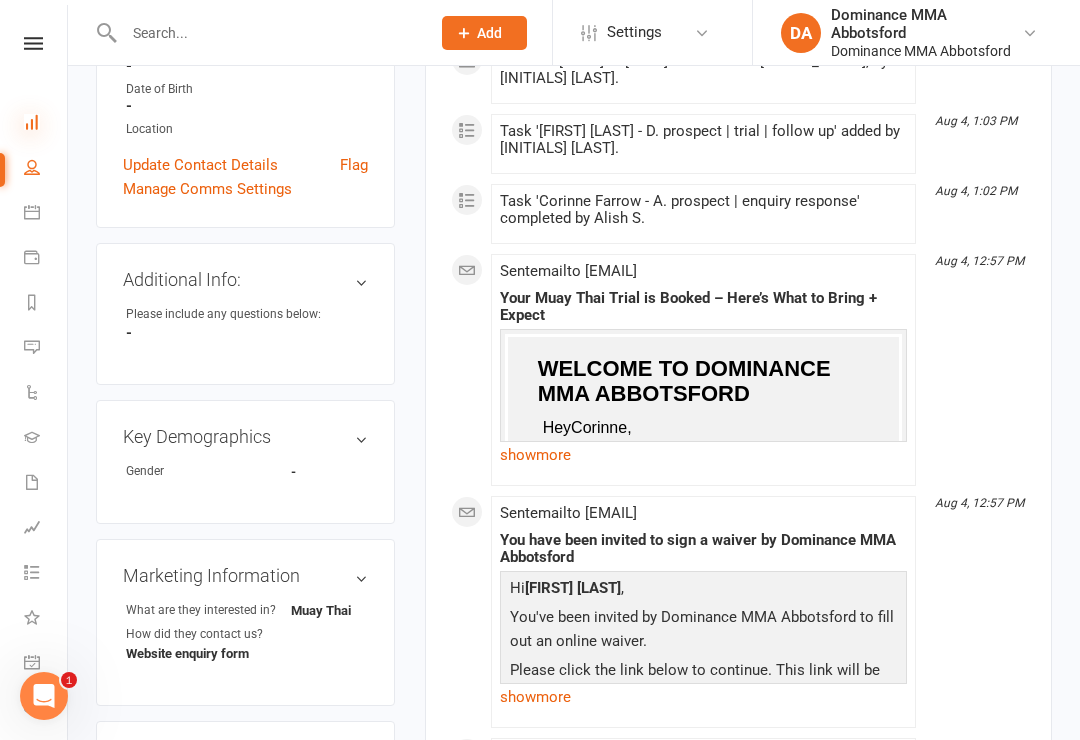 click at bounding box center (32, 122) 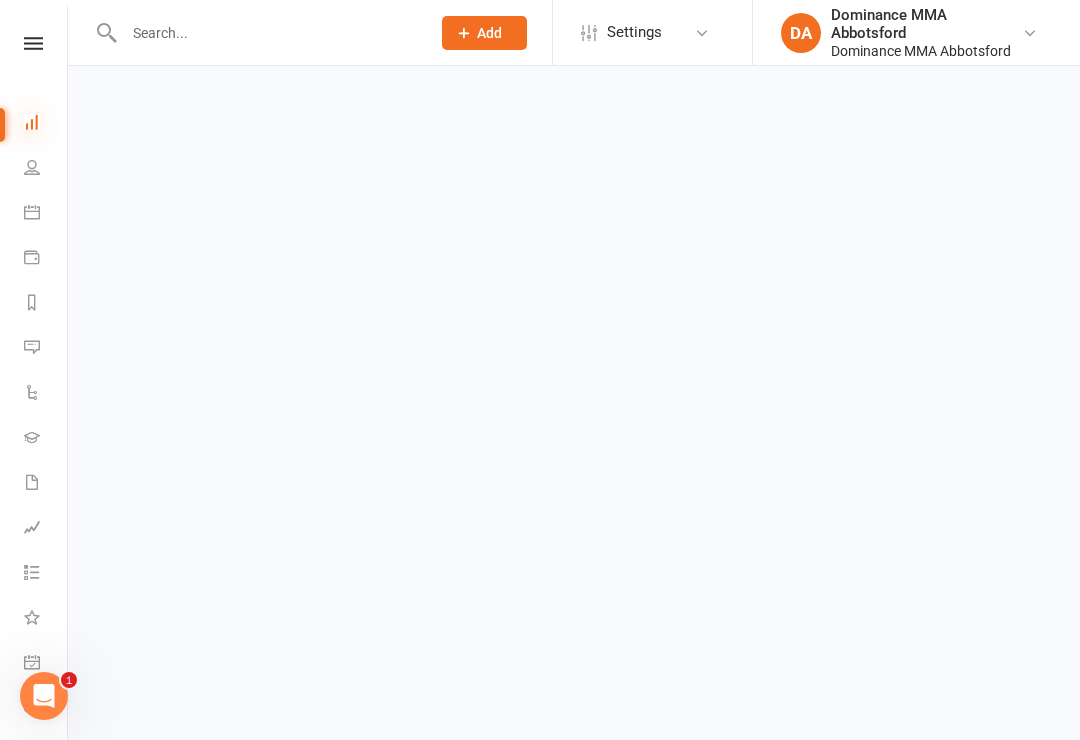 scroll, scrollTop: 0, scrollLeft: 0, axis: both 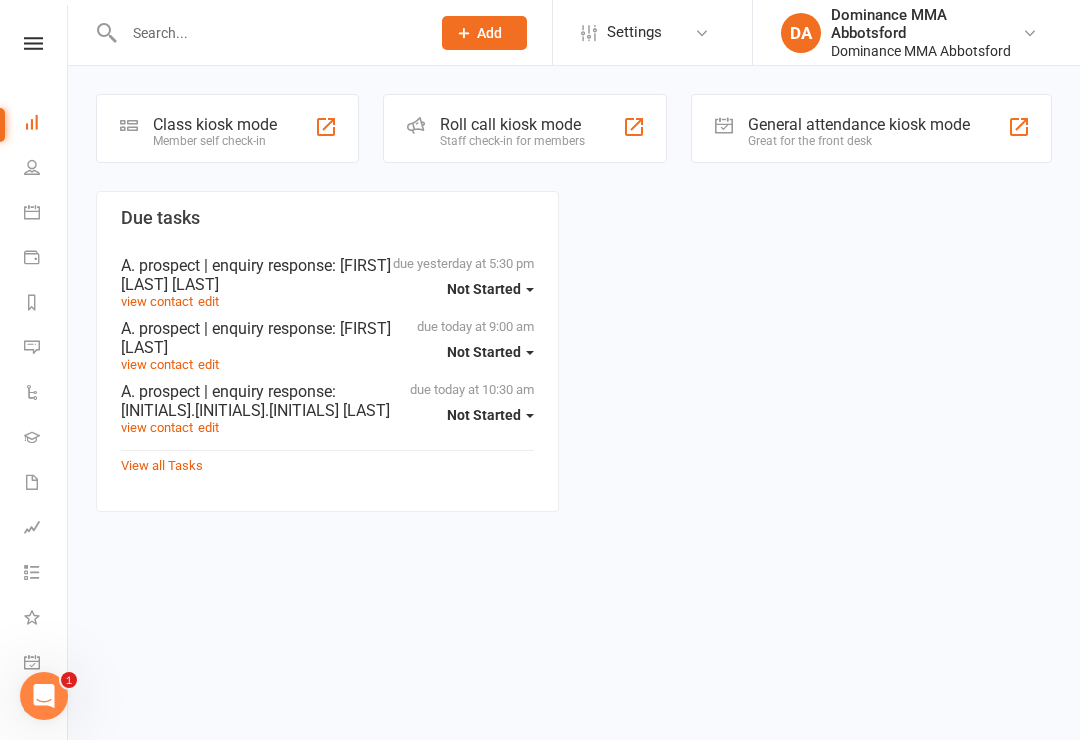click on "Clubworx Dashboard People Calendar Payments Reports Messages   Automations   Gradings   Waivers   2 Assessments  Tasks   59 What's New Check-in Kiosk modes General attendance Roll call Class check-in" at bounding box center [34, 375] 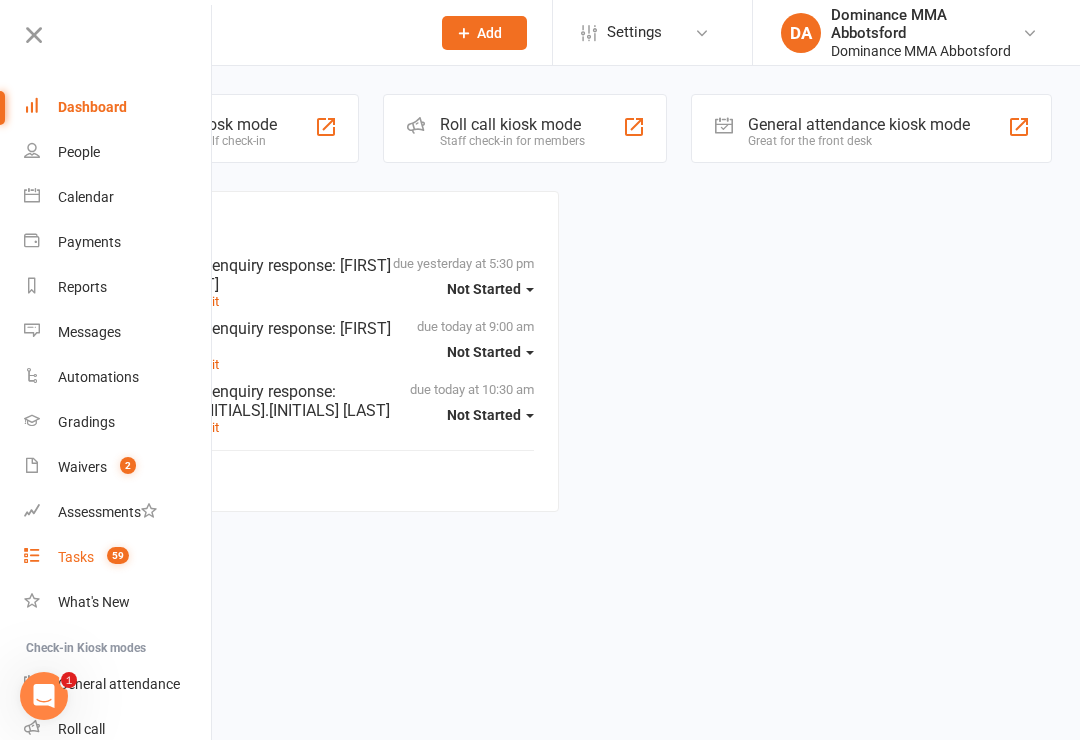 click on "Tasks   59" at bounding box center [118, 557] 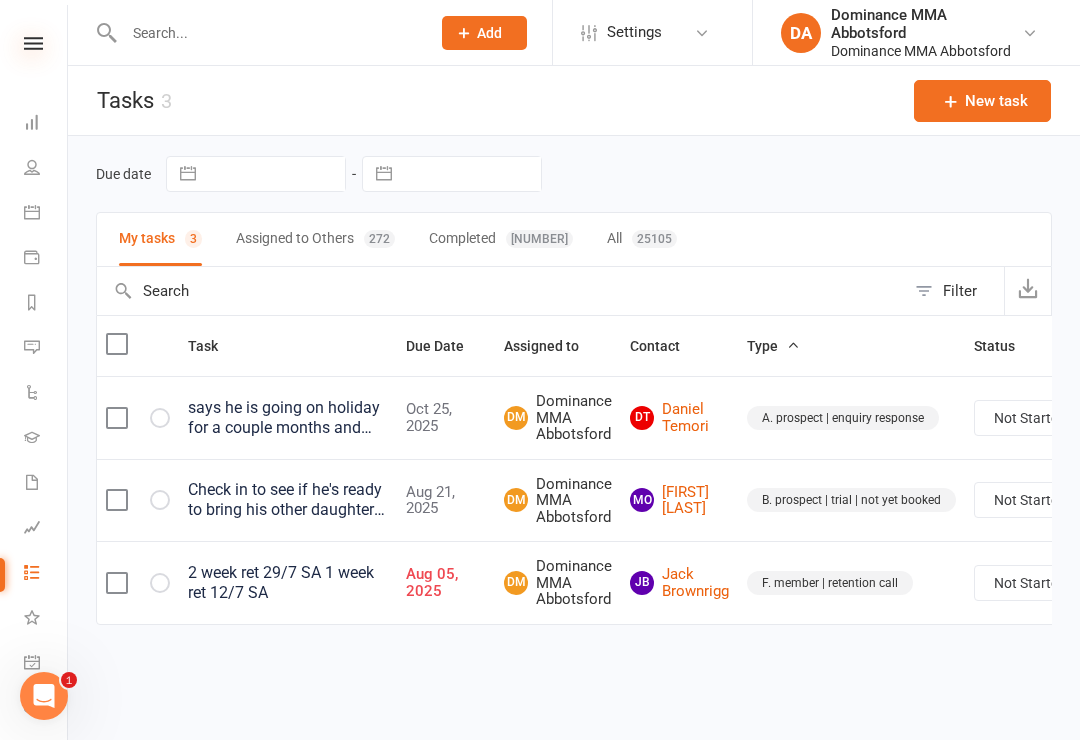 click at bounding box center (33, 43) 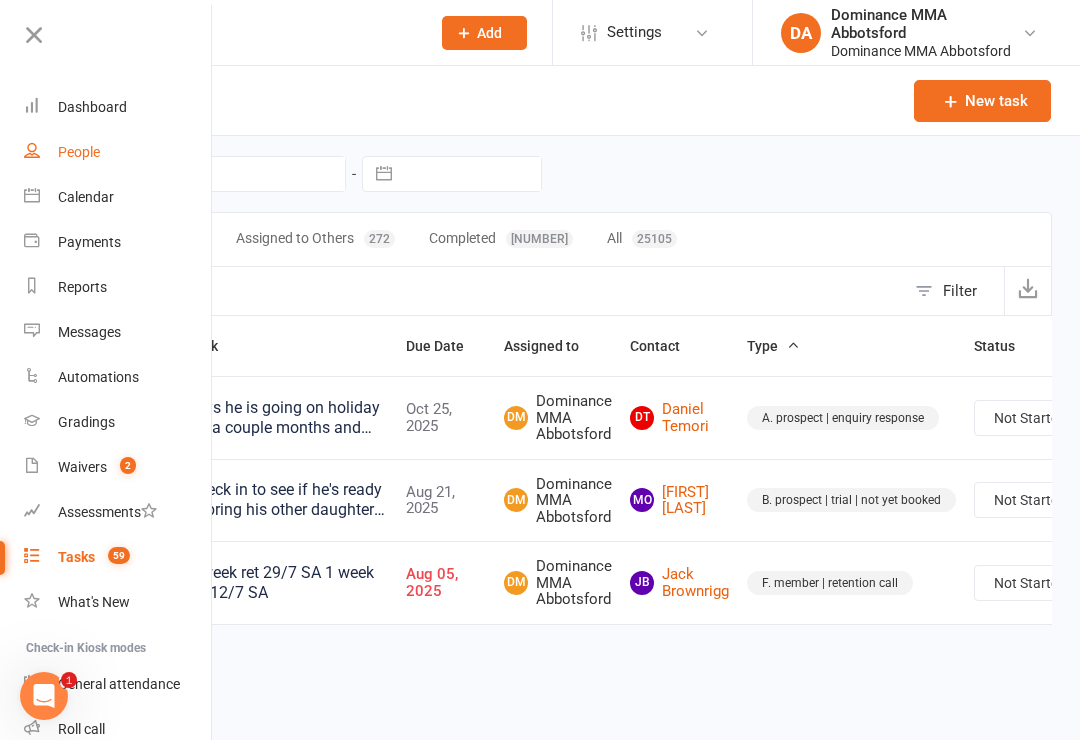 click on "People" at bounding box center (118, 152) 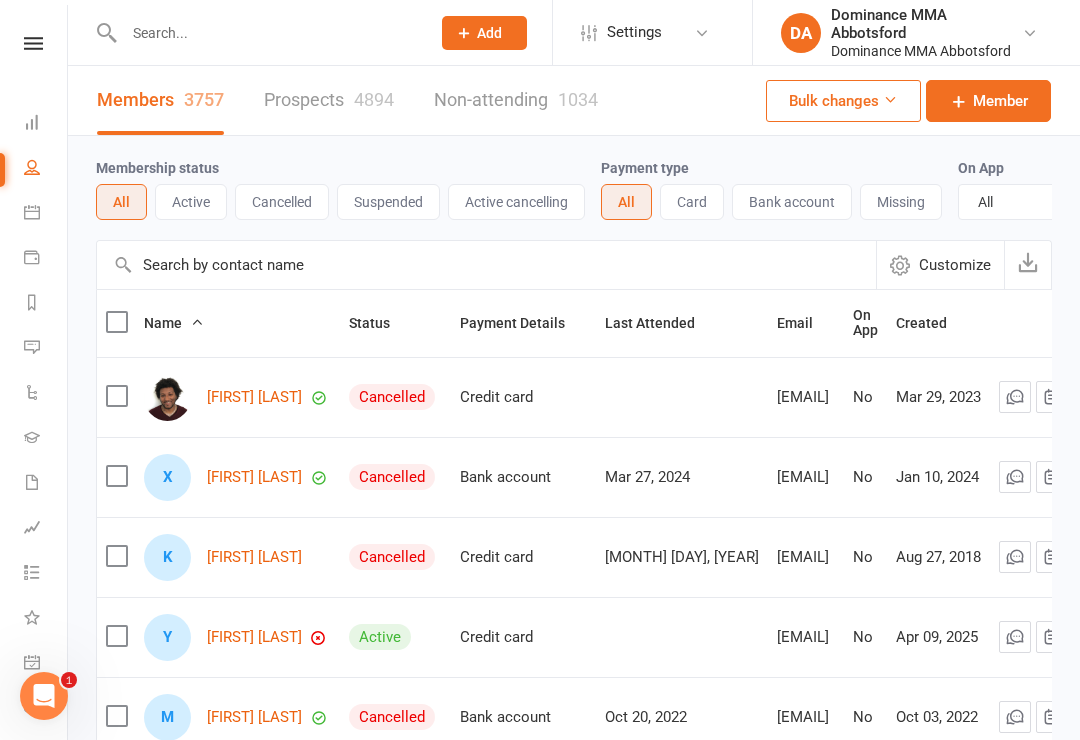 click on "Clubworx Dashboard People Calendar Payments Reports Messages   Automations   Gradings   Waivers   2 Assessments  Tasks   59 What's New Check-in Kiosk modes General attendance Roll call Class check-in" at bounding box center [34, 375] 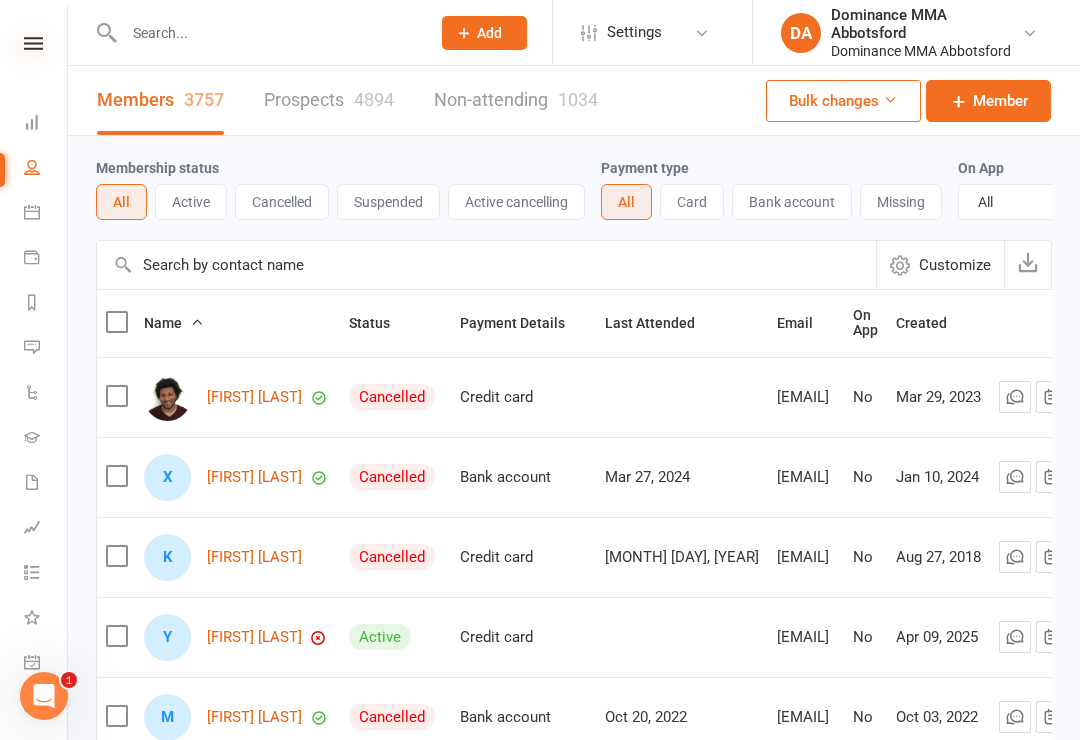 click at bounding box center [33, 43] 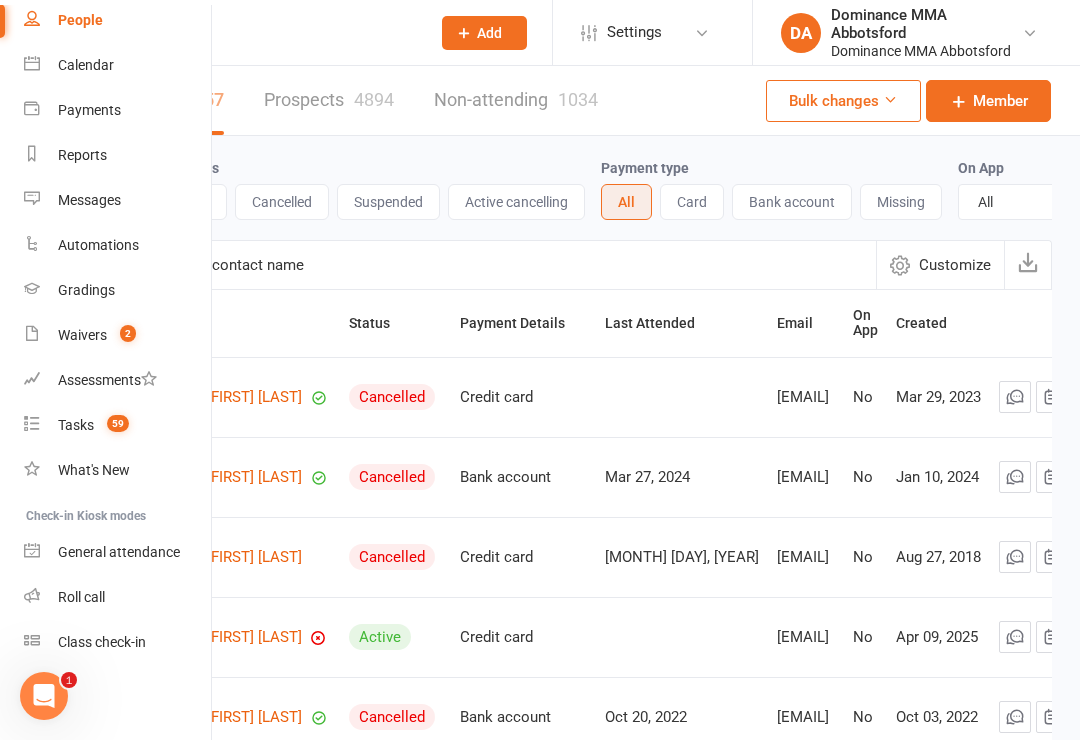 scroll, scrollTop: 132, scrollLeft: 0, axis: vertical 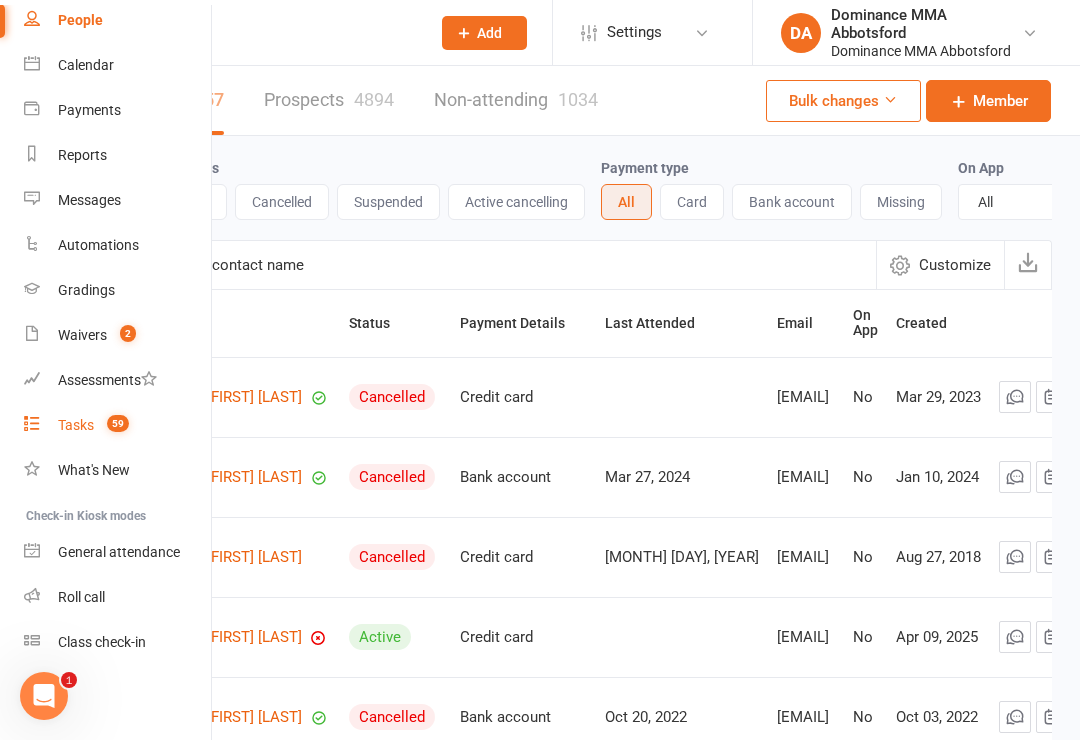 click on "59" at bounding box center [113, 425] 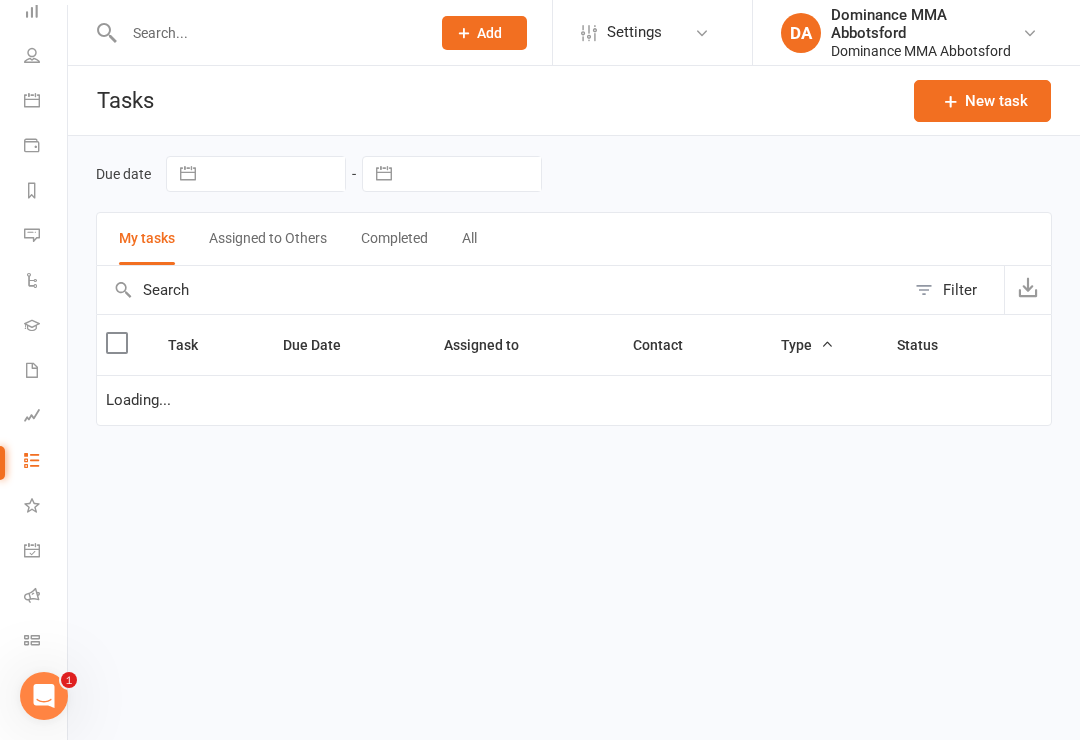 scroll, scrollTop: 112, scrollLeft: 0, axis: vertical 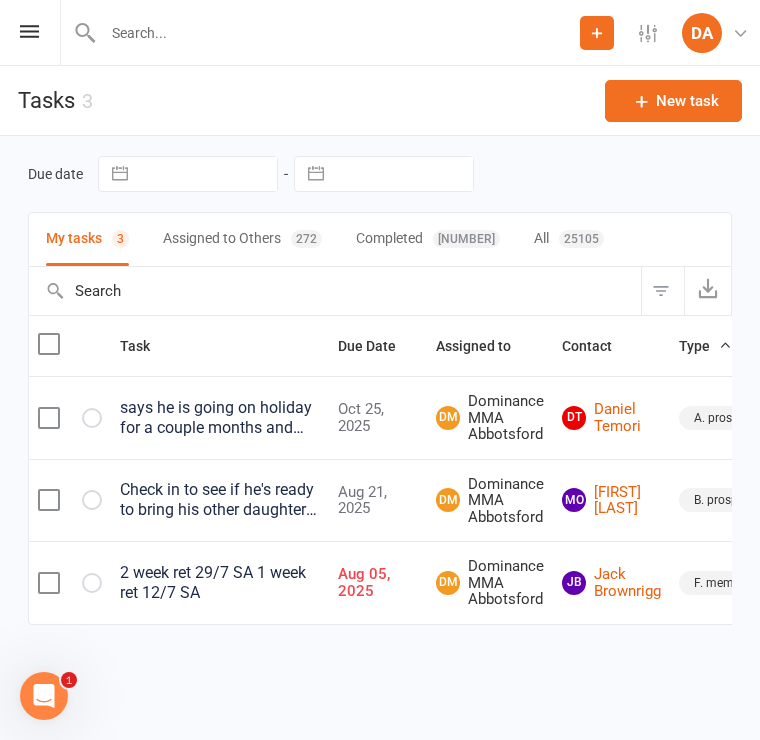 click on "Prospect
Member
Non-attending contact
Class / event
Appointment
Task
Bulk message
Add
Settings Membership Plans Event Templates Appointment Types DA Dominance MMA Abbotsford Dominance MMA Abbotsford My profile Help Terms & conditions  Privacy policy  Sign out Clubworx Dashboard People Calendar Payments Reports Messages   Automations   Gradings   Waivers   2 Assessments  Tasks   59 What's New Check-in Kiosk modes General attendance Roll call Class check-in × Waiver signed successfully × × Tasks 3 New task Due date Navigate forward to interact with the calendar and select a date. Press the question mark key to get the keyboard shortcuts for changing dates. My tasks 3 Assigned to Others 272 Completed 24830 All 25105 Filter Task Due Date Assigned to Contact Type Status Oct 25, 2025" at bounding box center (380, 354) 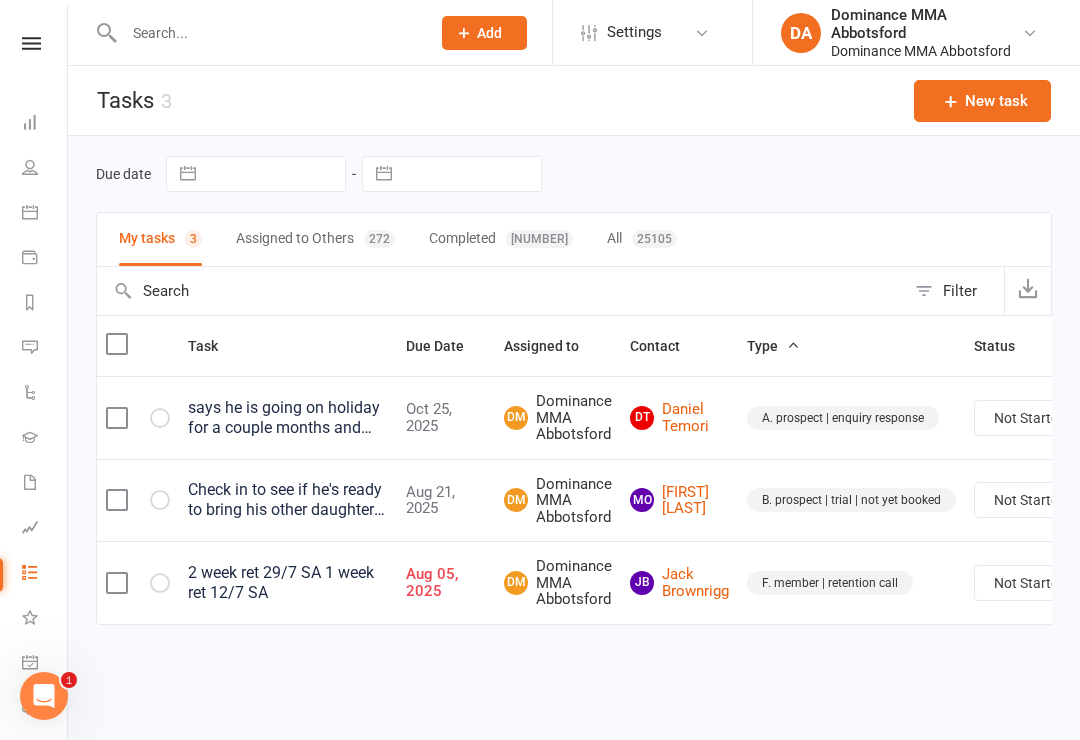 scroll, scrollTop: 0, scrollLeft: 2, axis: horizontal 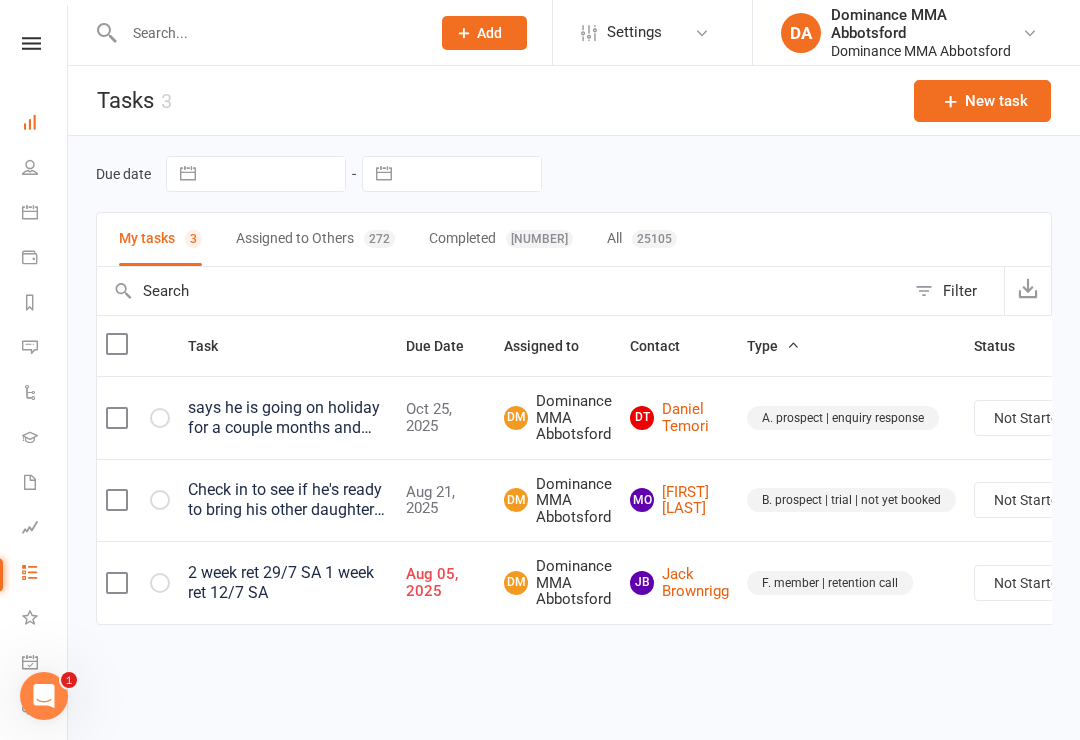 click on "Dashboard" at bounding box center (44, 124) 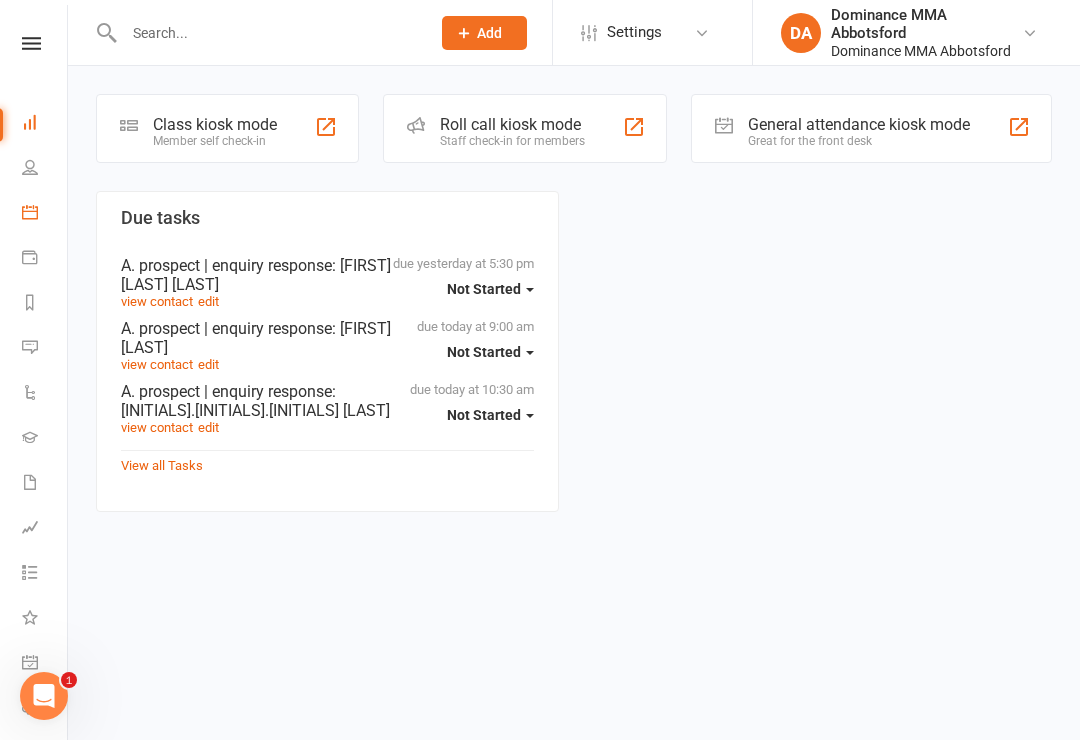 click on "Calendar" at bounding box center [44, 214] 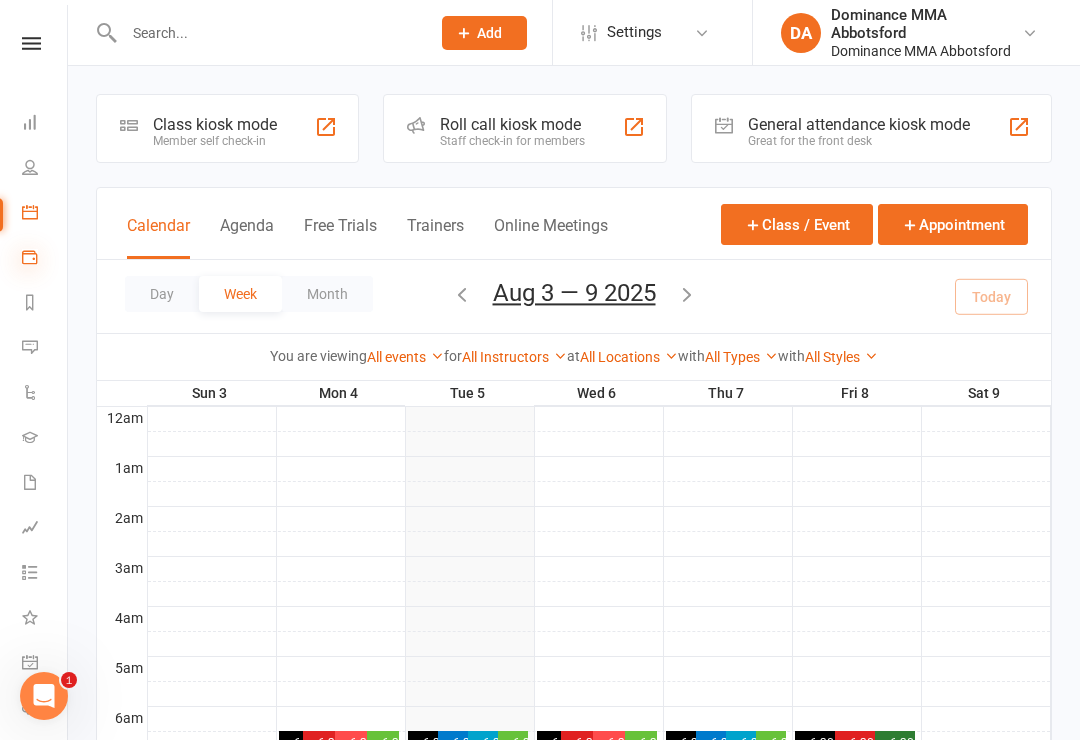 click at bounding box center [30, 257] 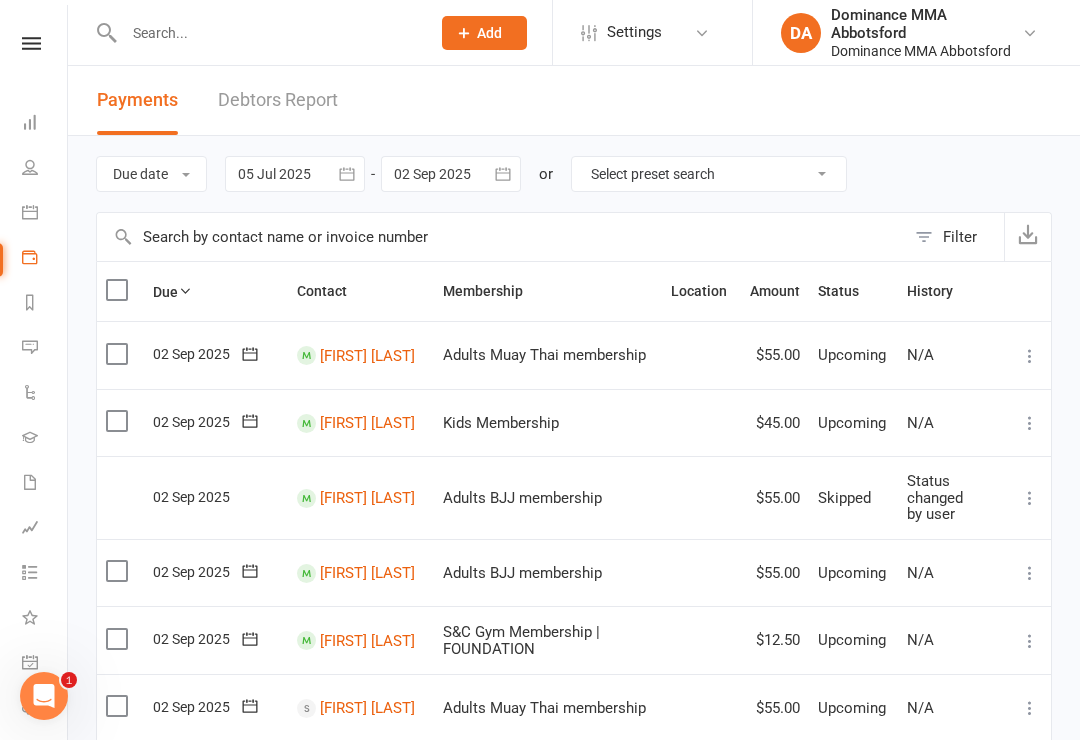 click on "Reports" at bounding box center (31, 304) 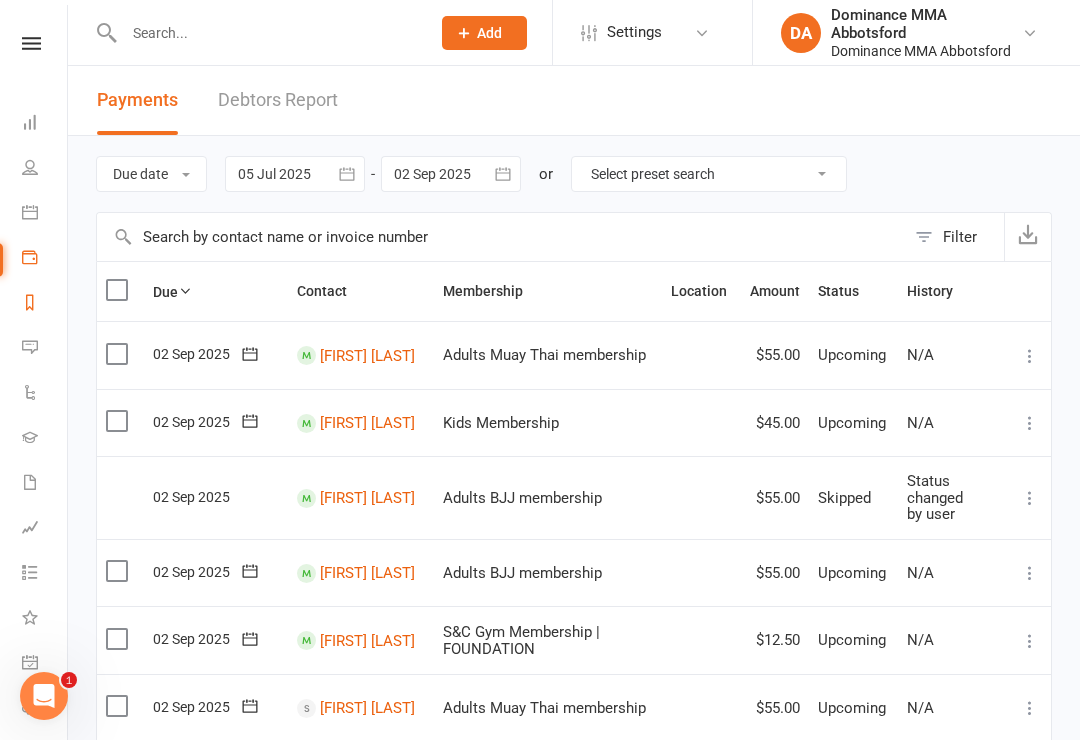 click on "Reports" at bounding box center [44, 304] 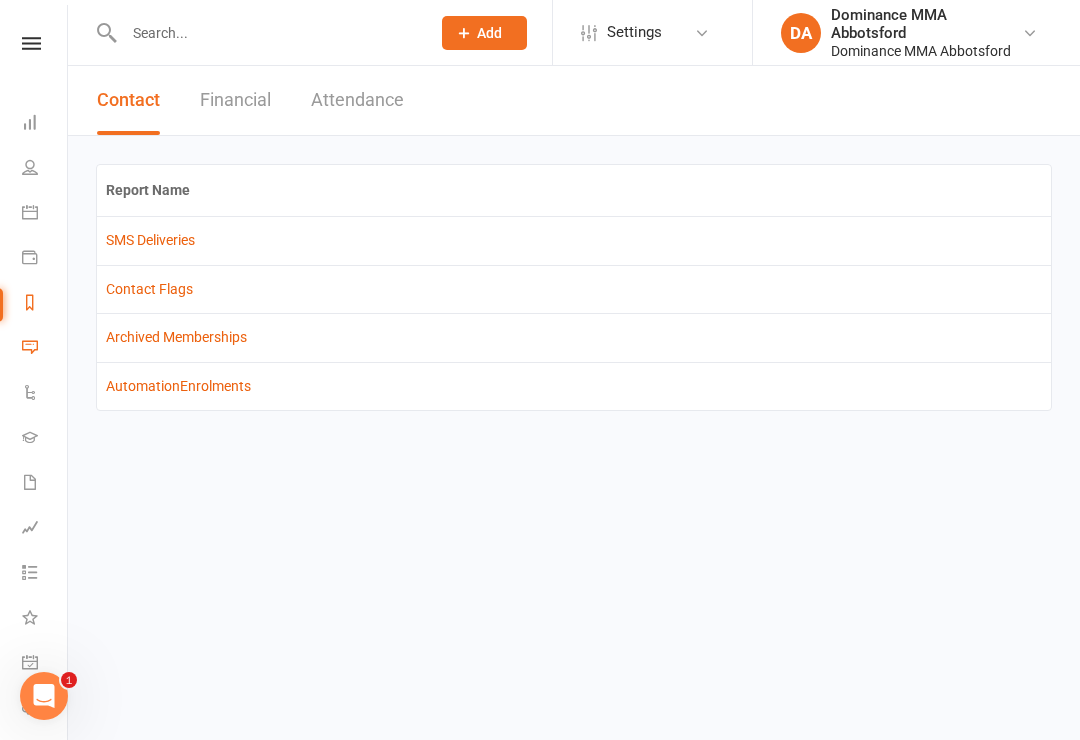click on "Messages" at bounding box center (44, 349) 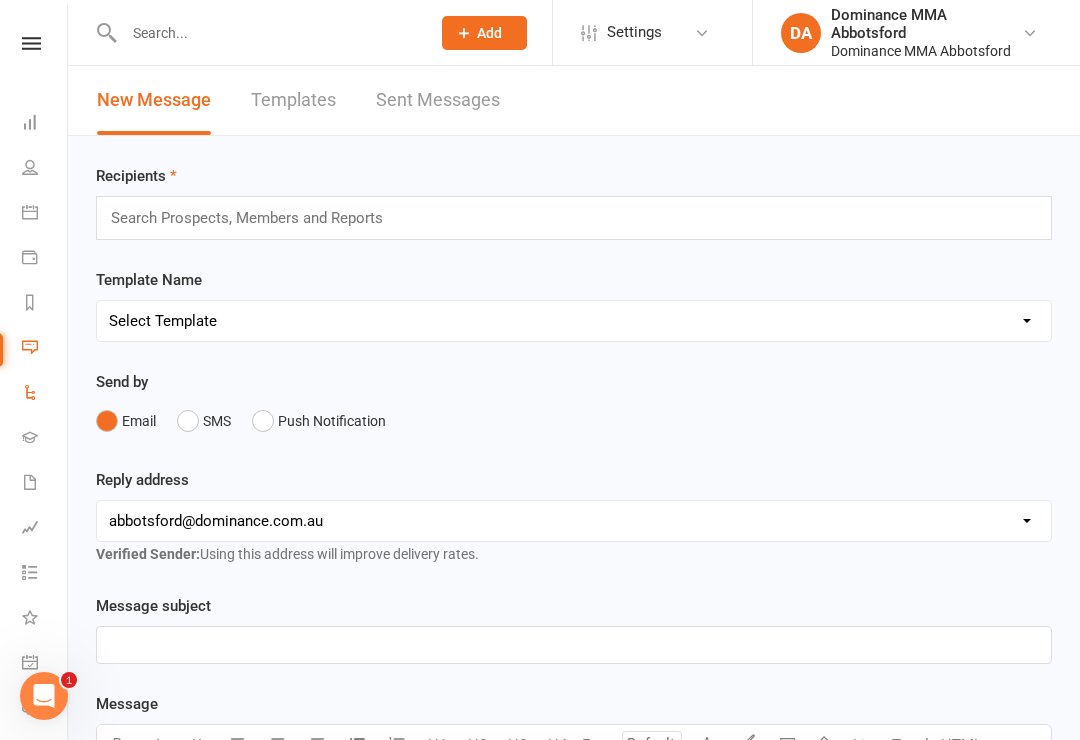 click on "Automations" at bounding box center (44, 394) 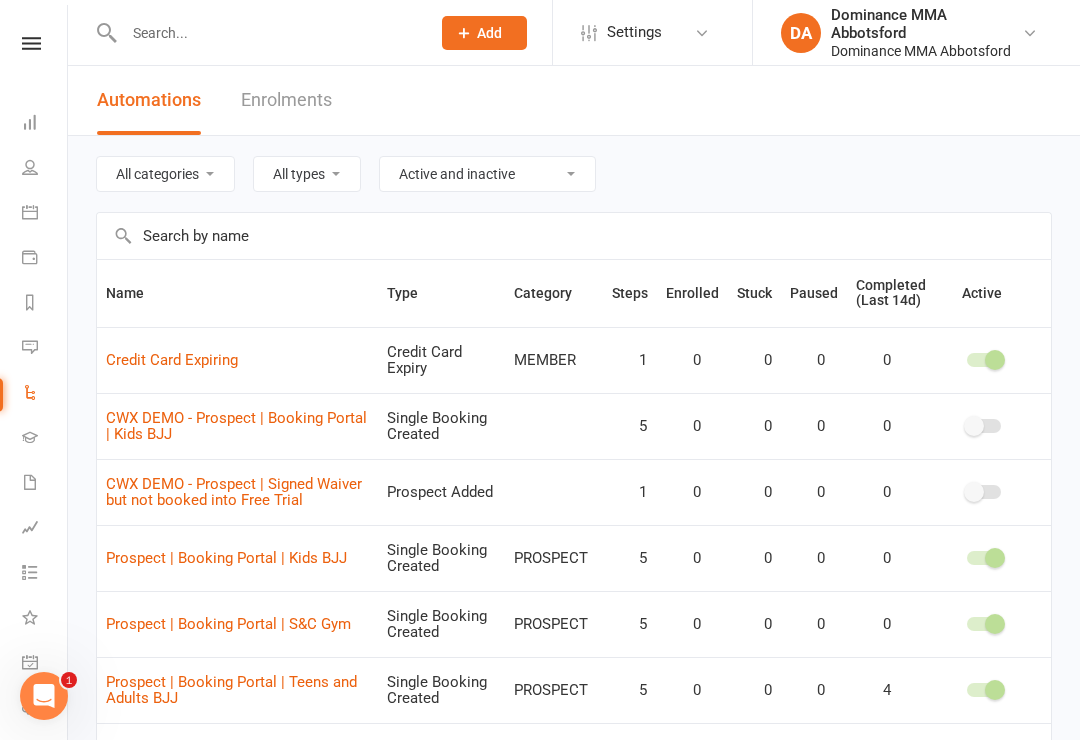 click on "Gradings" at bounding box center [31, 439] 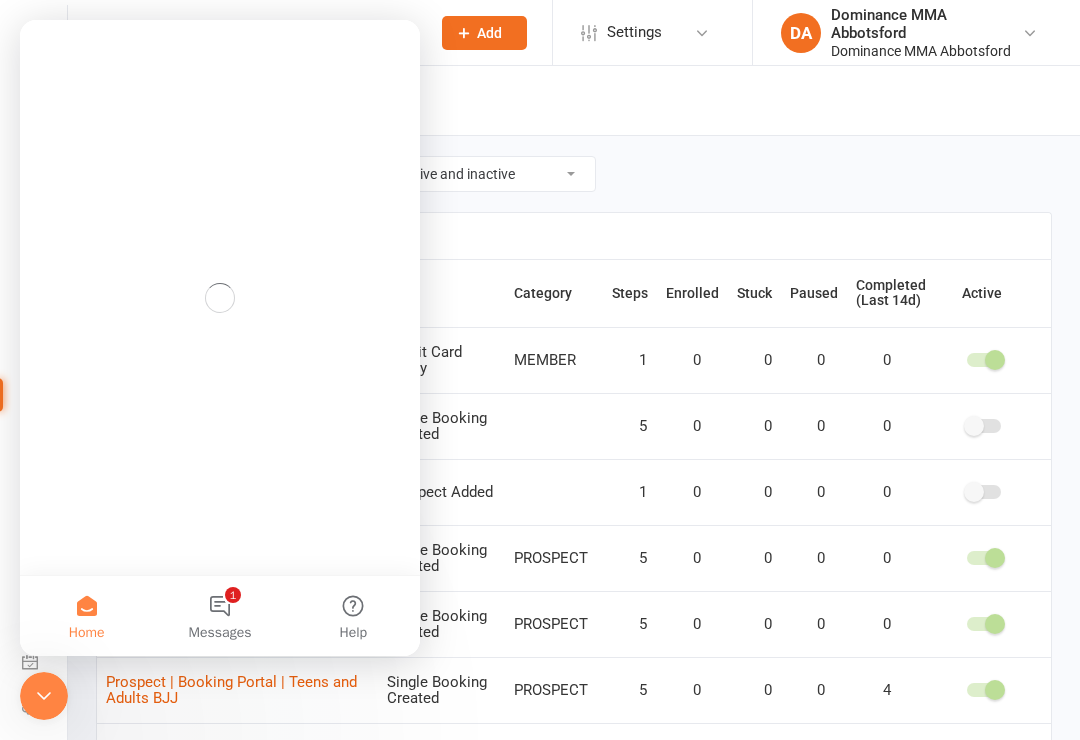 scroll, scrollTop: 0, scrollLeft: 0, axis: both 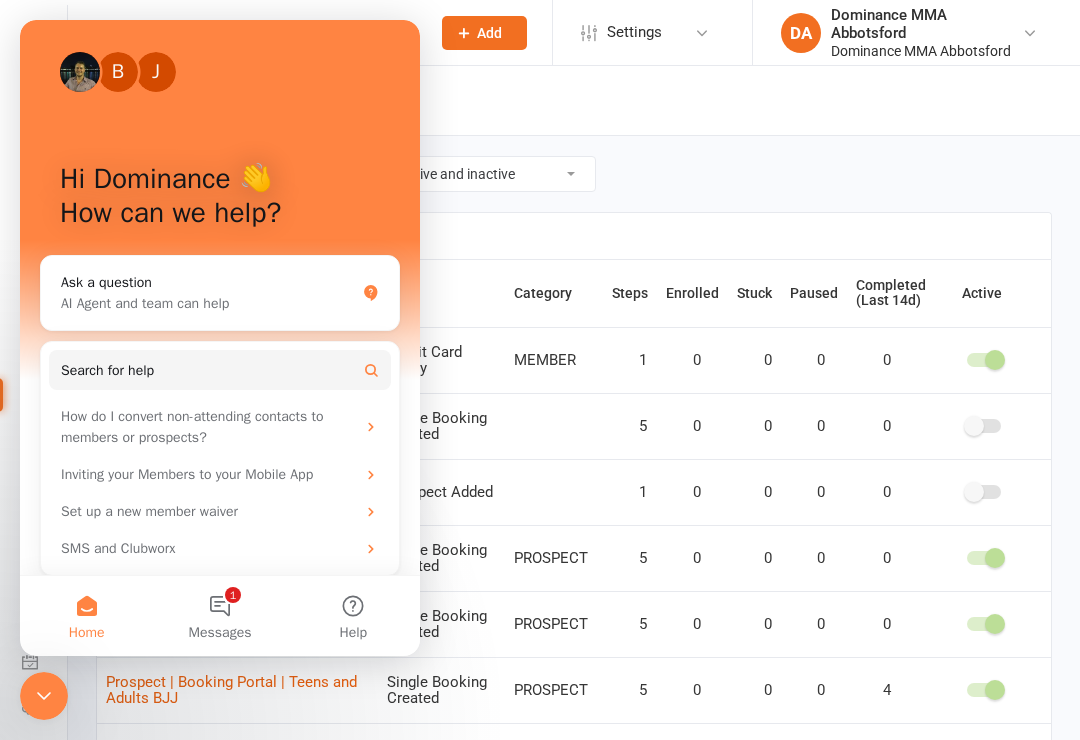 click on "PROSPECT" at bounding box center [554, 558] 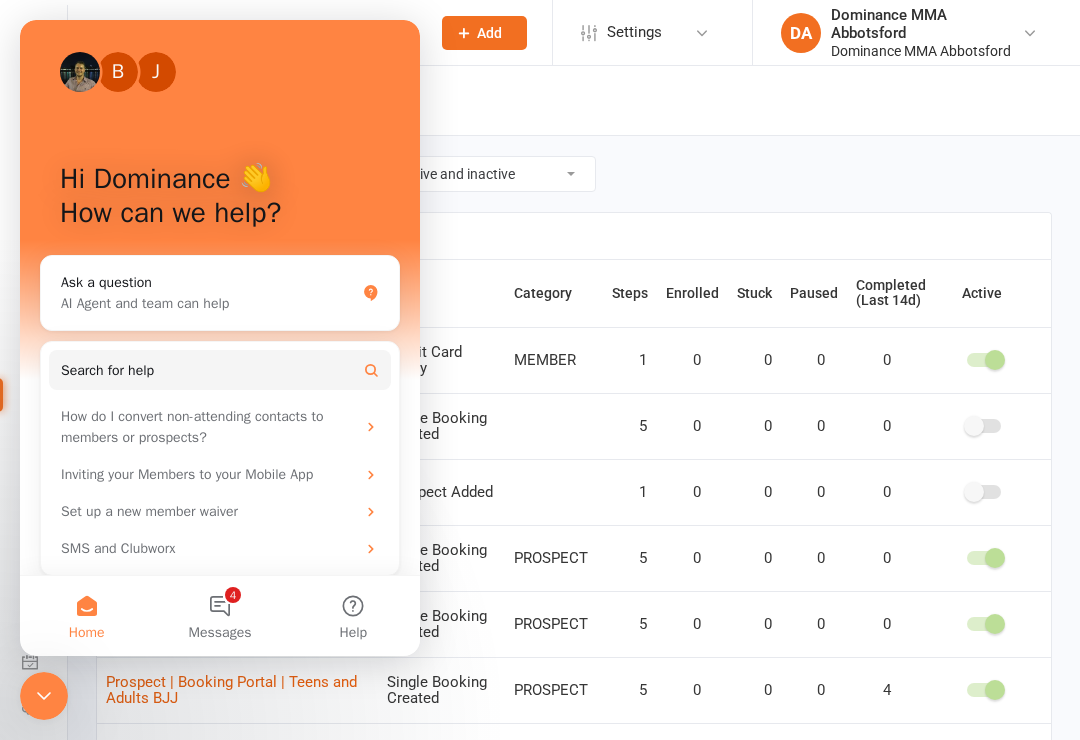 click on "0" at bounding box center [692, 558] 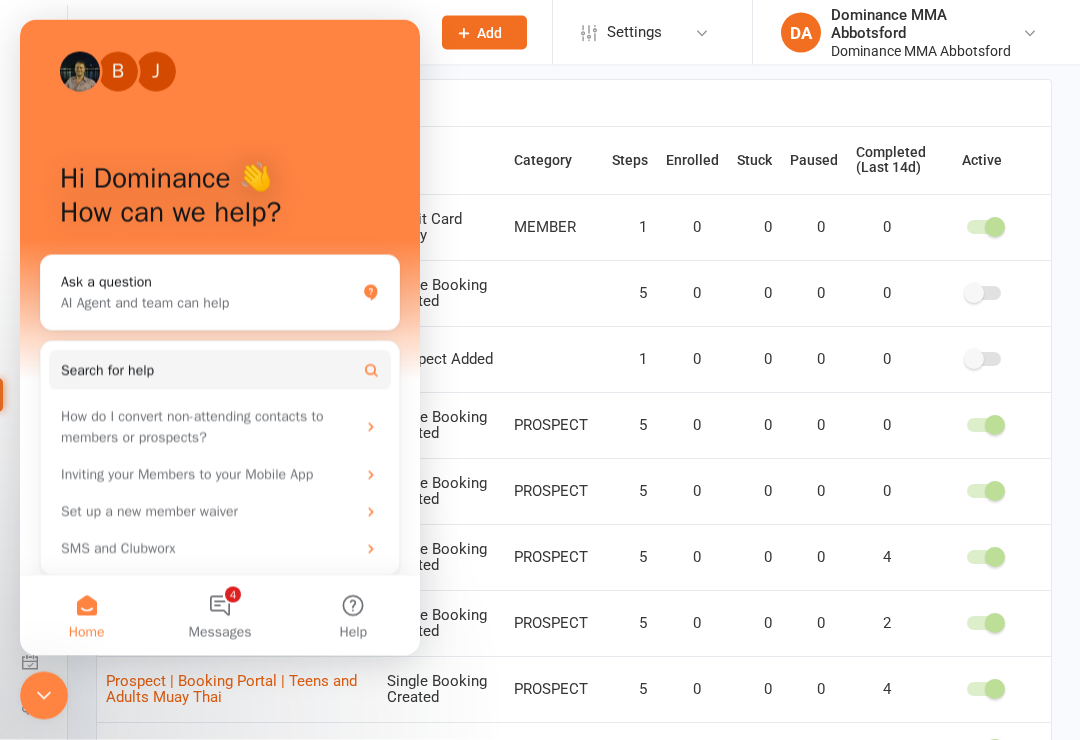 click 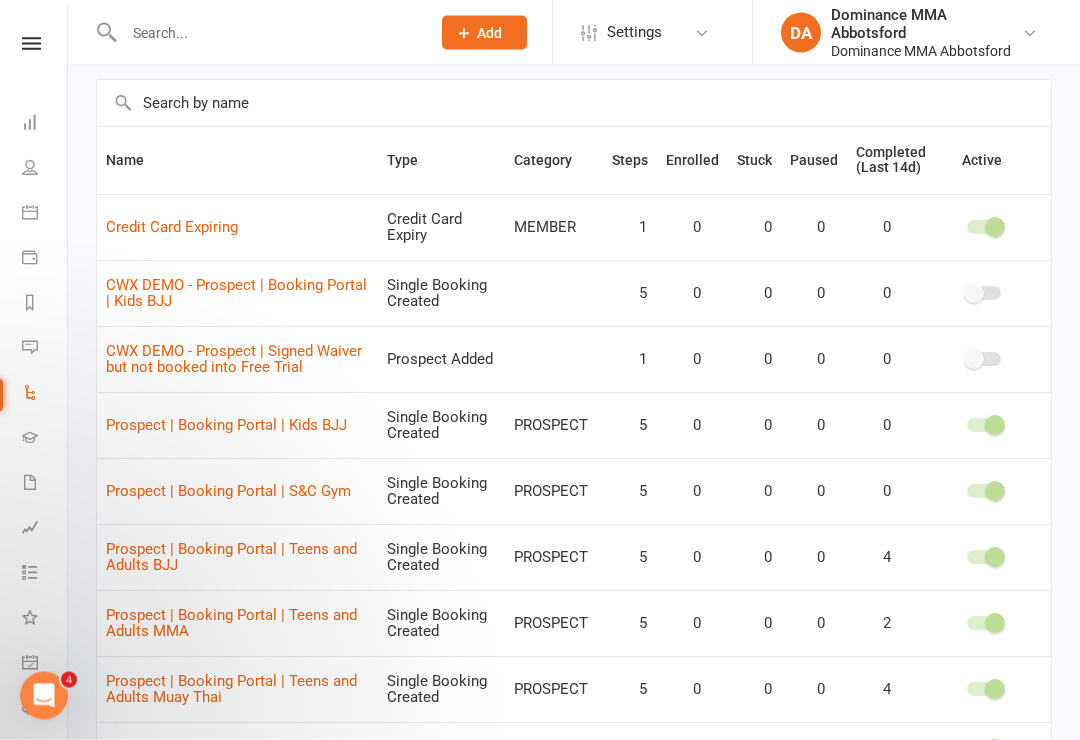 scroll, scrollTop: 133, scrollLeft: 0, axis: vertical 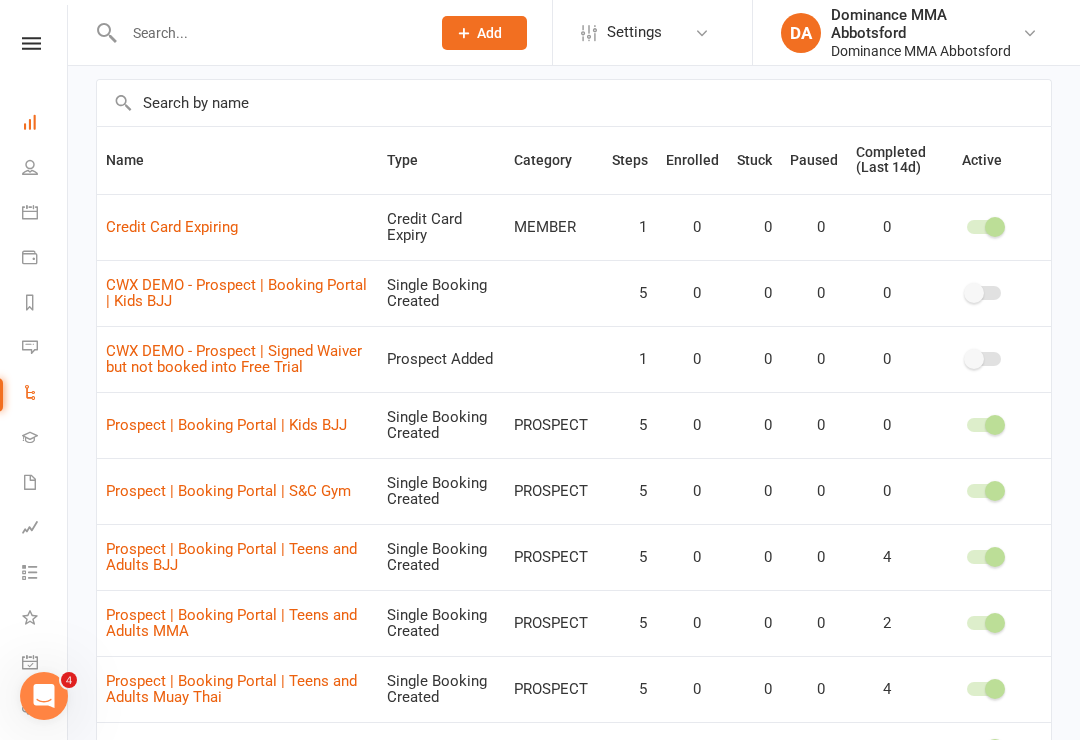 click on "Dashboard" at bounding box center [44, 124] 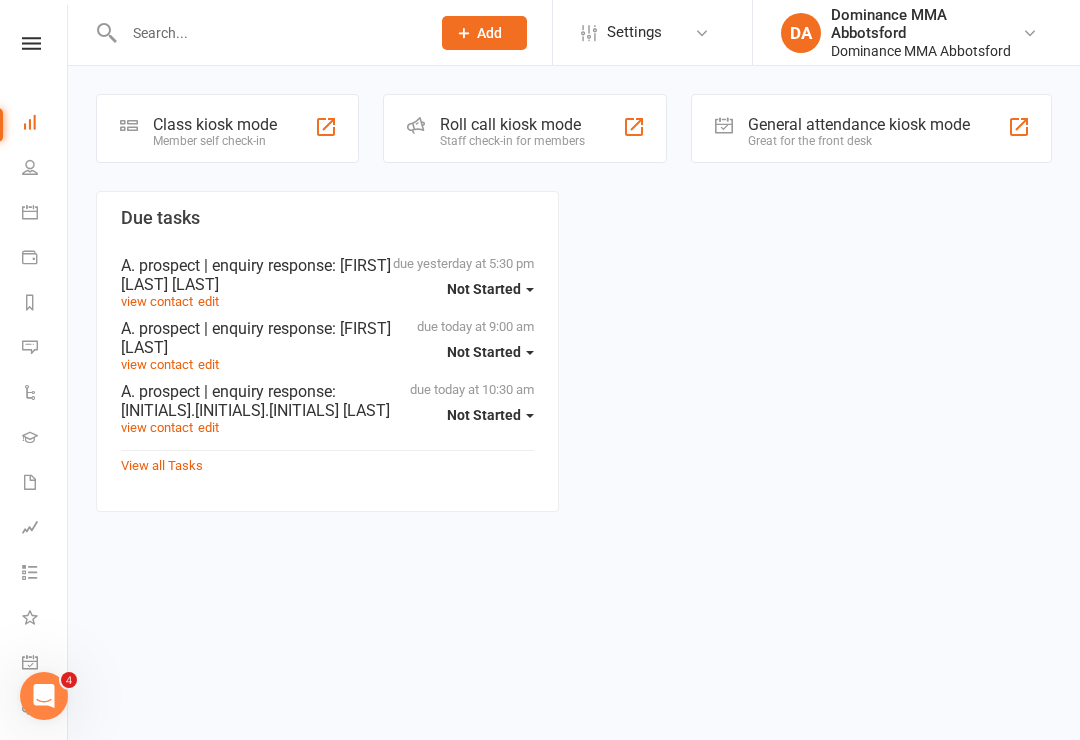 click on "Class kiosk mode Member self check-in" at bounding box center (227, 128) 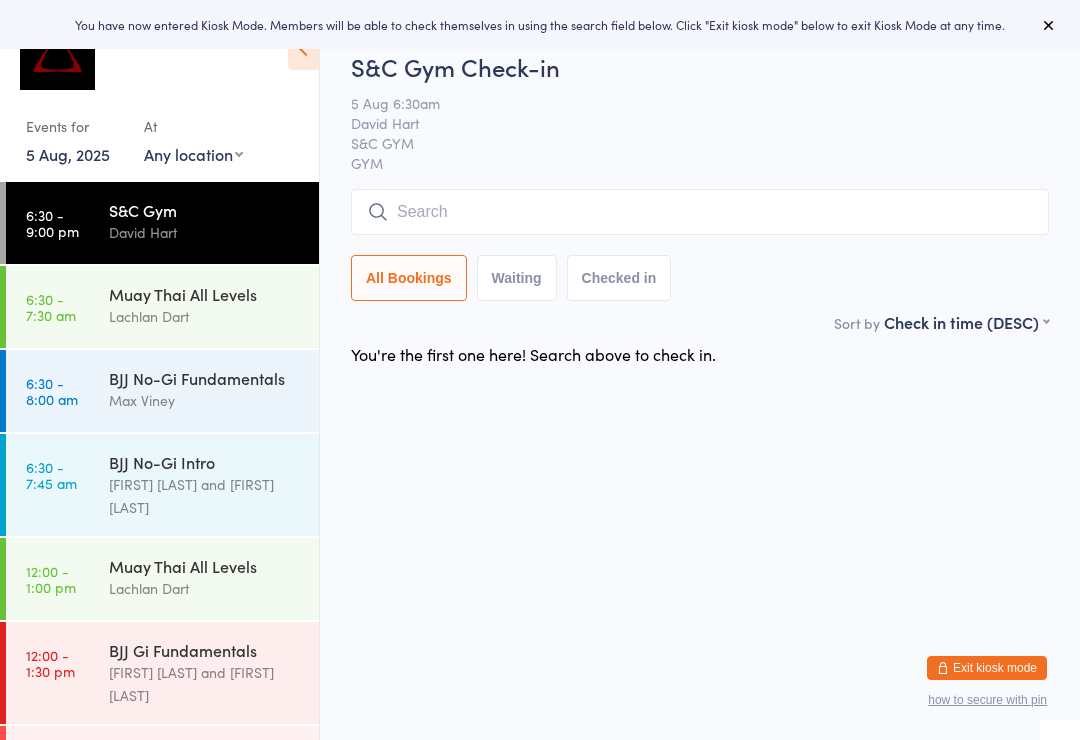 scroll, scrollTop: 0, scrollLeft: 0, axis: both 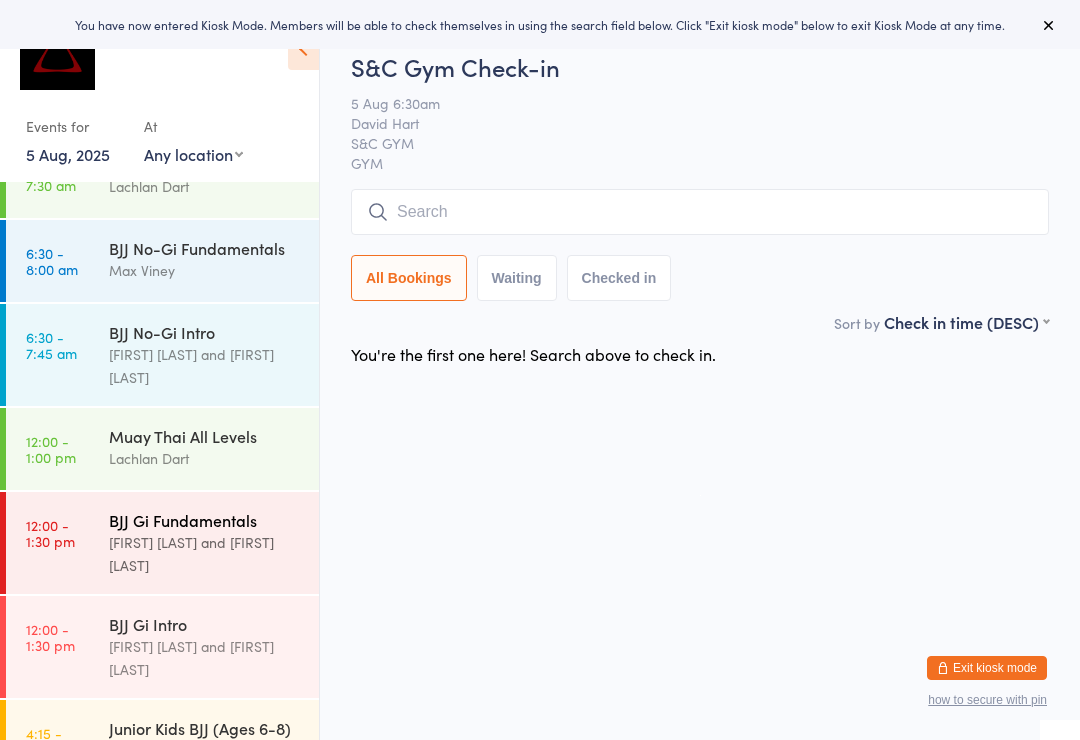 click on "Max Viney and David Hart" at bounding box center [205, 554] 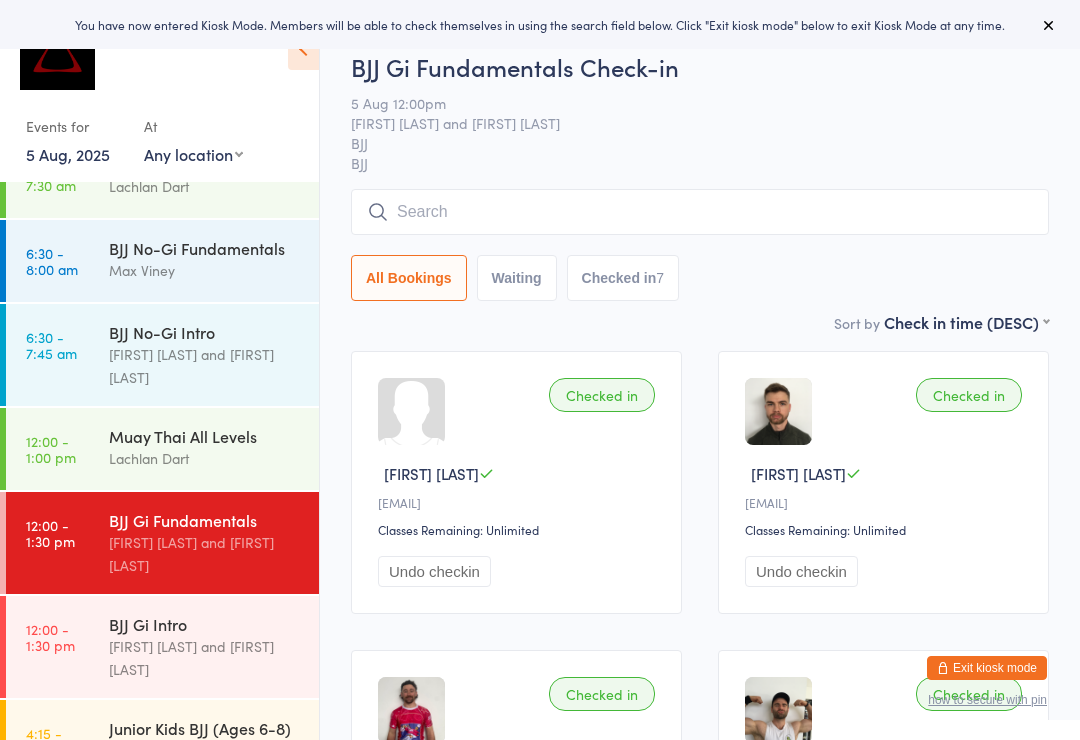 click at bounding box center (700, 212) 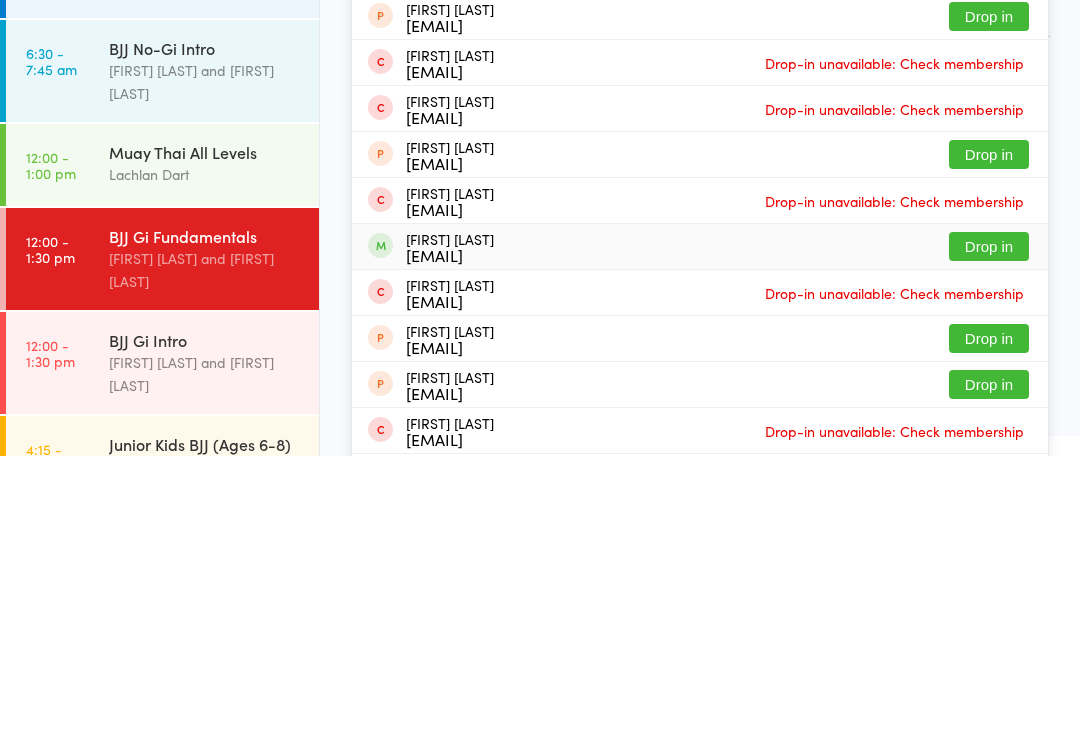 type on "Elliot" 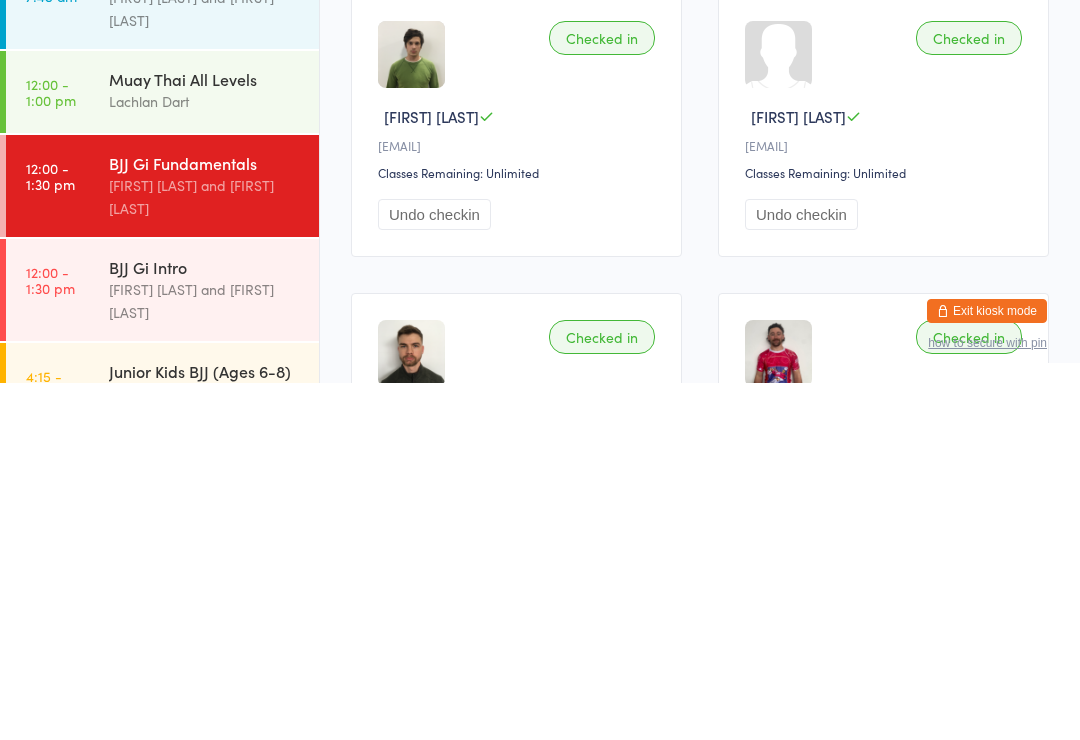 scroll, scrollTop: 134, scrollLeft: 0, axis: vertical 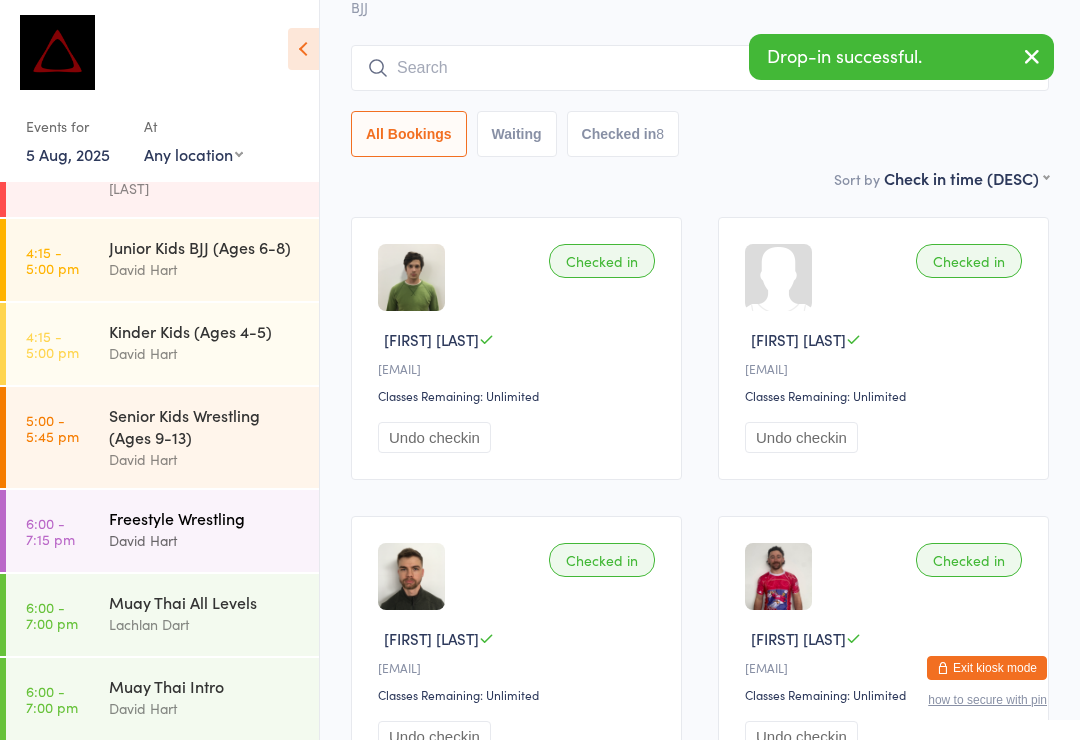 click on "Freestyle Wrestling" at bounding box center (205, 518) 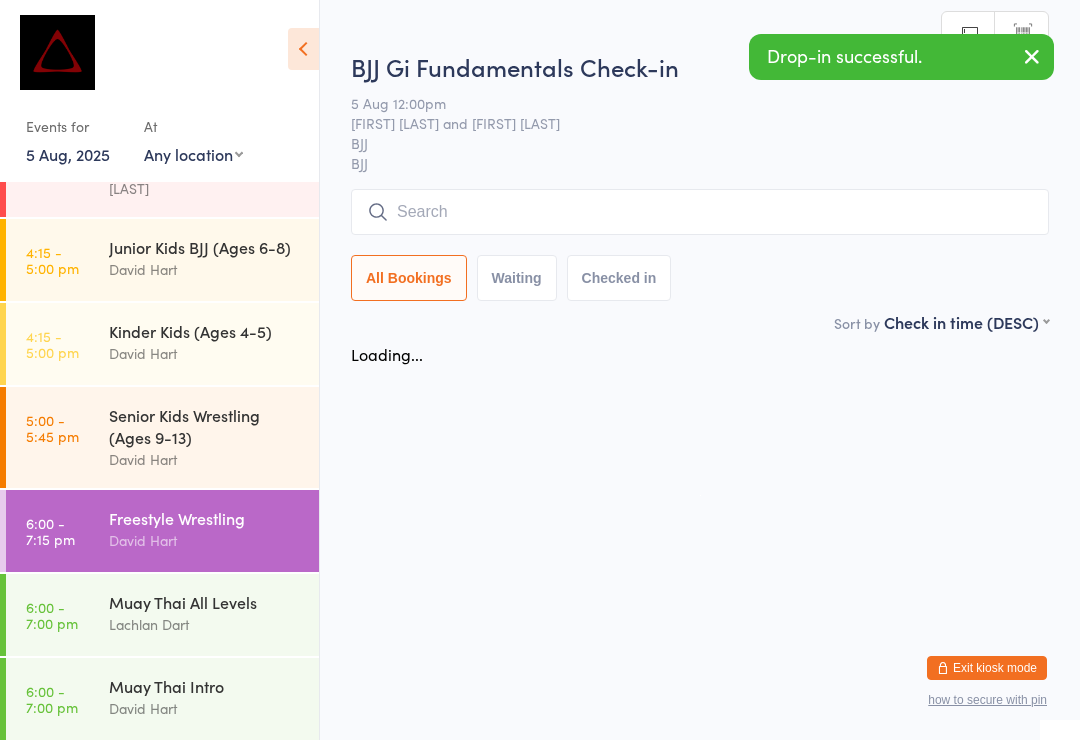 scroll, scrollTop: 0, scrollLeft: 0, axis: both 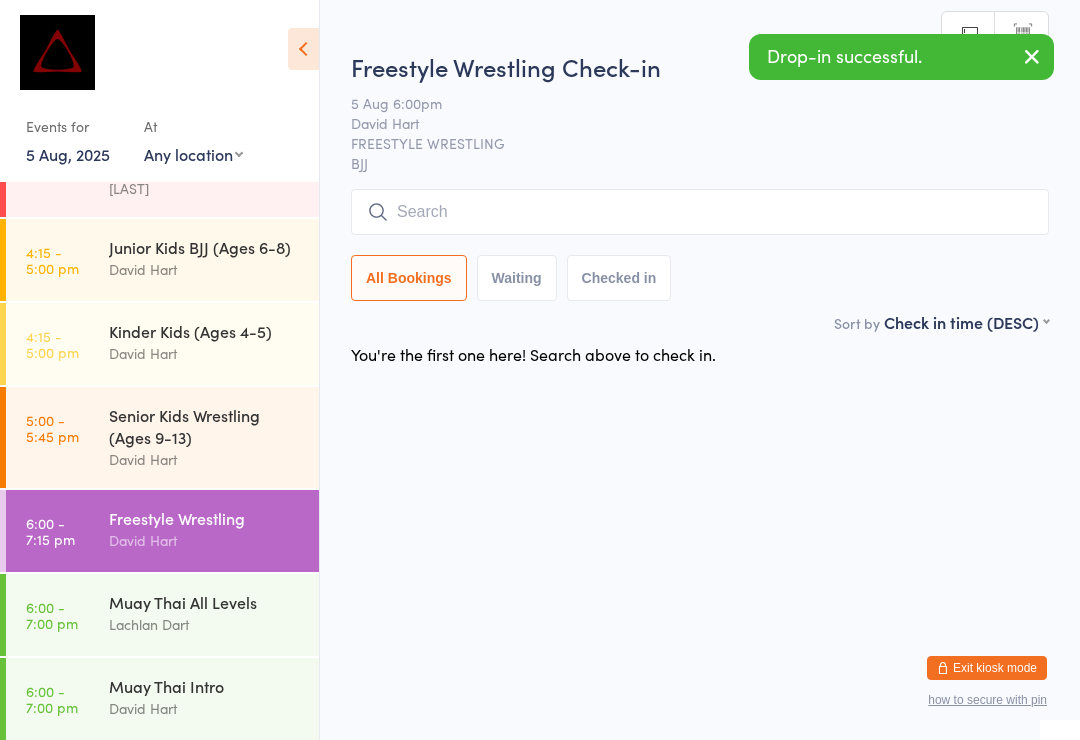 click on "BJJ" at bounding box center (700, 163) 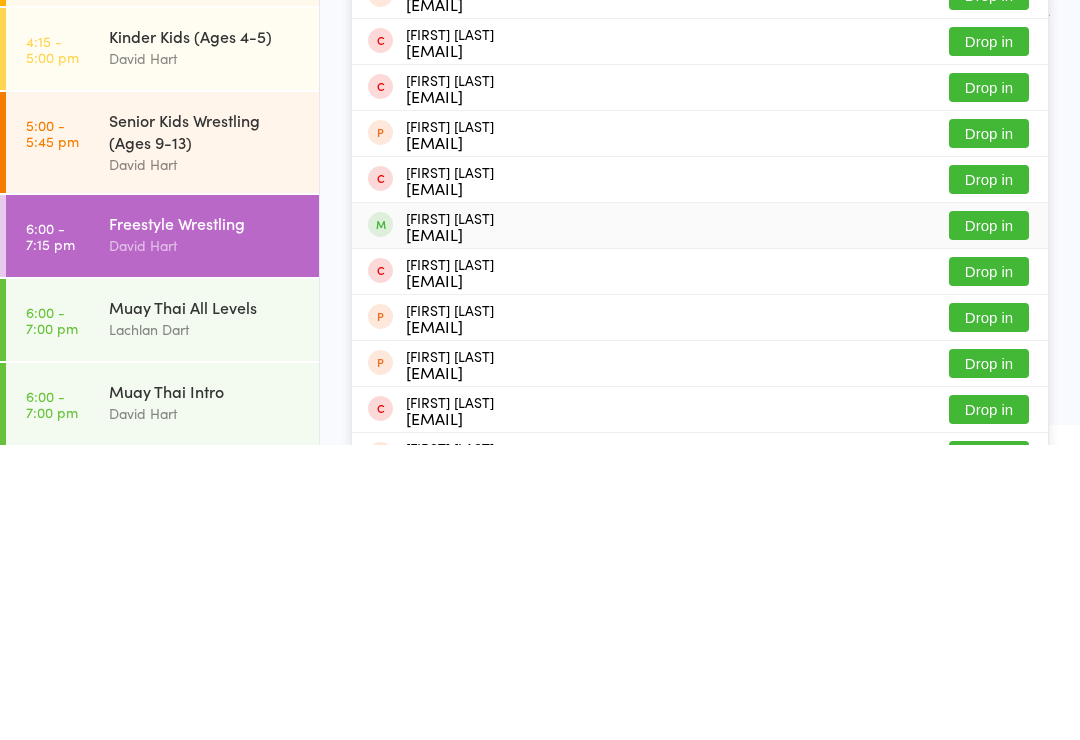type on "Elliot" 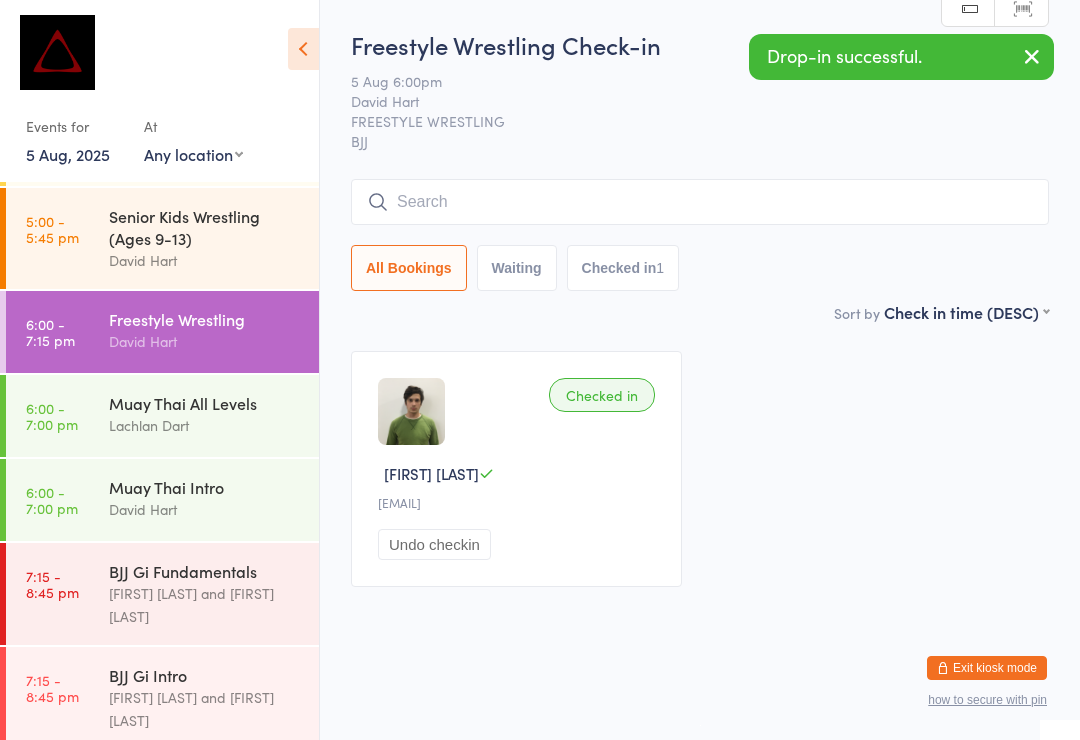 scroll, scrollTop: 809, scrollLeft: 0, axis: vertical 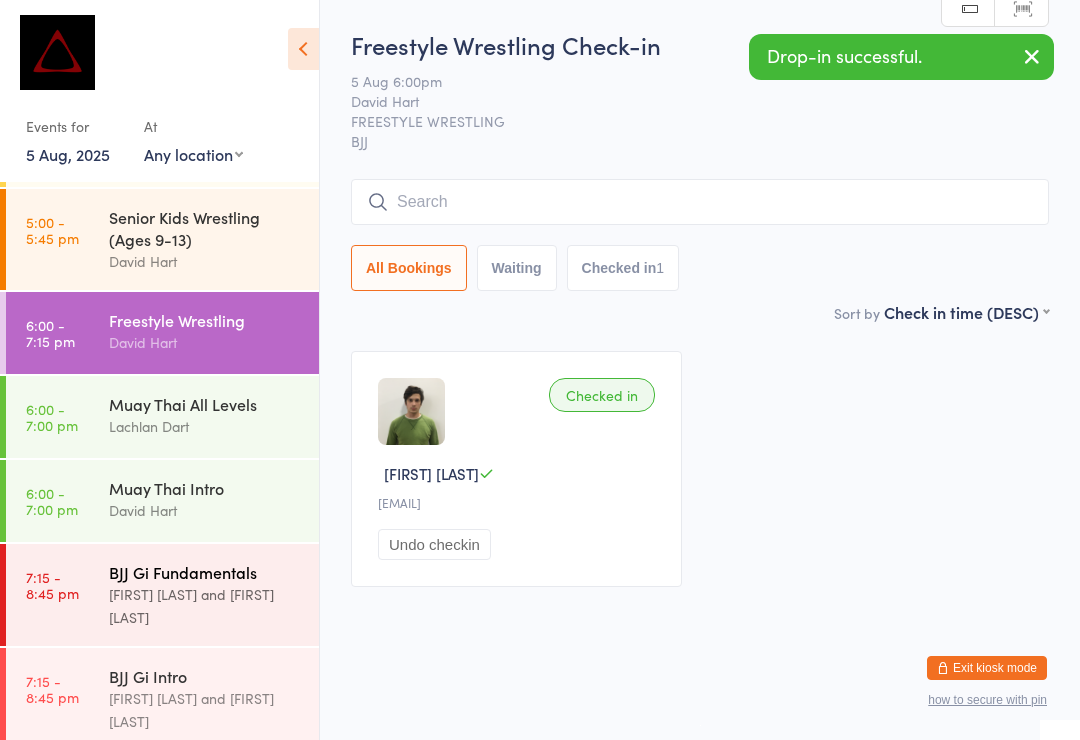 click on "BJJ Gi Fundamentals" at bounding box center [205, 572] 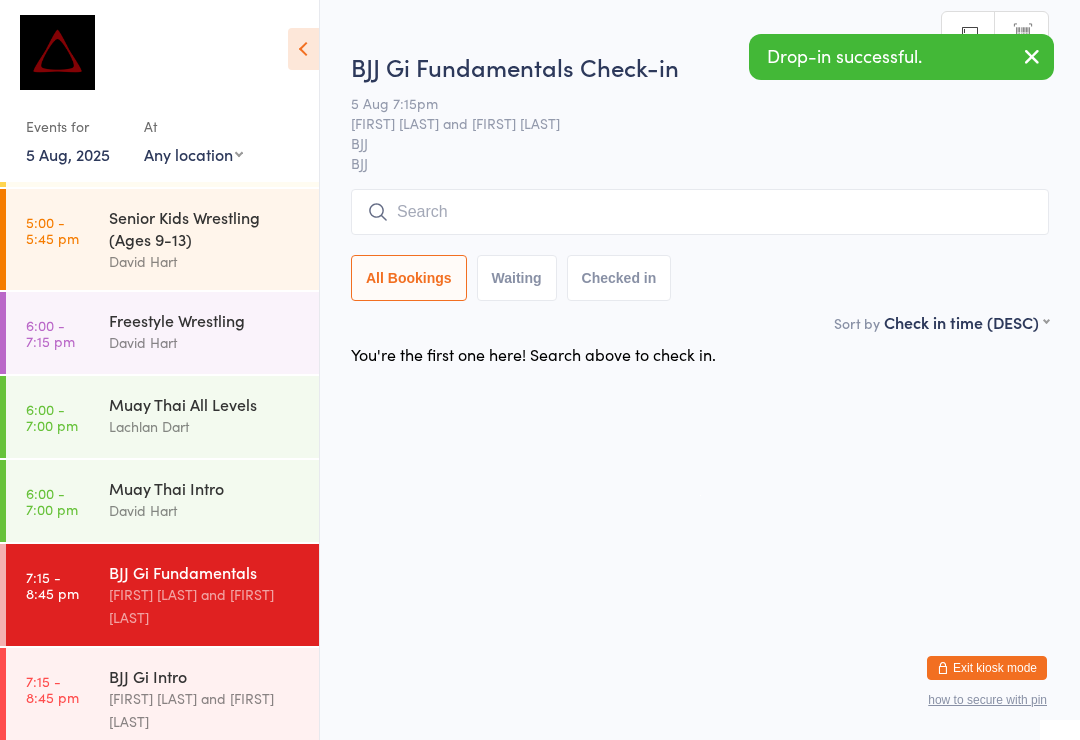 click at bounding box center [700, 212] 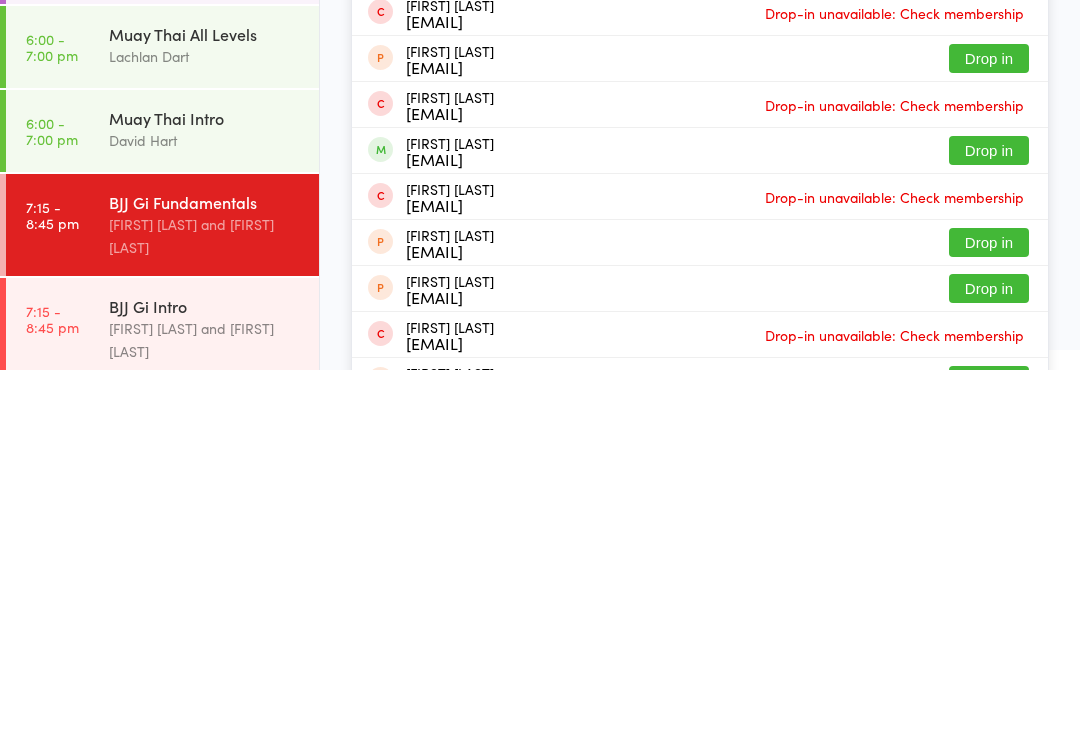 type on "Elliot" 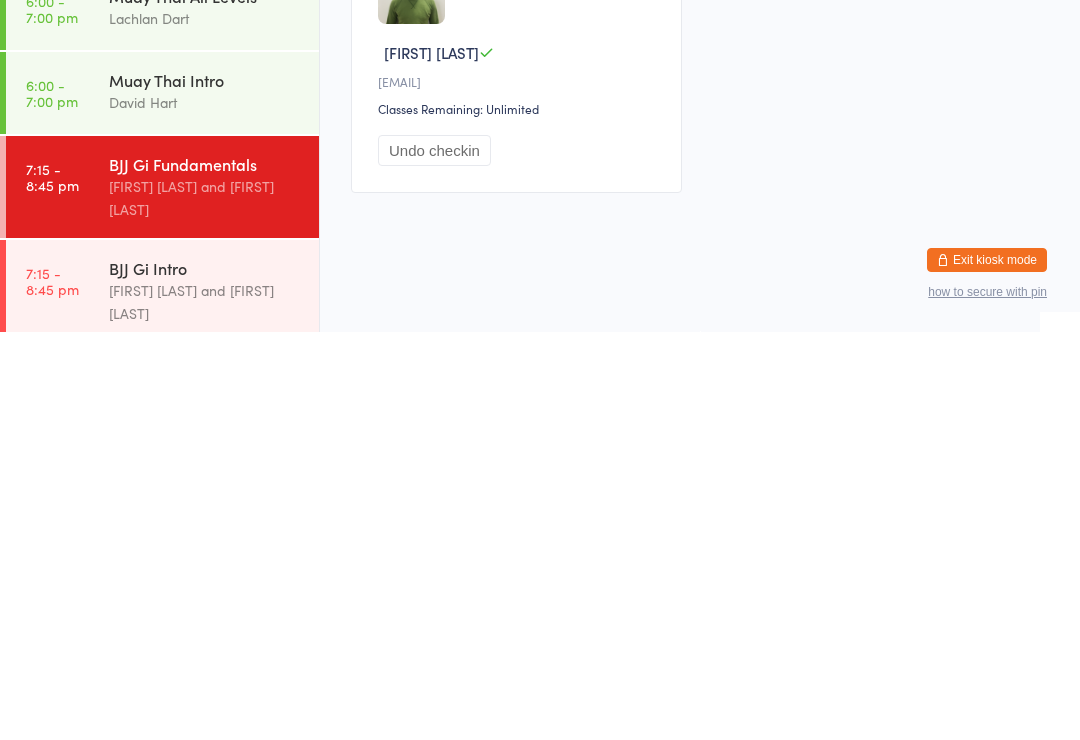 scroll, scrollTop: 34, scrollLeft: 0, axis: vertical 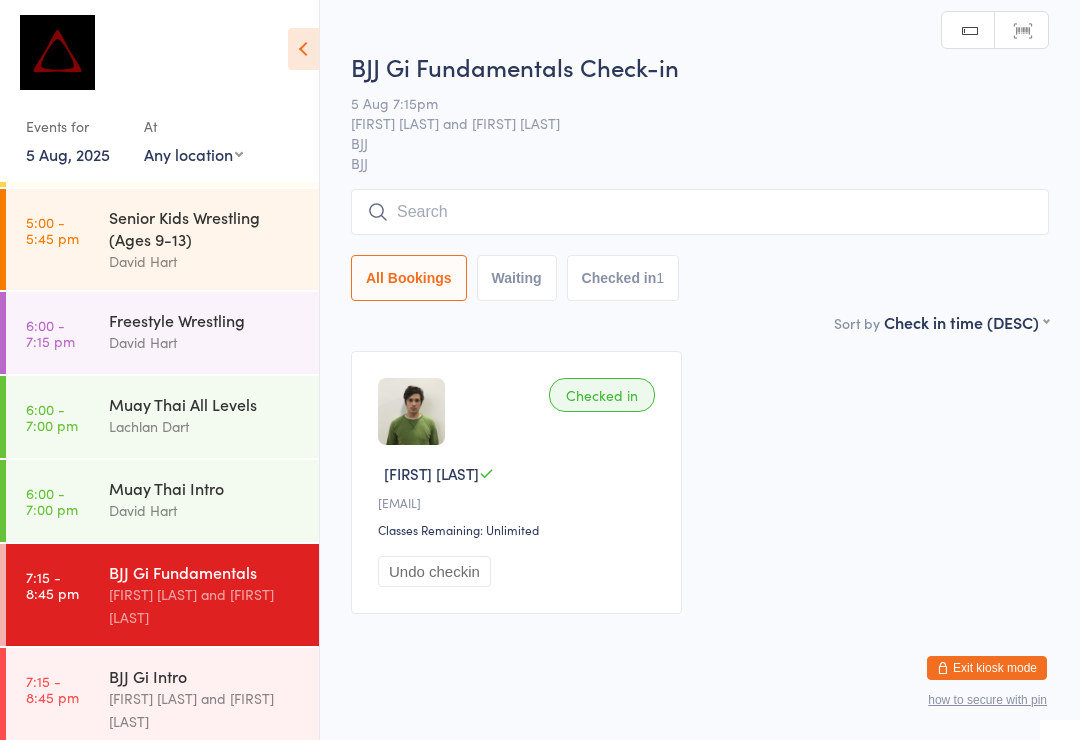 click at bounding box center [700, 212] 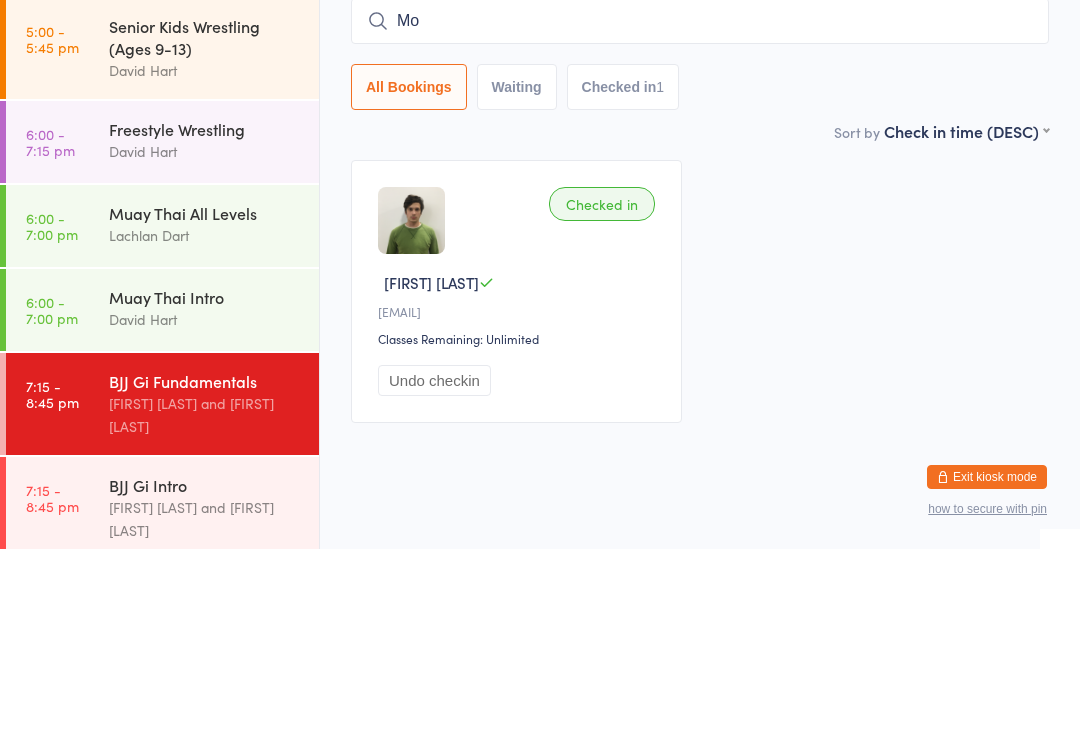 type on "Mol" 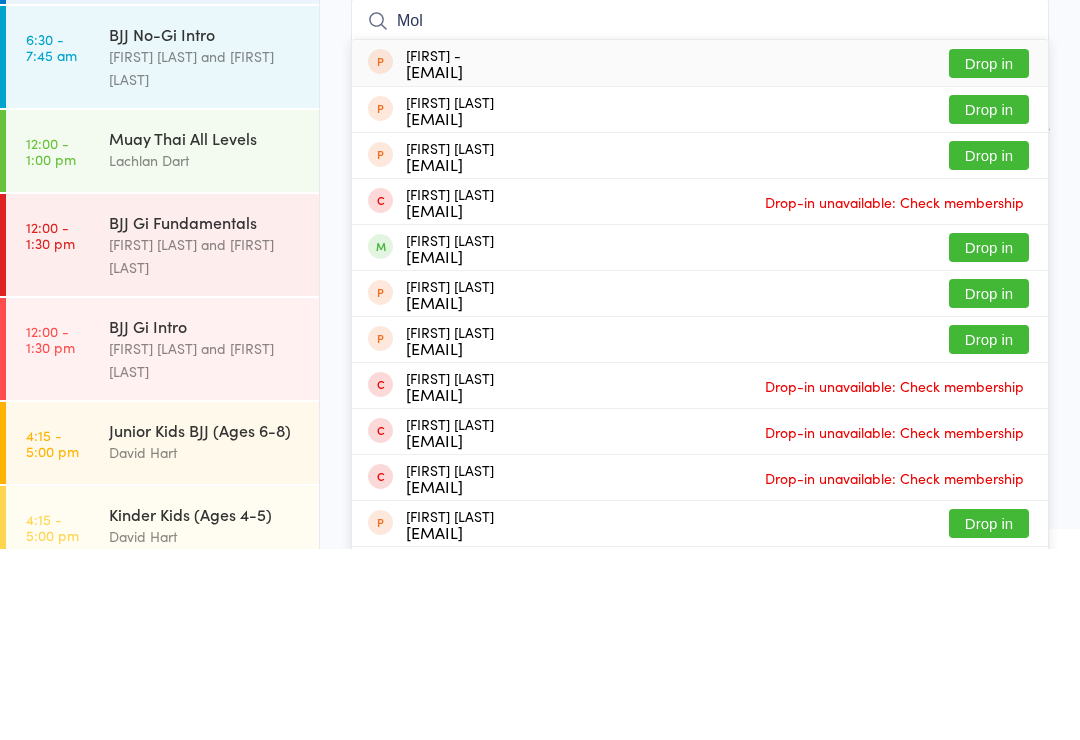 scroll, scrollTop: 243, scrollLeft: 0, axis: vertical 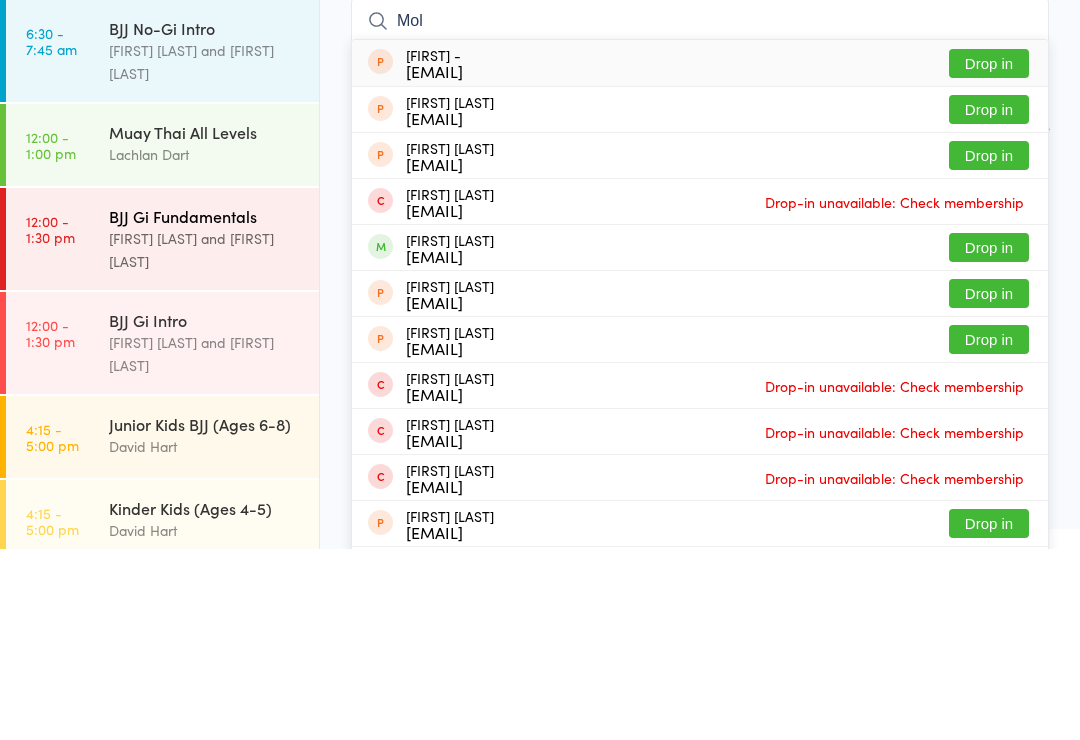 click on "[FIRST] [LAST] and [FIRST] [LAST]" at bounding box center (205, 441) 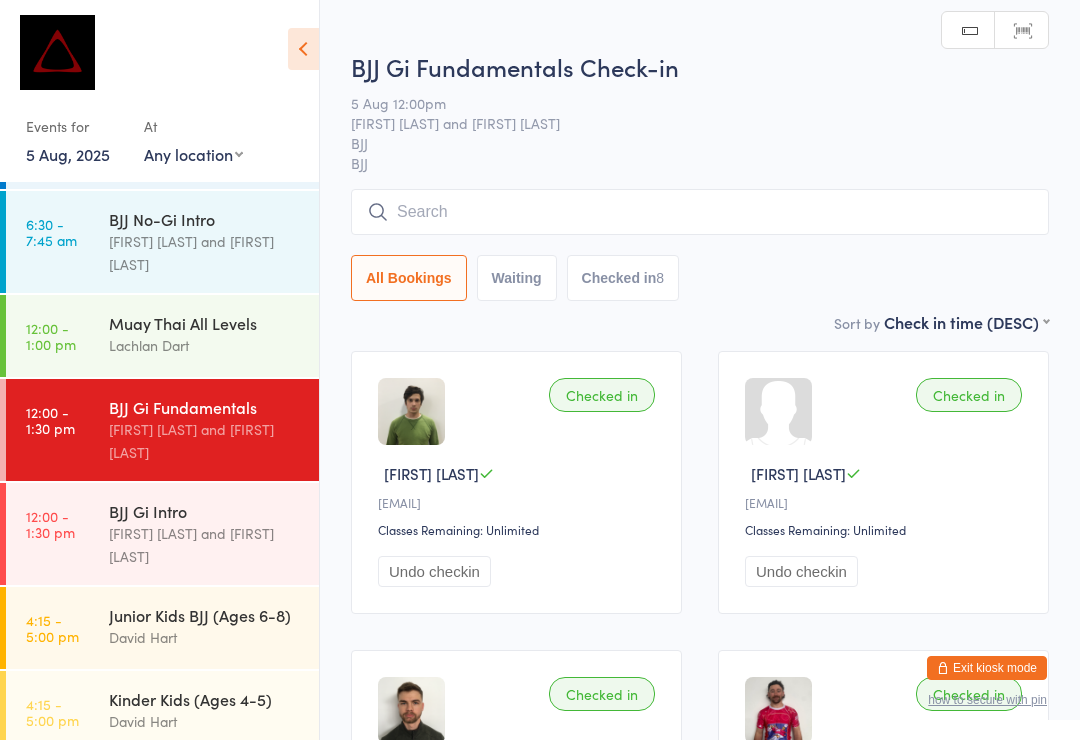 click at bounding box center (700, 212) 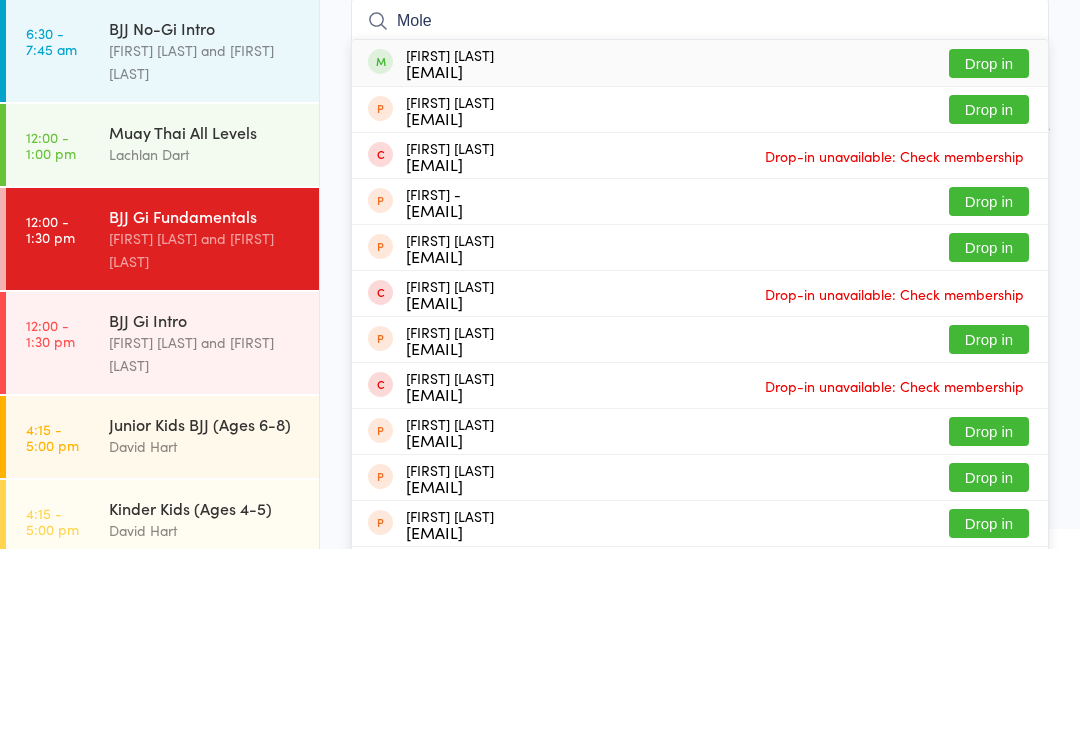 type on "Mole" 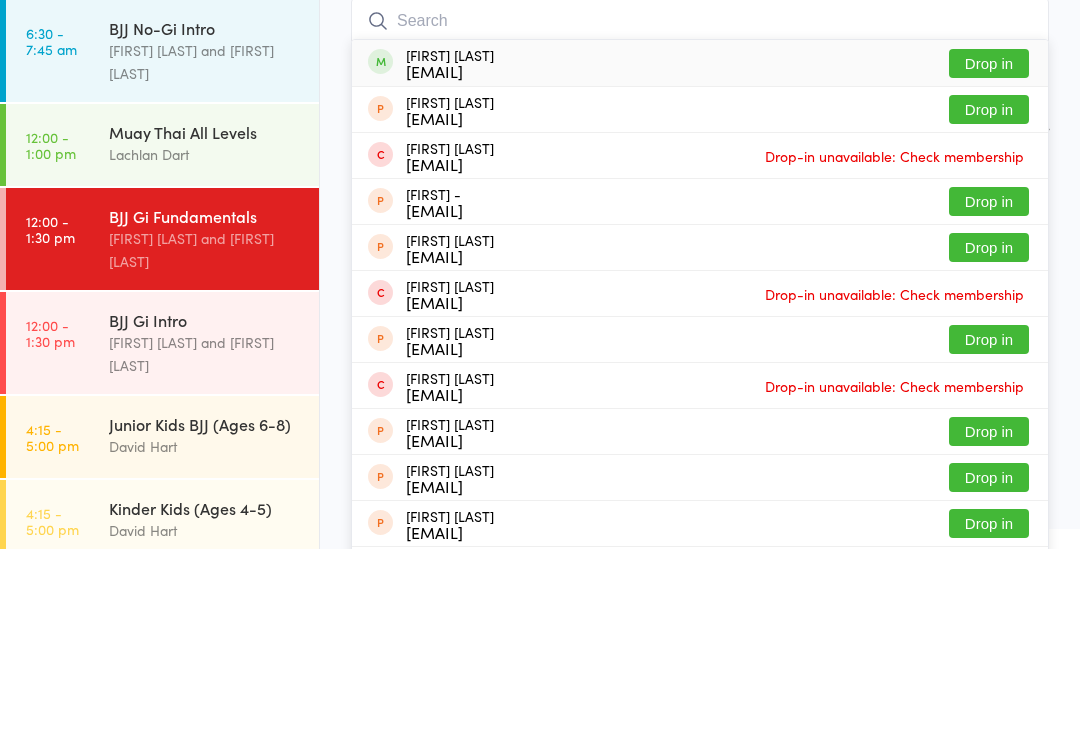 scroll, scrollTop: 191, scrollLeft: 0, axis: vertical 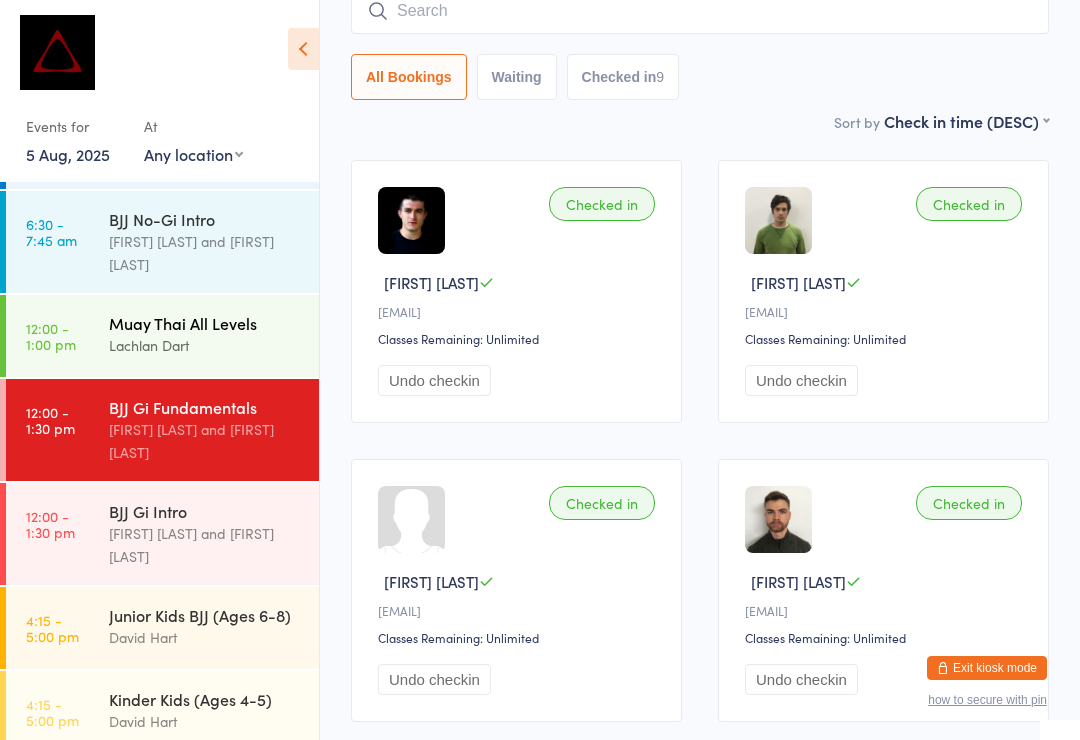 click on "Muay Thai All Levels" at bounding box center (205, 323) 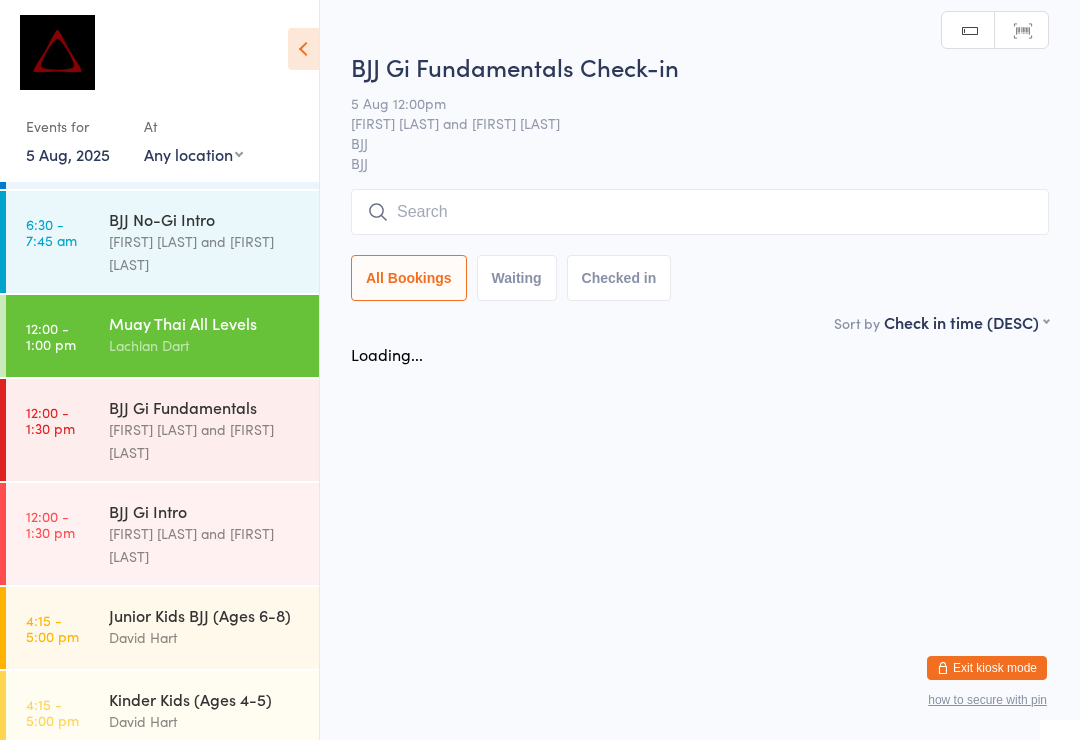 scroll, scrollTop: 0, scrollLeft: 0, axis: both 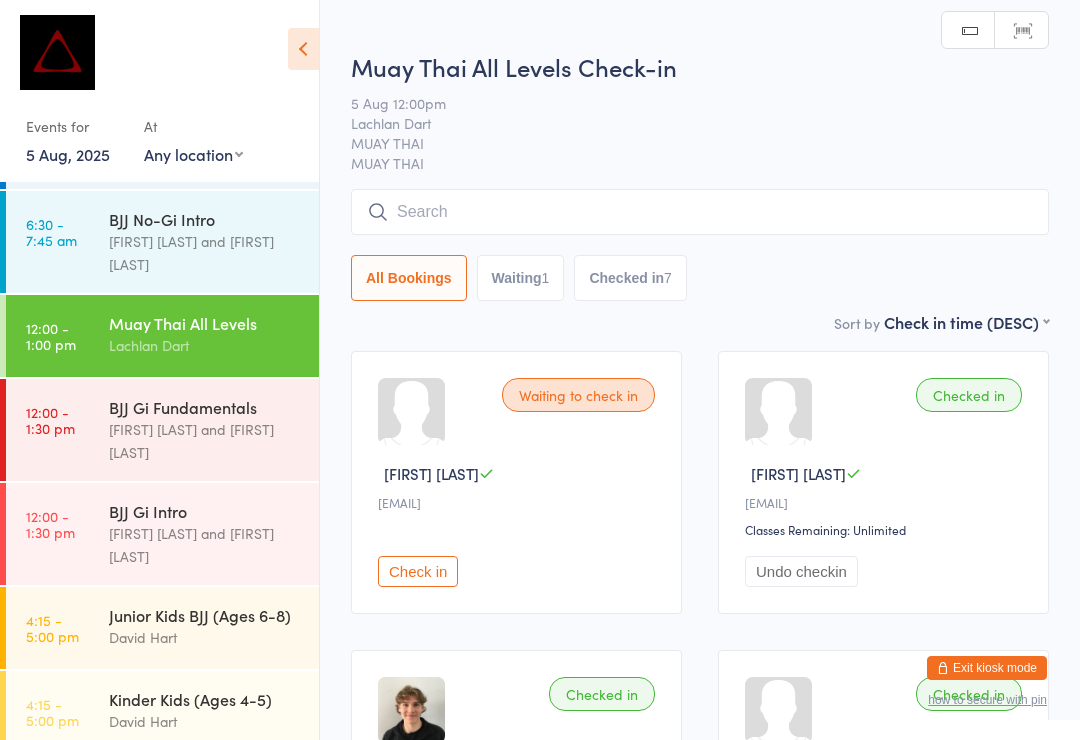 click at bounding box center (700, 212) 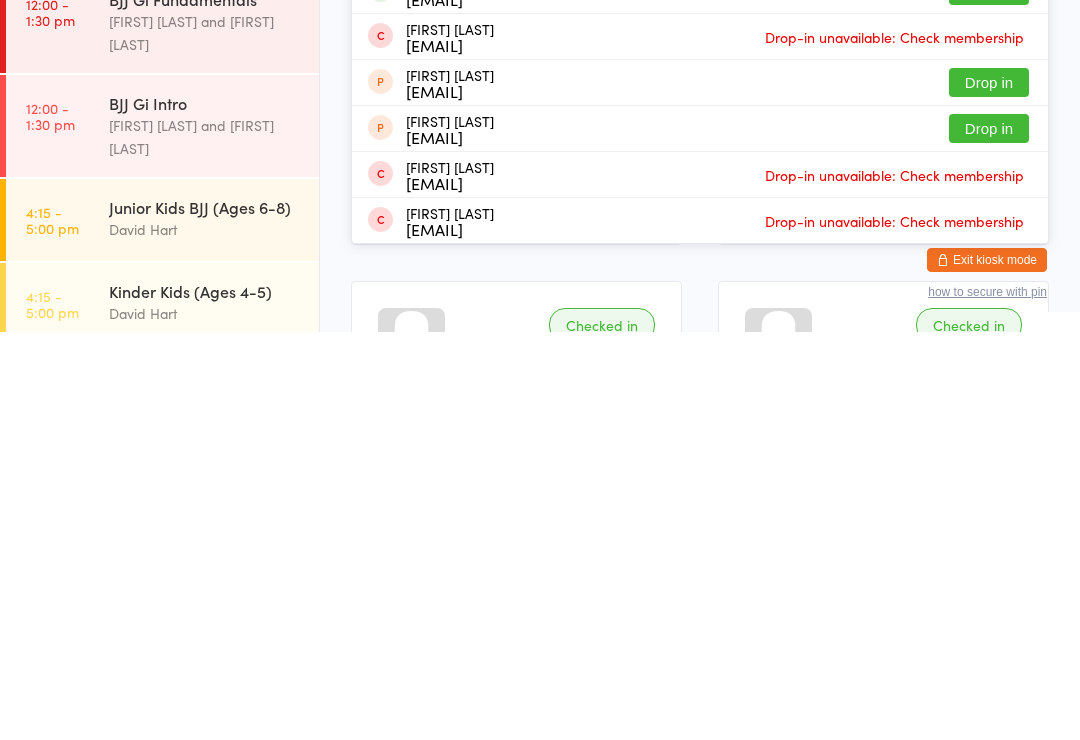 scroll, scrollTop: 267, scrollLeft: 0, axis: vertical 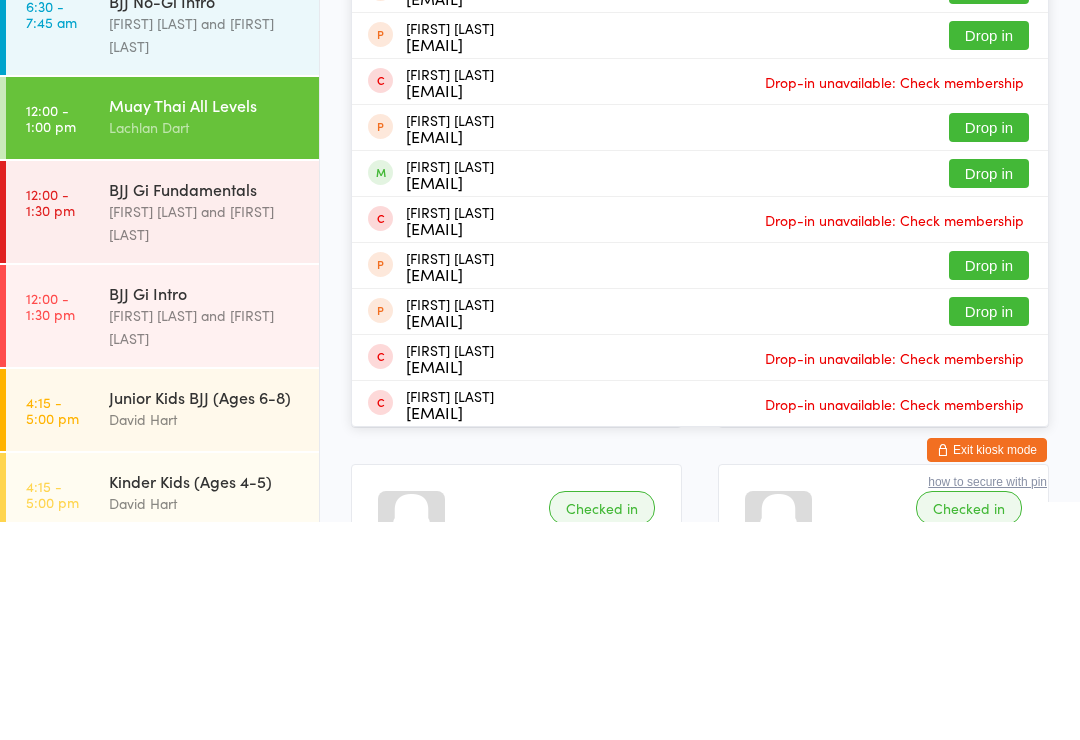 type on "Jonathan" 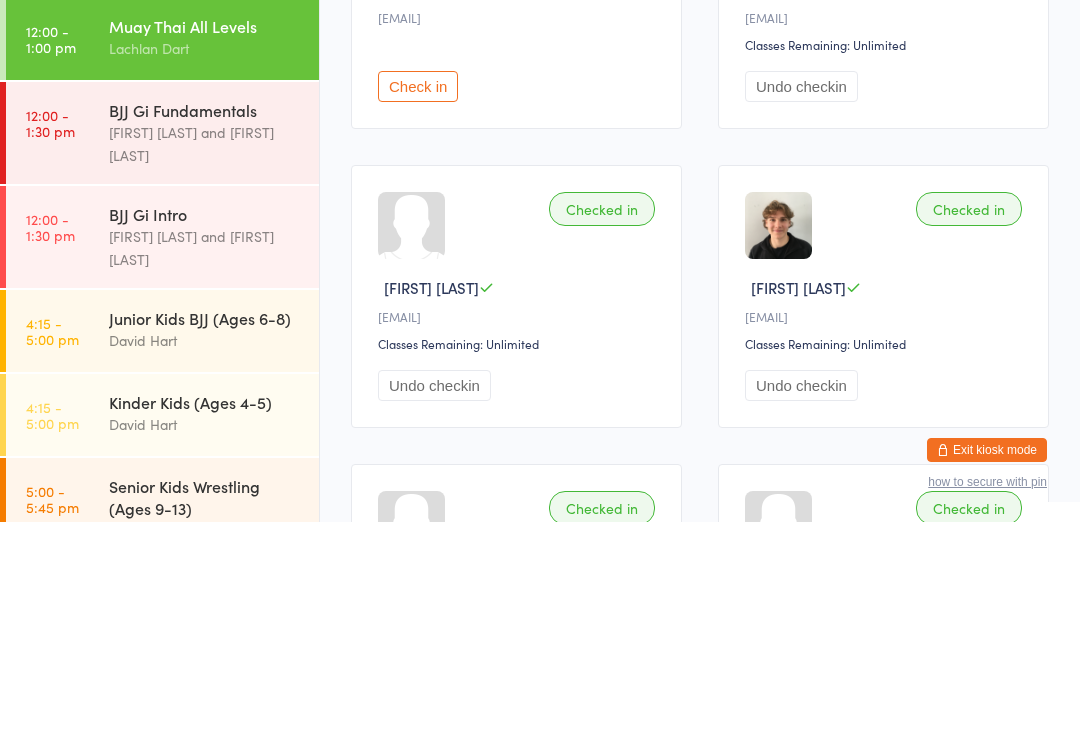 scroll, scrollTop: 324, scrollLeft: 0, axis: vertical 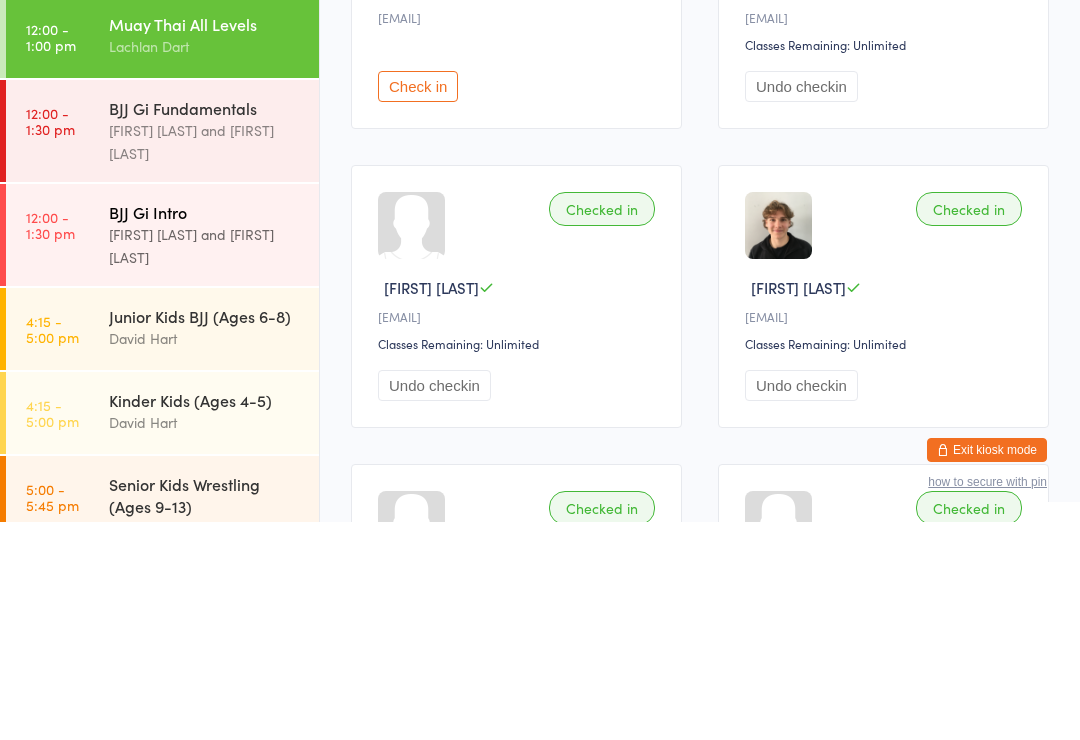 click on "BJJ Gi Intro" at bounding box center (205, 430) 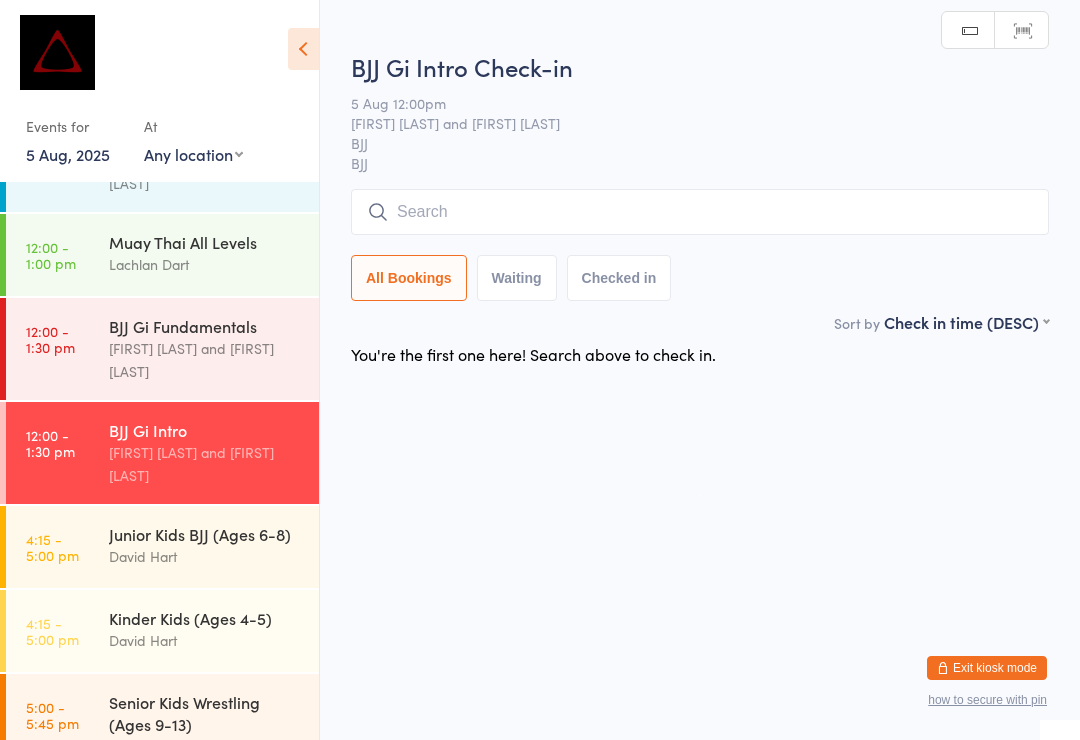 click at bounding box center (700, 212) 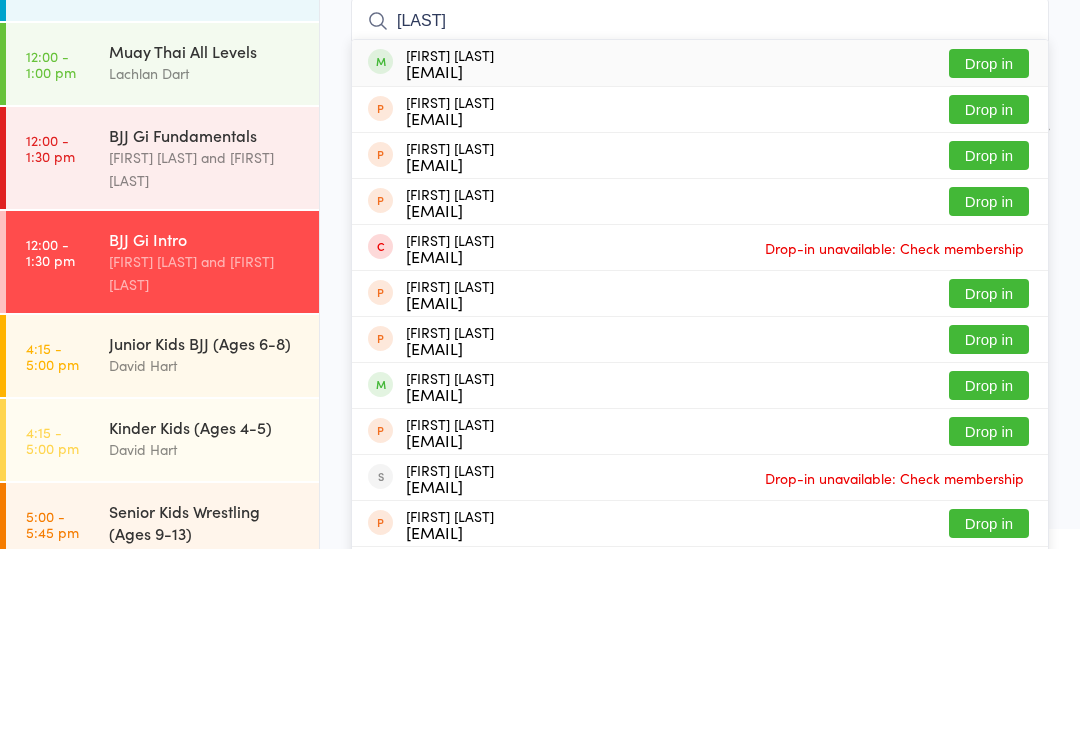 type on "Verry" 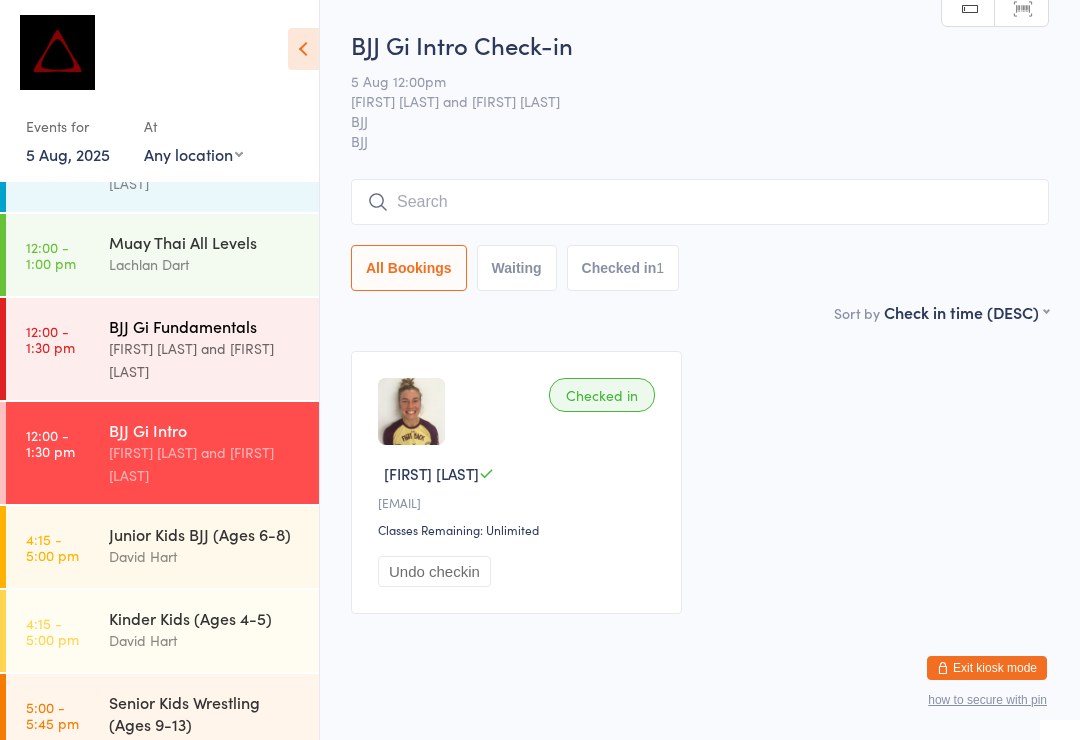 click on "[FIRST] [LAST] and [FIRST] [LAST]" at bounding box center (205, 360) 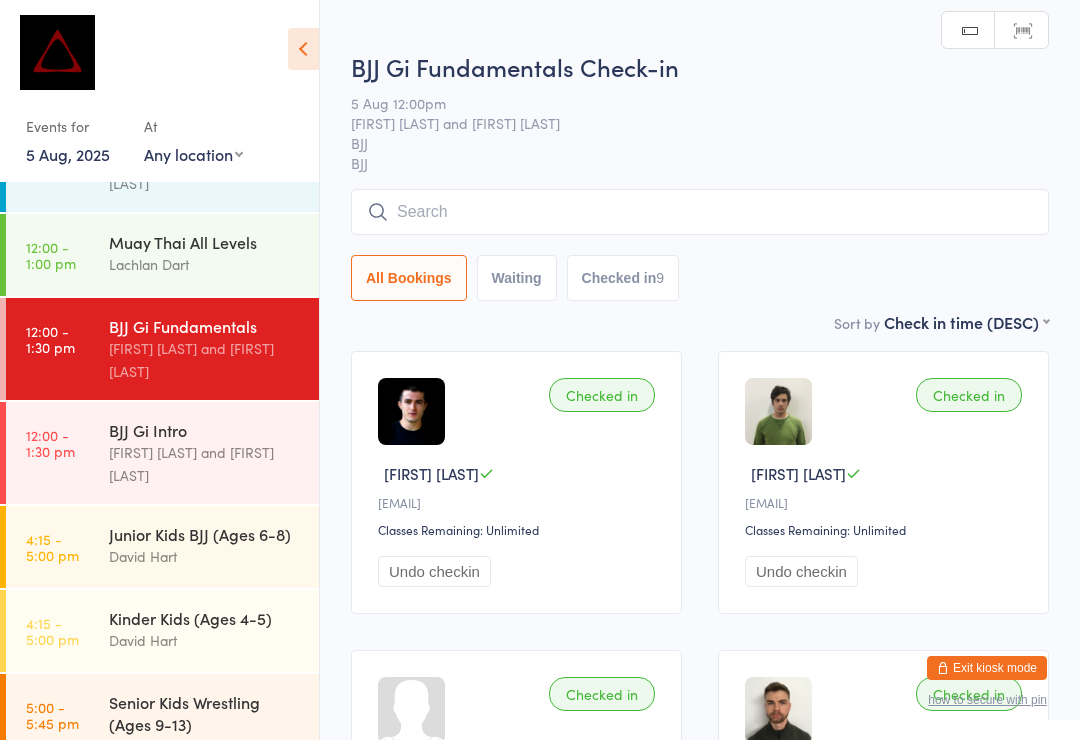 click at bounding box center (700, 212) 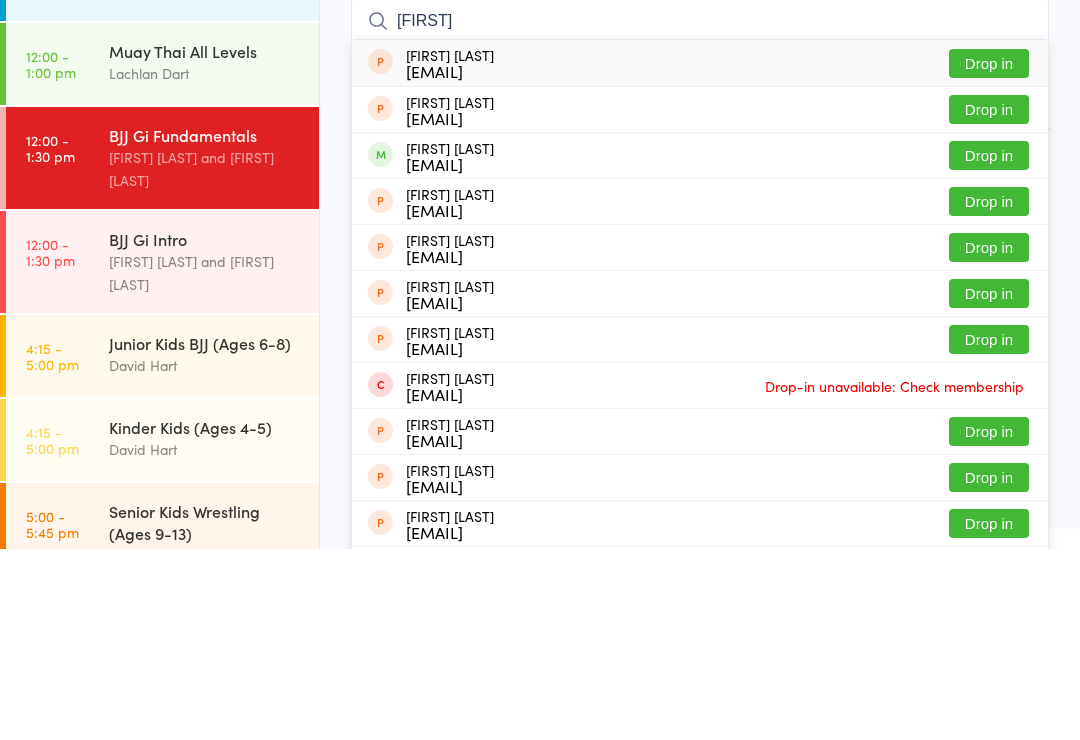 type on "Jerry" 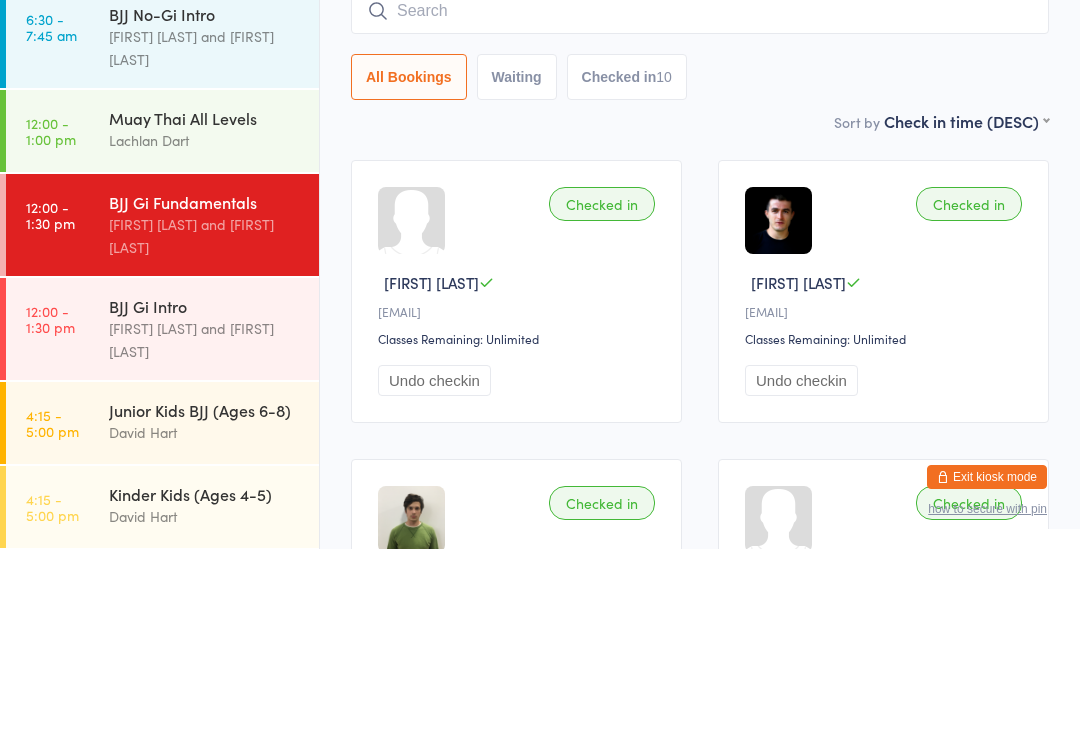 scroll, scrollTop: 256, scrollLeft: 0, axis: vertical 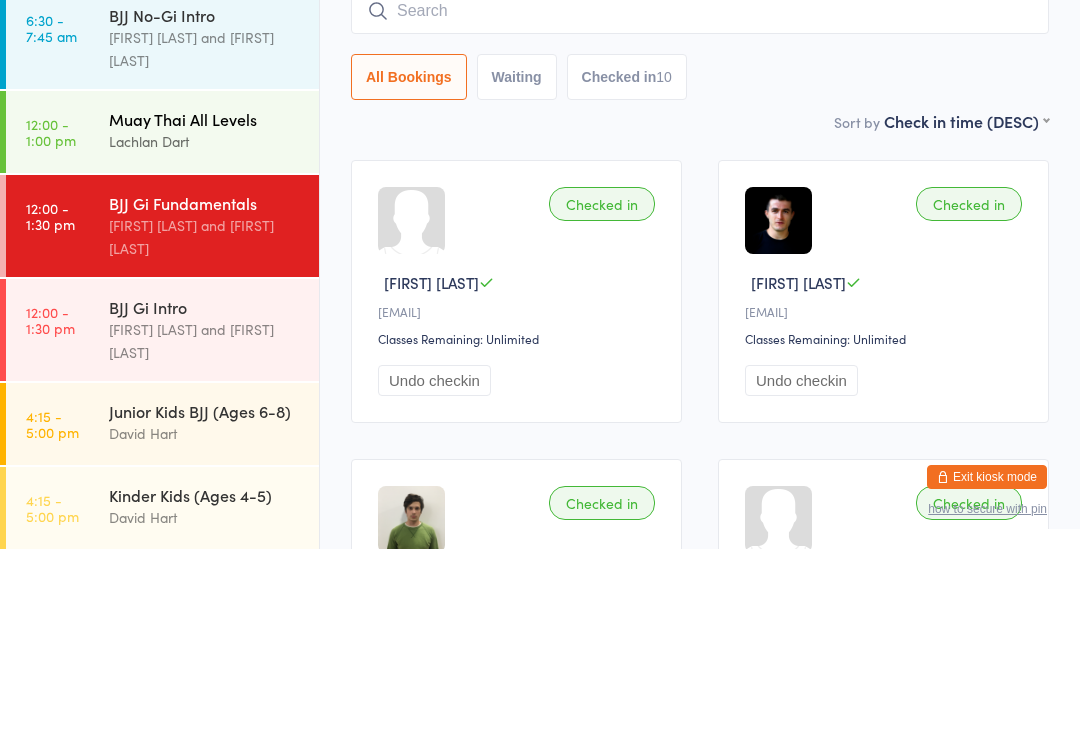 click on "Muay Thai All Levels" at bounding box center (205, 310) 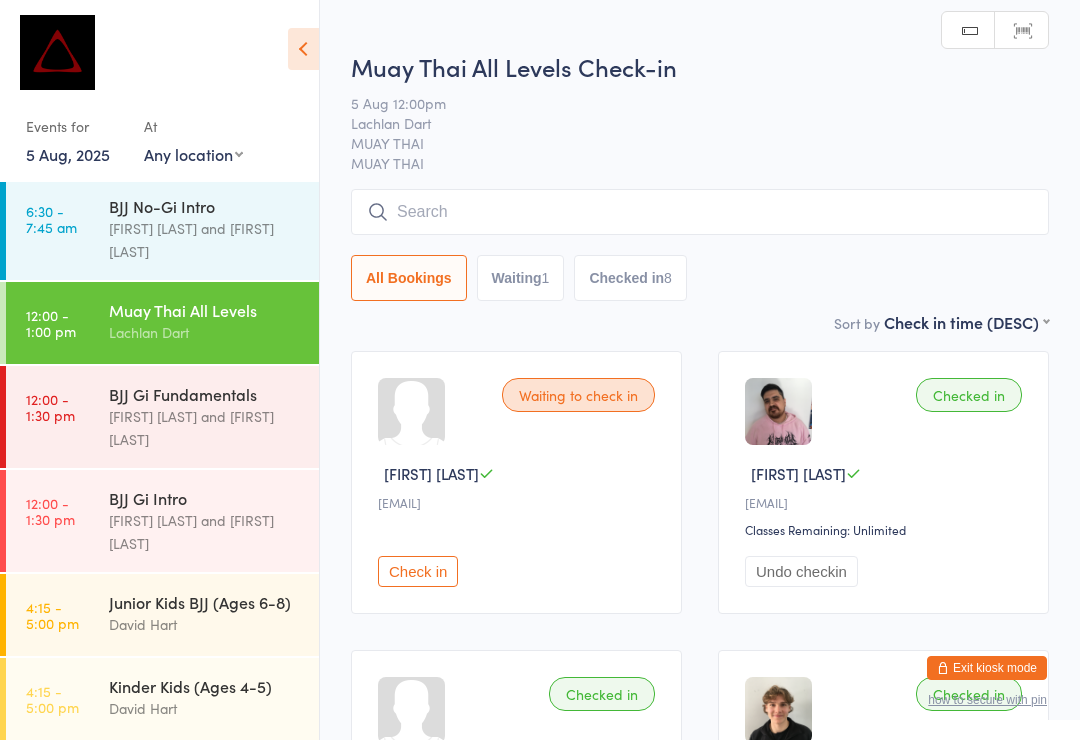 click at bounding box center (700, 212) 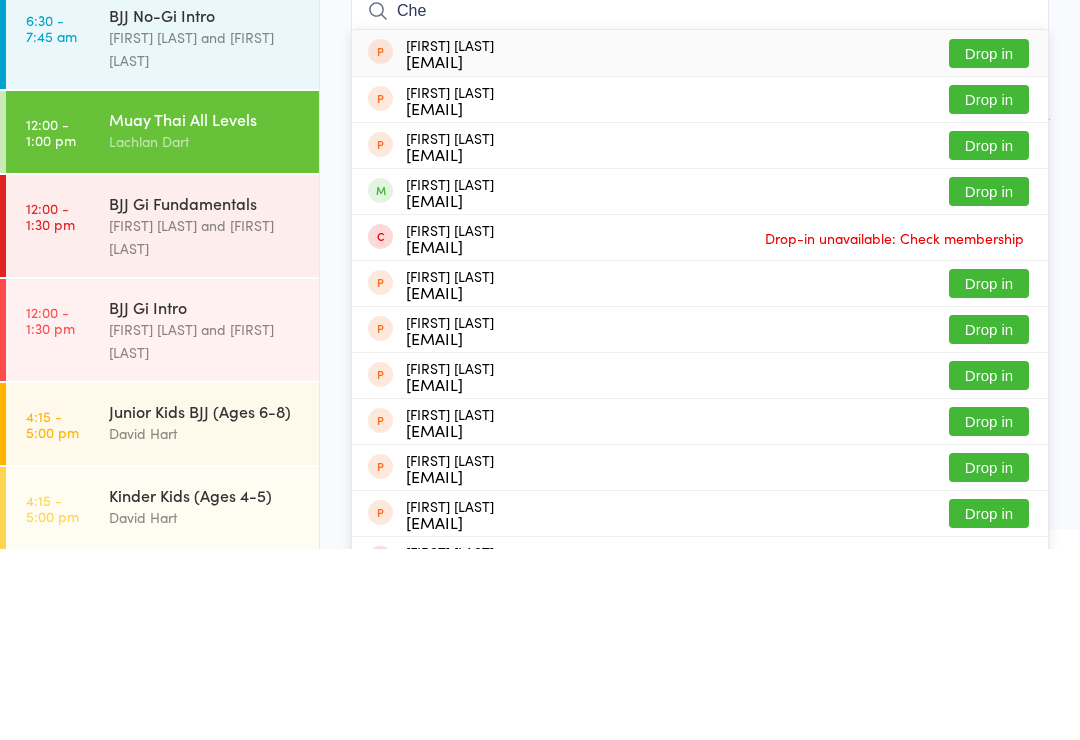 type on "Che" 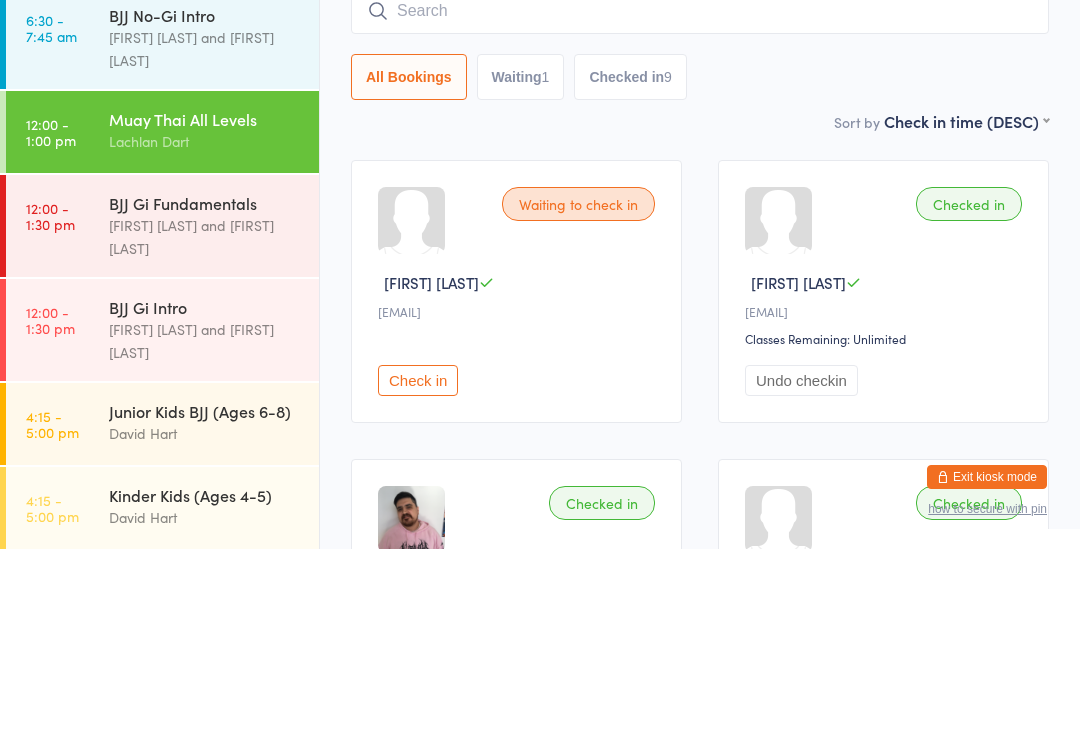 scroll, scrollTop: 191, scrollLeft: 0, axis: vertical 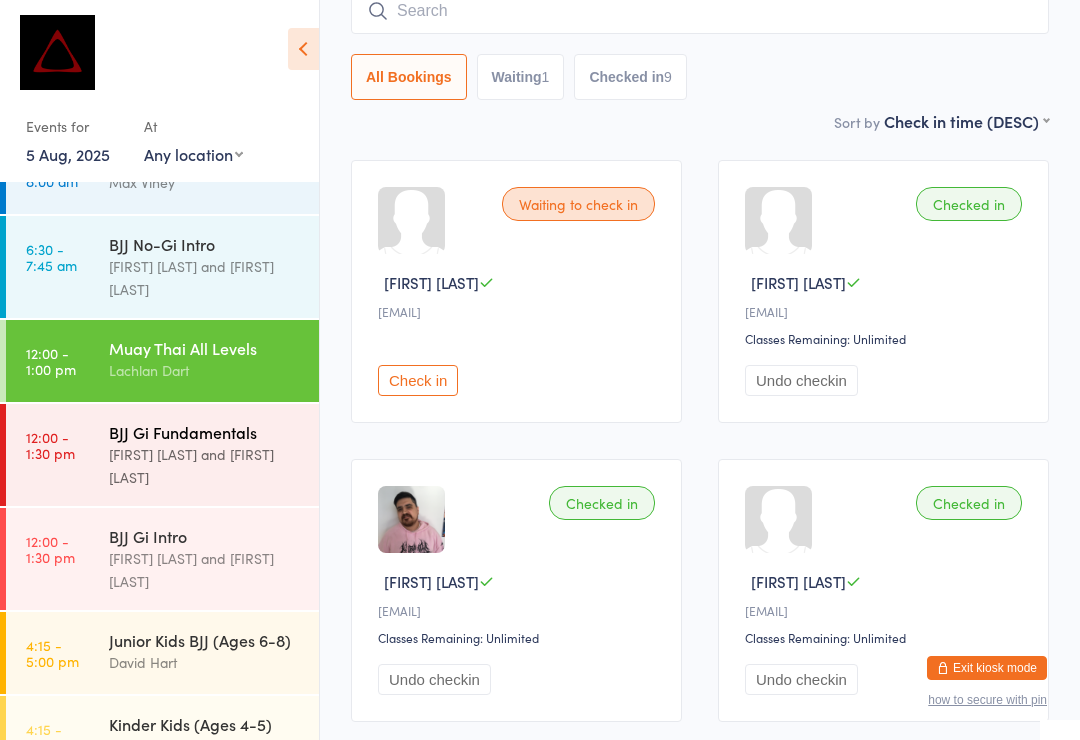 click on "BJJ Gi Fundamentals" at bounding box center (205, 432) 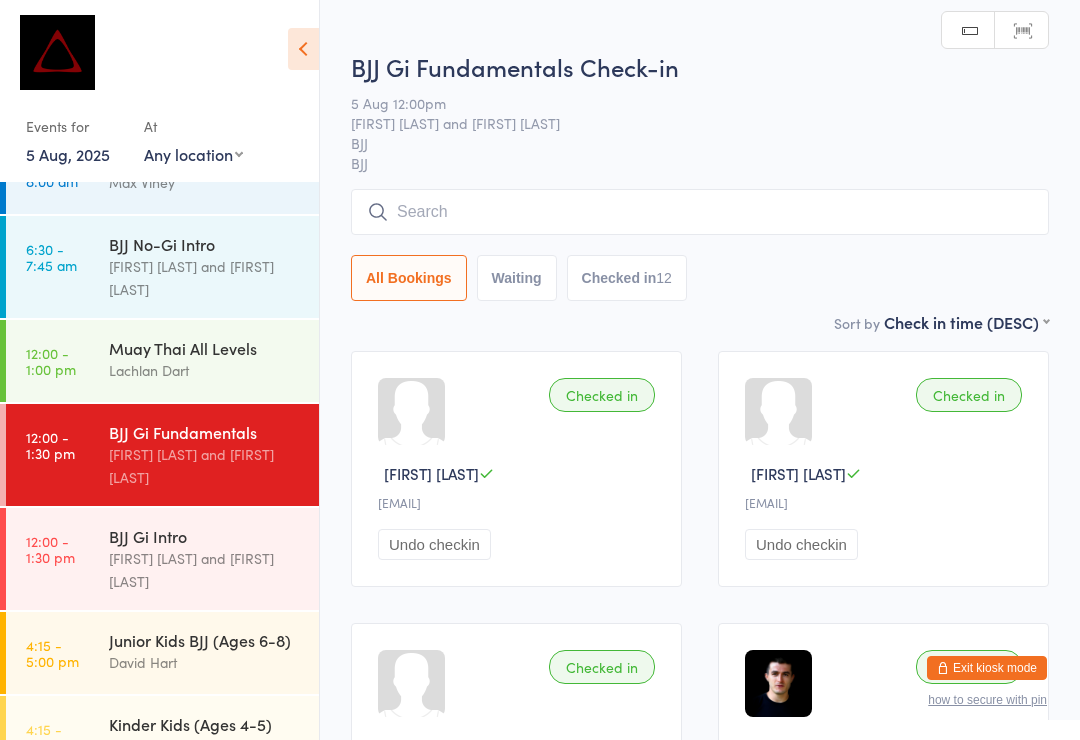 click at bounding box center (700, 212) 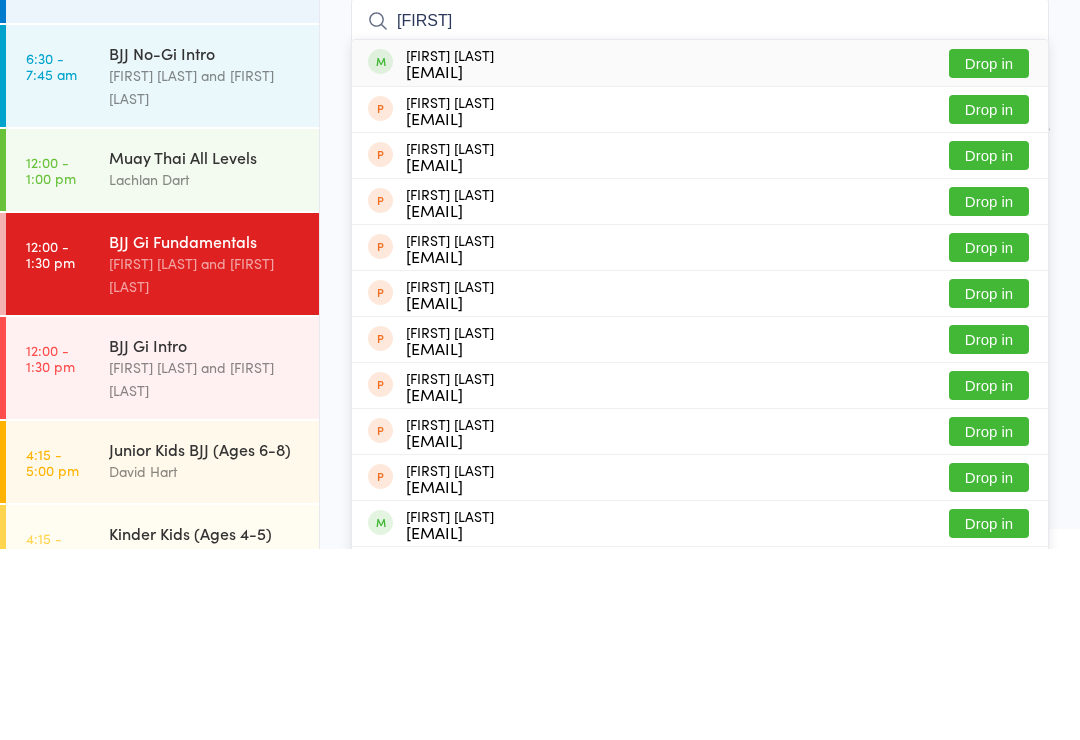 type on "Abdul" 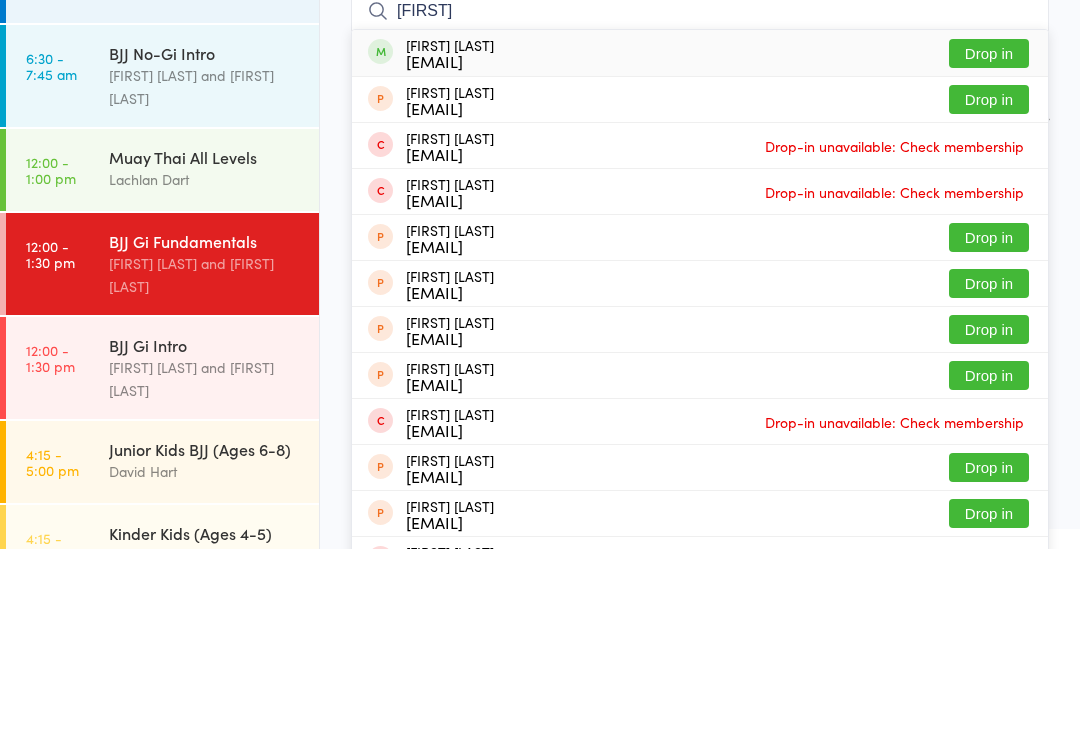 type on "Louk" 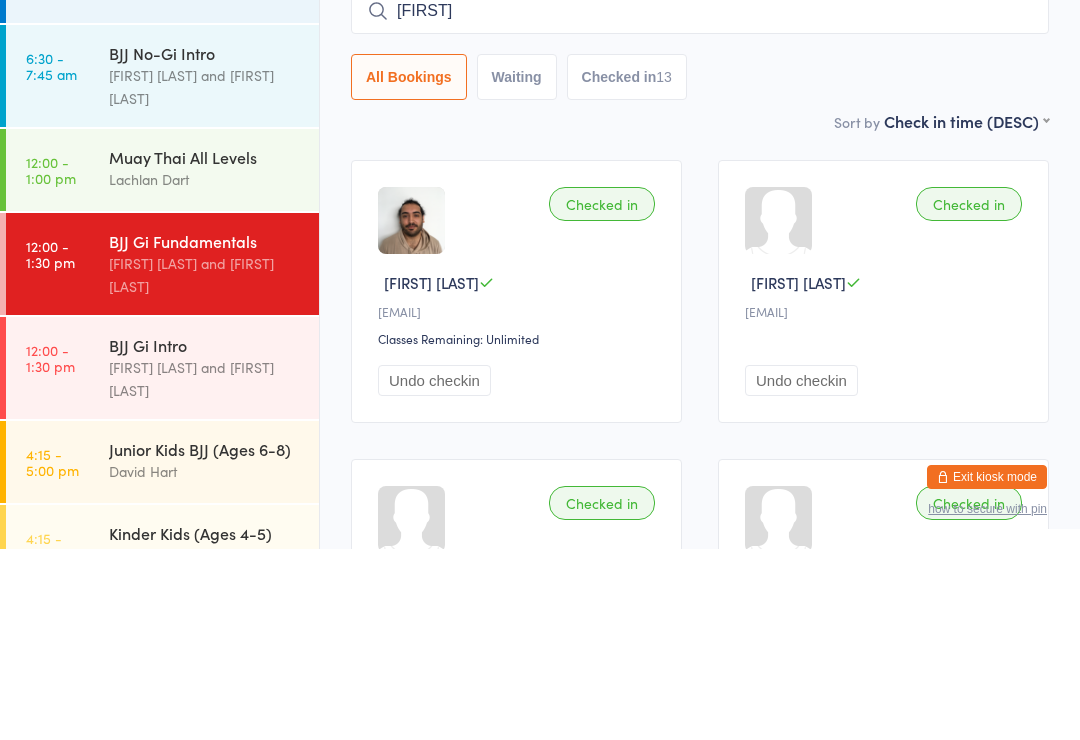 type 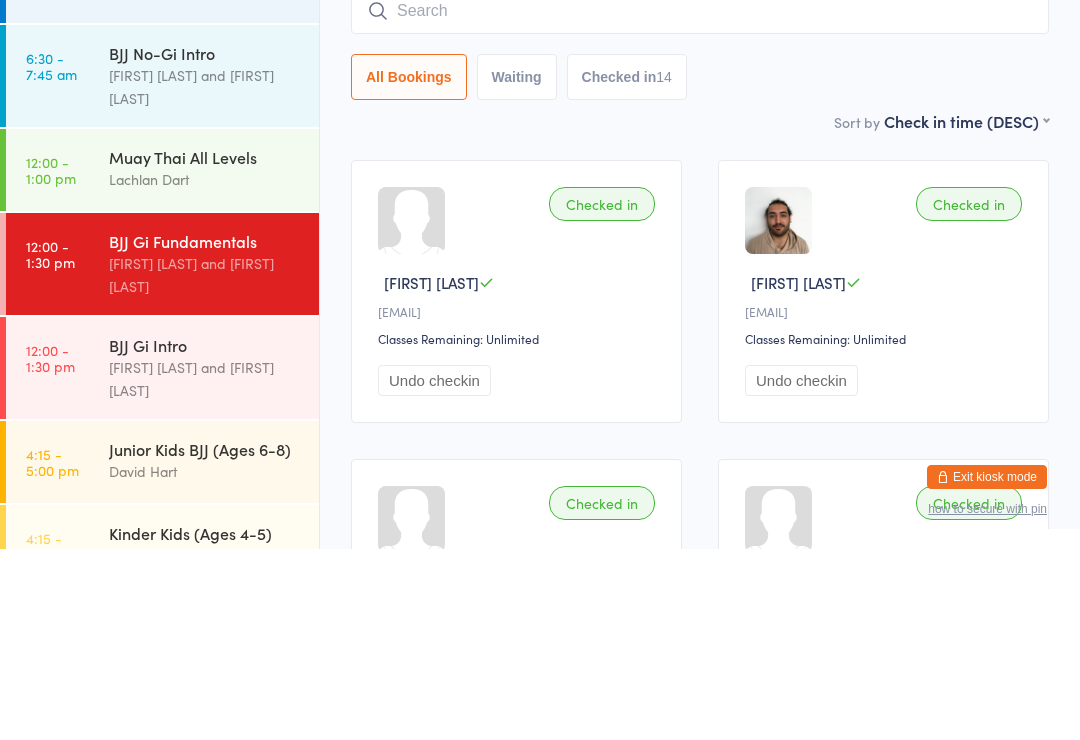 scroll, scrollTop: 191, scrollLeft: 0, axis: vertical 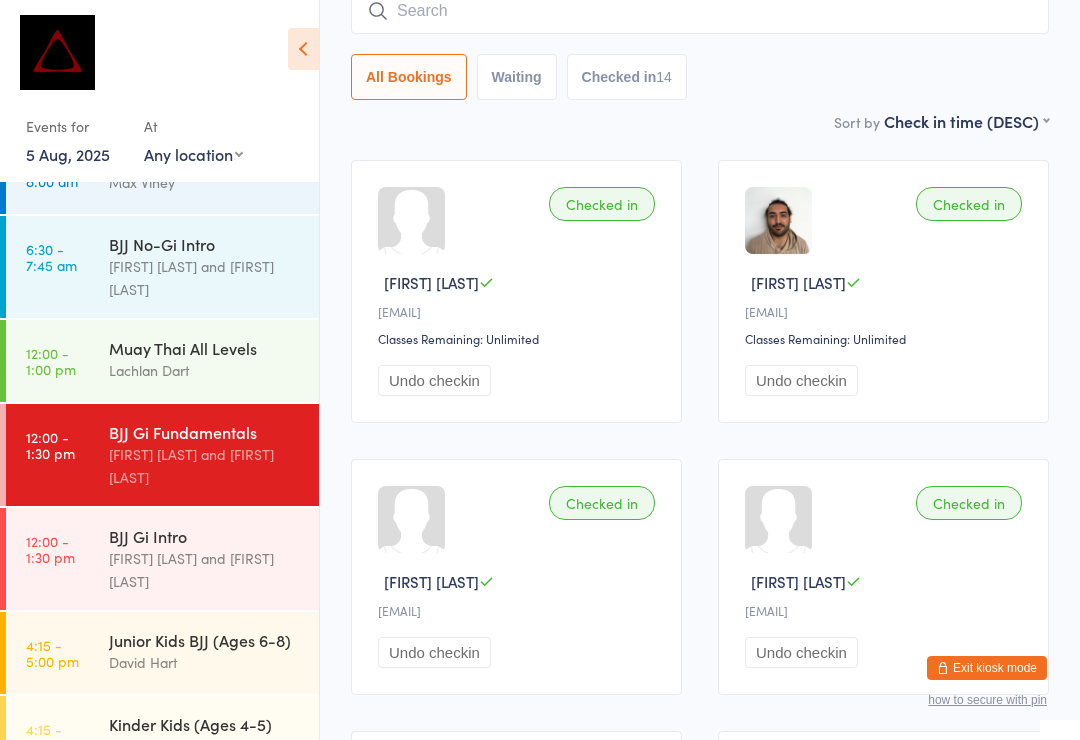 click on "Exit kiosk mode" at bounding box center [987, 668] 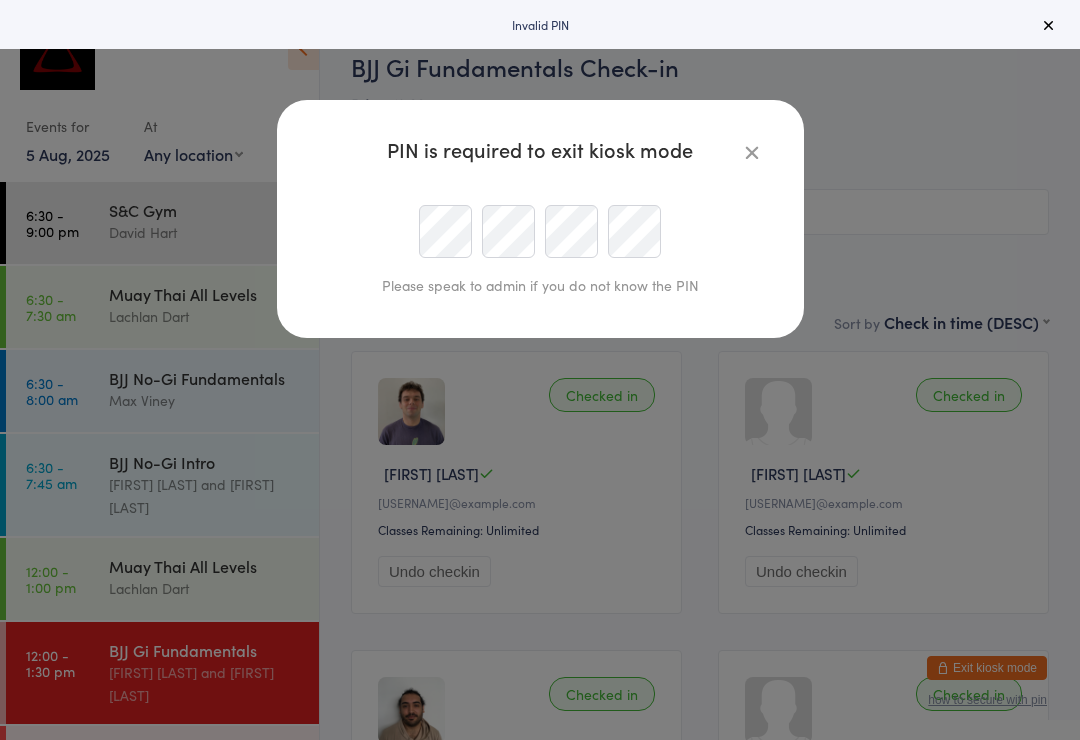 scroll, scrollTop: 0, scrollLeft: 0, axis: both 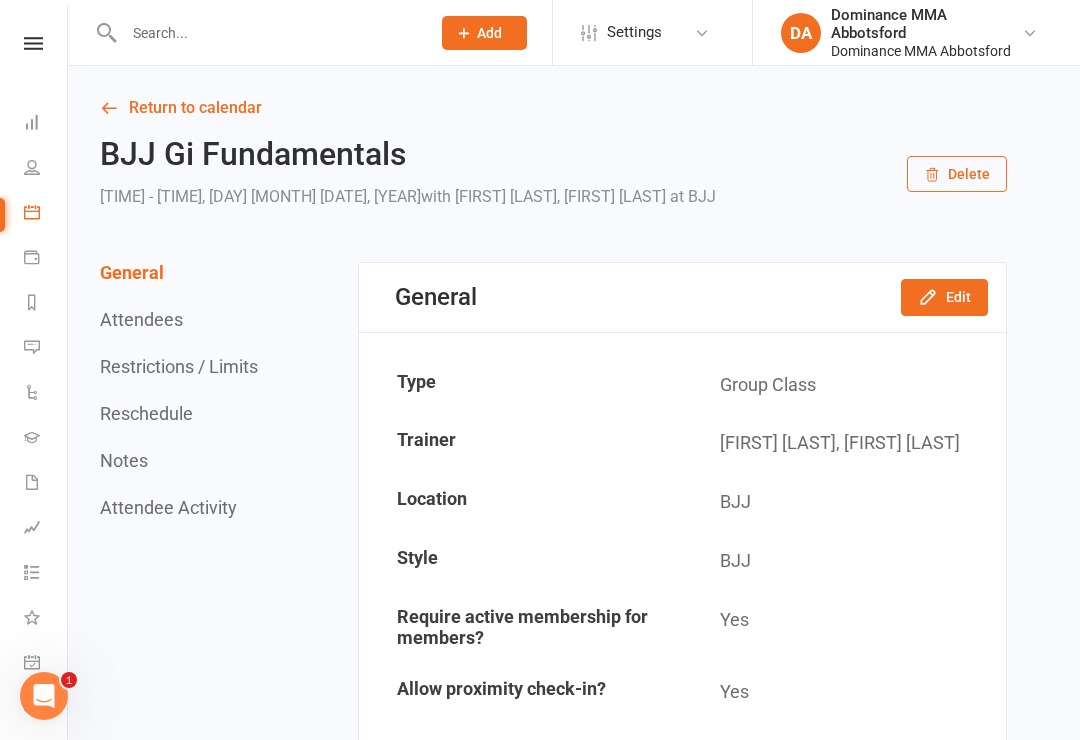 click at bounding box center (267, 33) 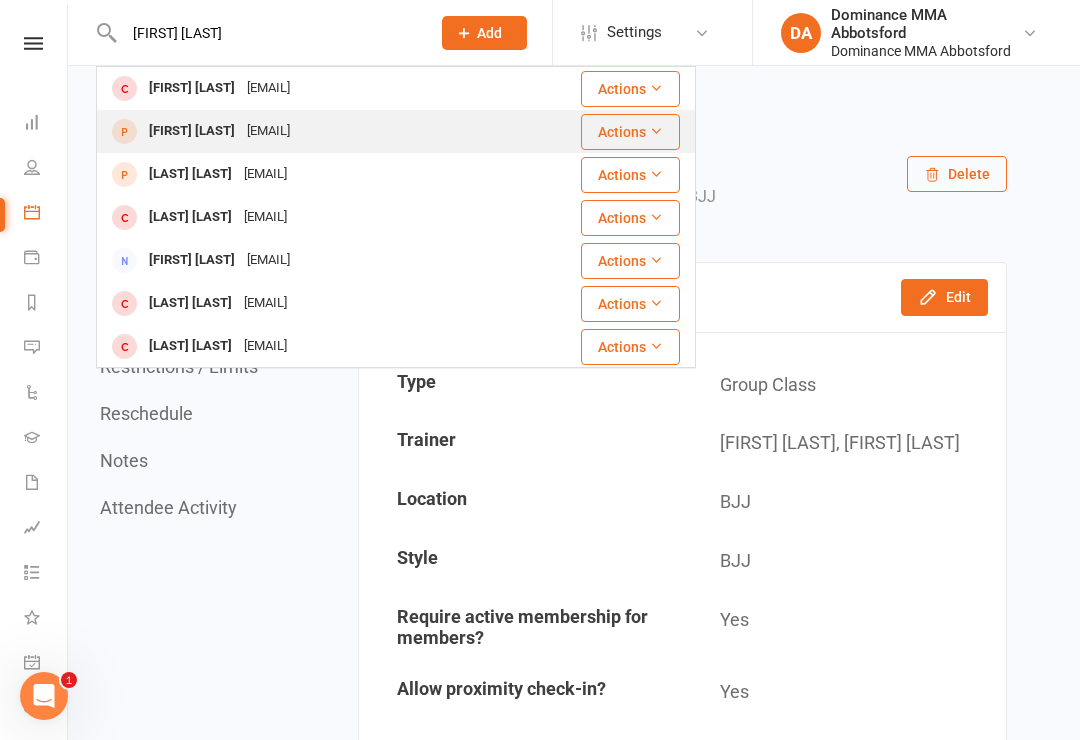 type on "[FIRST] [LAST]" 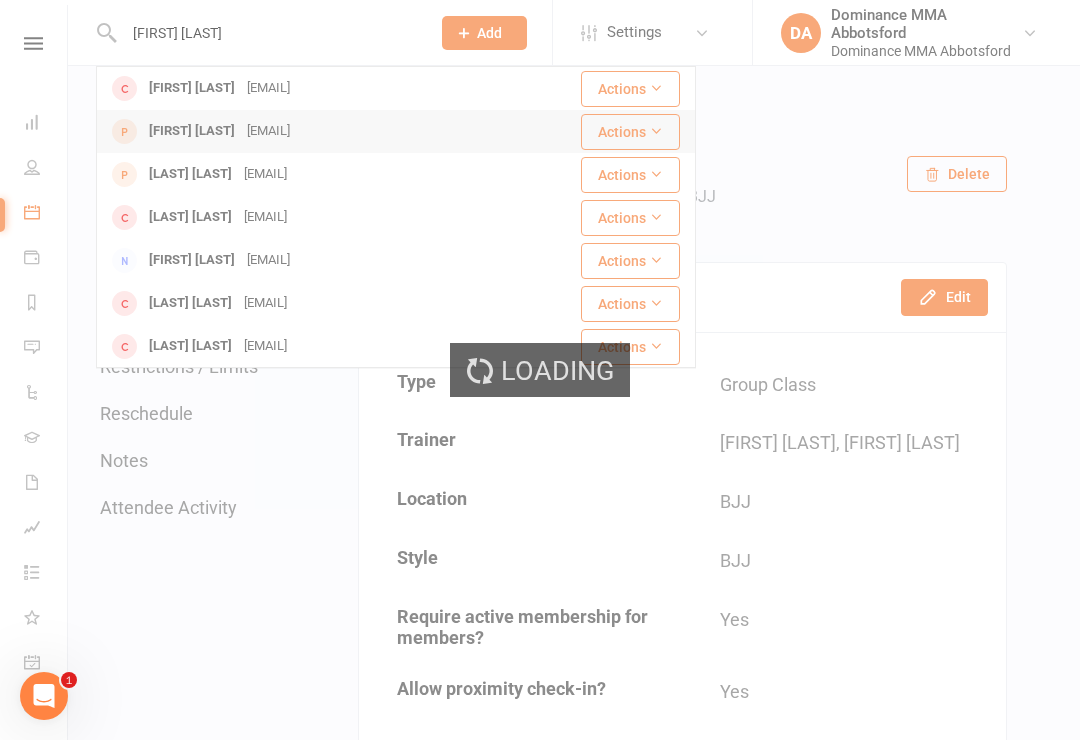 type 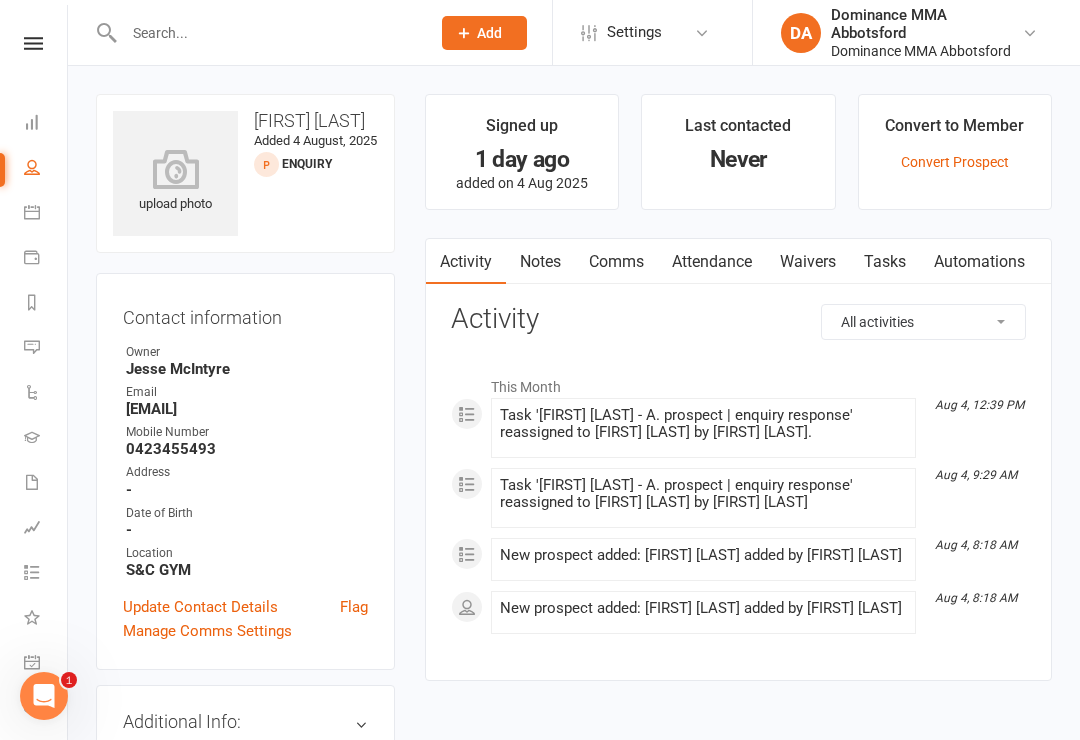 click on "Waivers" at bounding box center [808, 262] 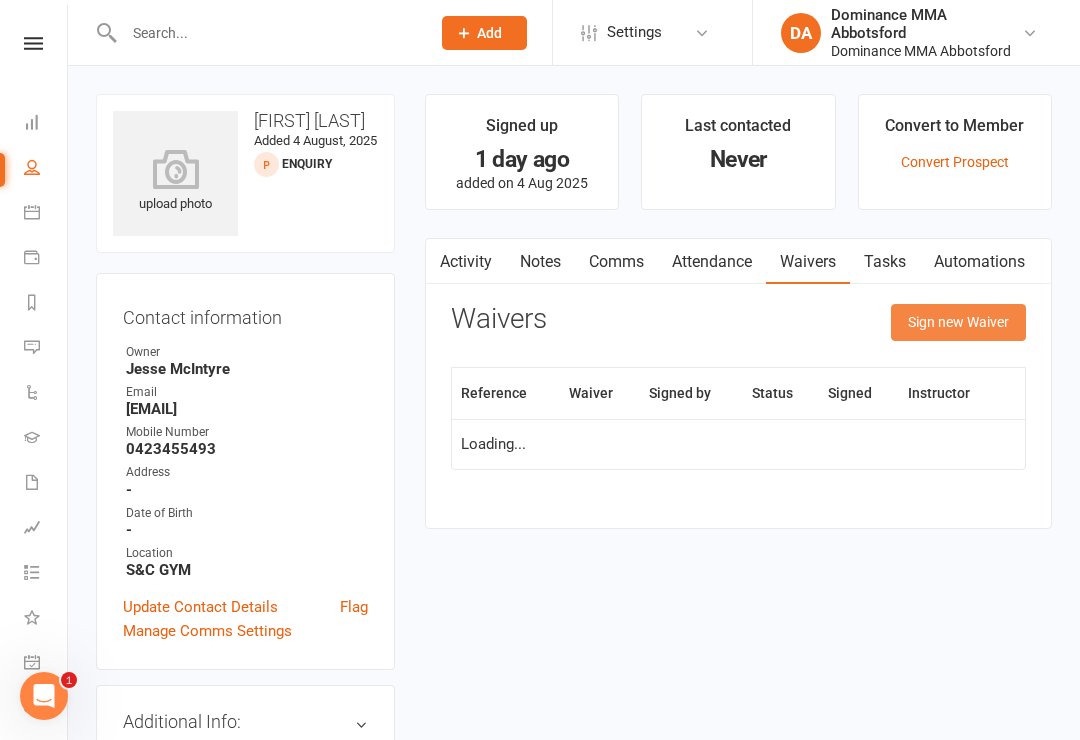 click on "Sign new Waiver" at bounding box center [958, 322] 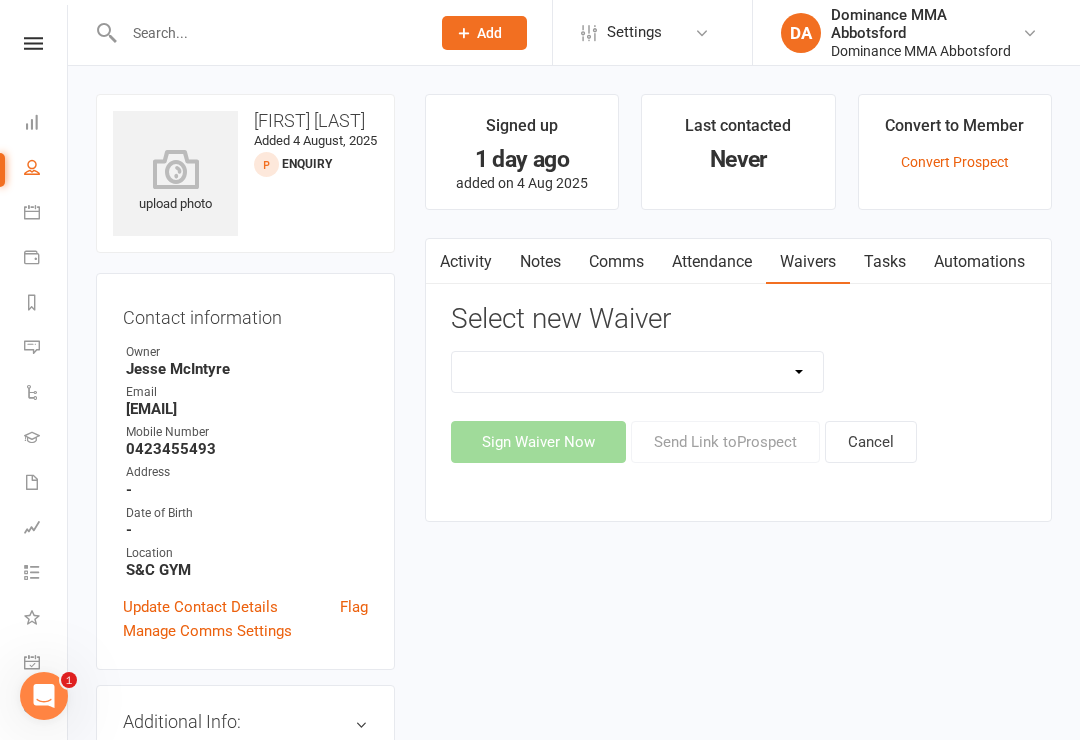 click on "Member | Cancellation | Adults Member | Injury Report Form (FOH staff use only) Member | Suspension | Adults New Member Agreement Form | Adults Paid in Full | 10% New Member Agreement Form | Adults Paid in Full | F.I.F.O 1/2 Time New Member Agreement Form | Foundation S&C Paid in Full | 10% New Member Agreement Form | Kids/Teens Paid in Full | 10% New Member Sign Up | Adults New Member Sign Up | Adults | 10th Birthday Special New Member Sign Up | Adults | $120 Off Special New Member Sign Up | Adults | Once Per Week New Member Sign Up | Kids/Teens New Member Sign Up | Kids/Teens | 10th Birthday Special New Member Sign Up | Kids/Teens | Once Per Week New Member Sign up | S&C Gym FOUNDATION | 10th Birthday Participation Consent Form Participation Consent Form | S&C Gym Trial Prospect | Injury Report Form (FOH staff use only)" at bounding box center (638, 372) 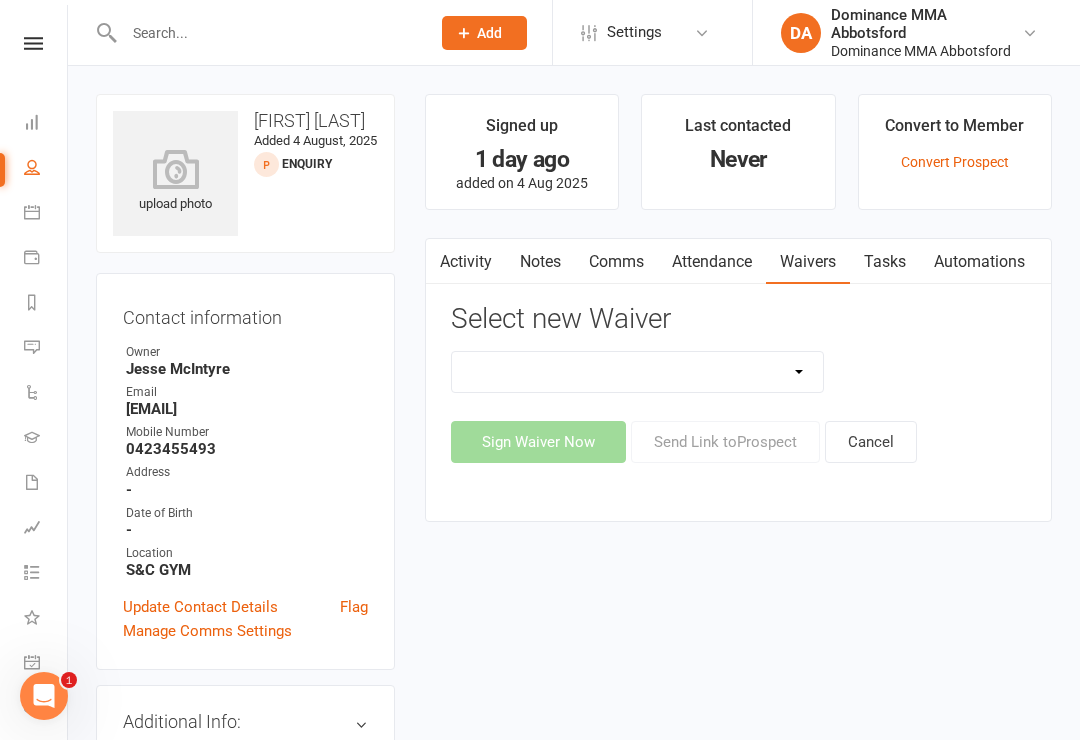 select on "12828" 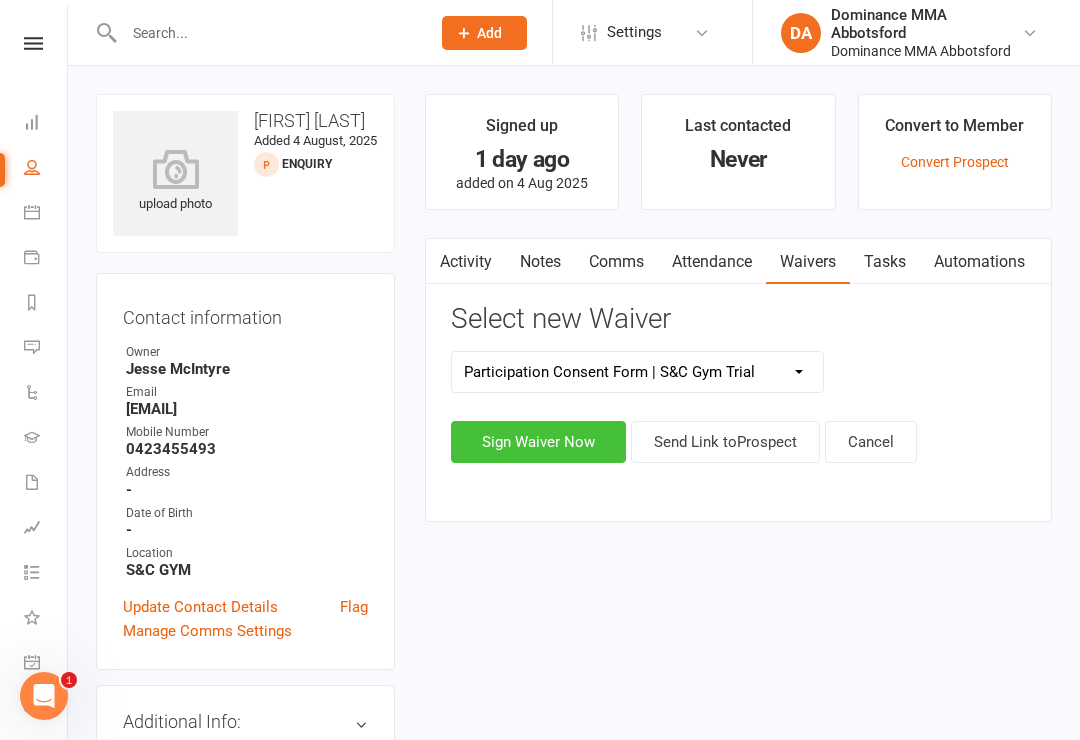 click on "Sign Waiver Now" at bounding box center (538, 442) 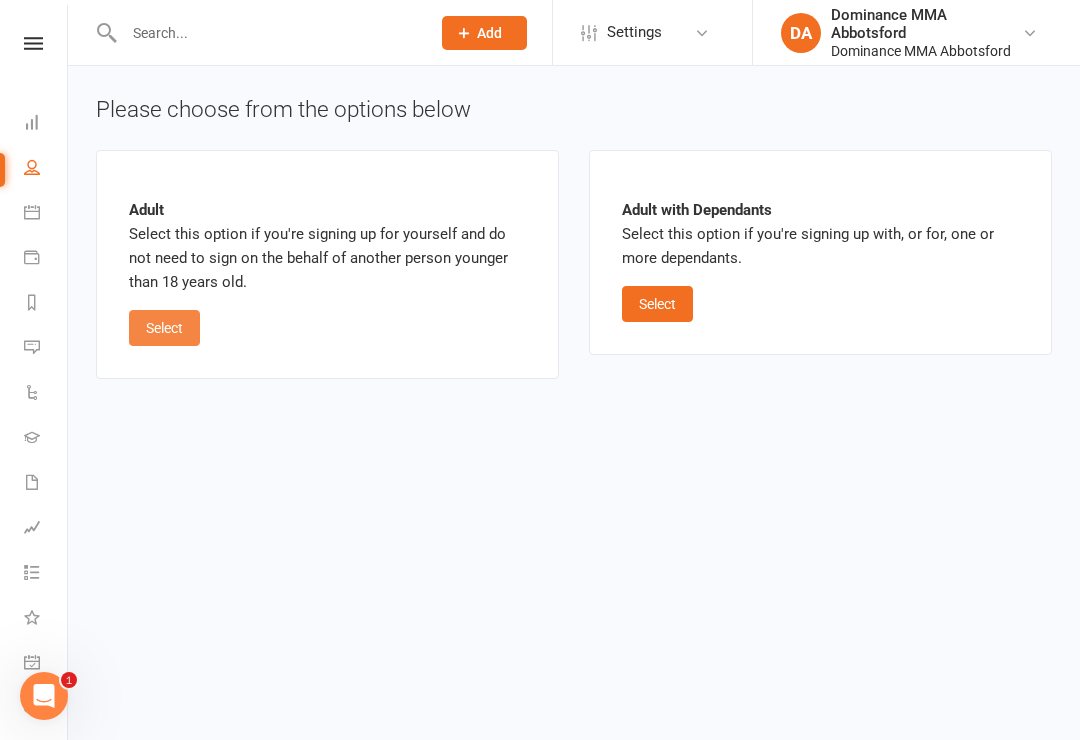 click on "Select" at bounding box center [164, 328] 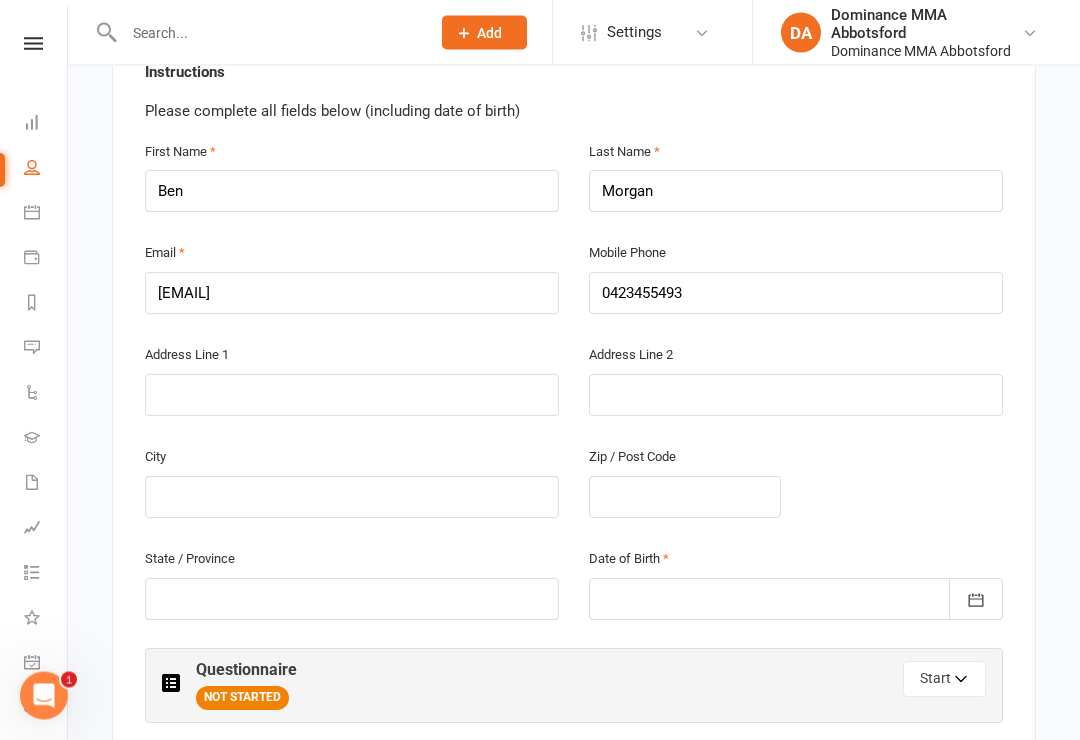 scroll, scrollTop: 447, scrollLeft: 0, axis: vertical 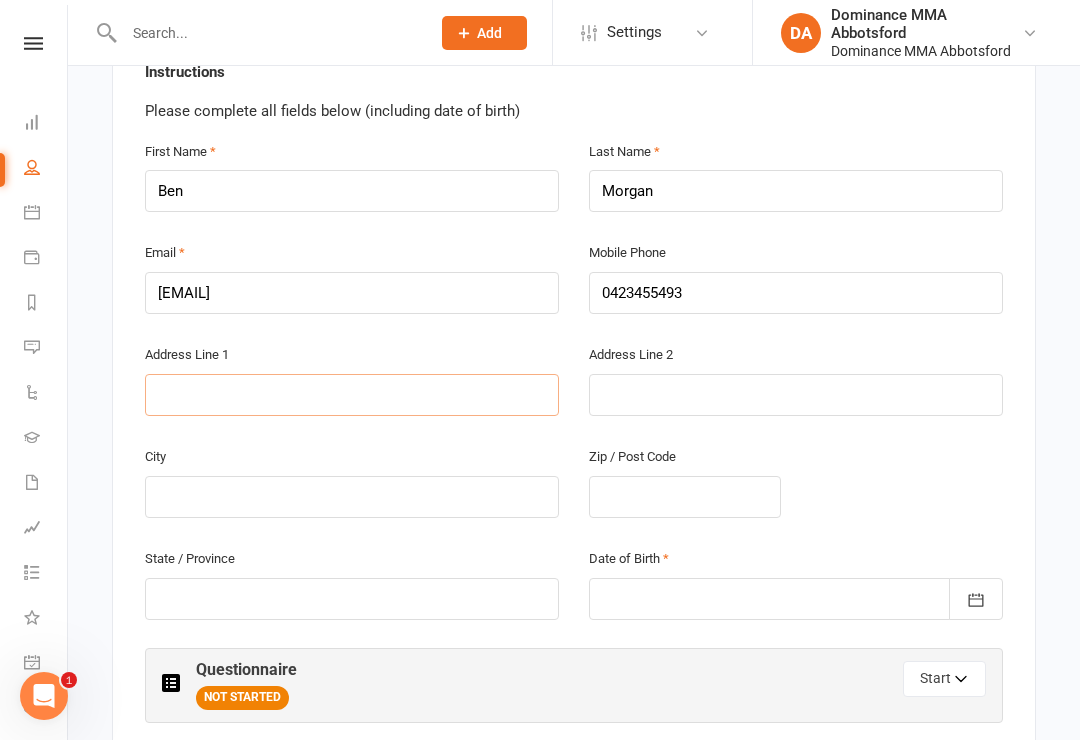 click at bounding box center [352, 395] 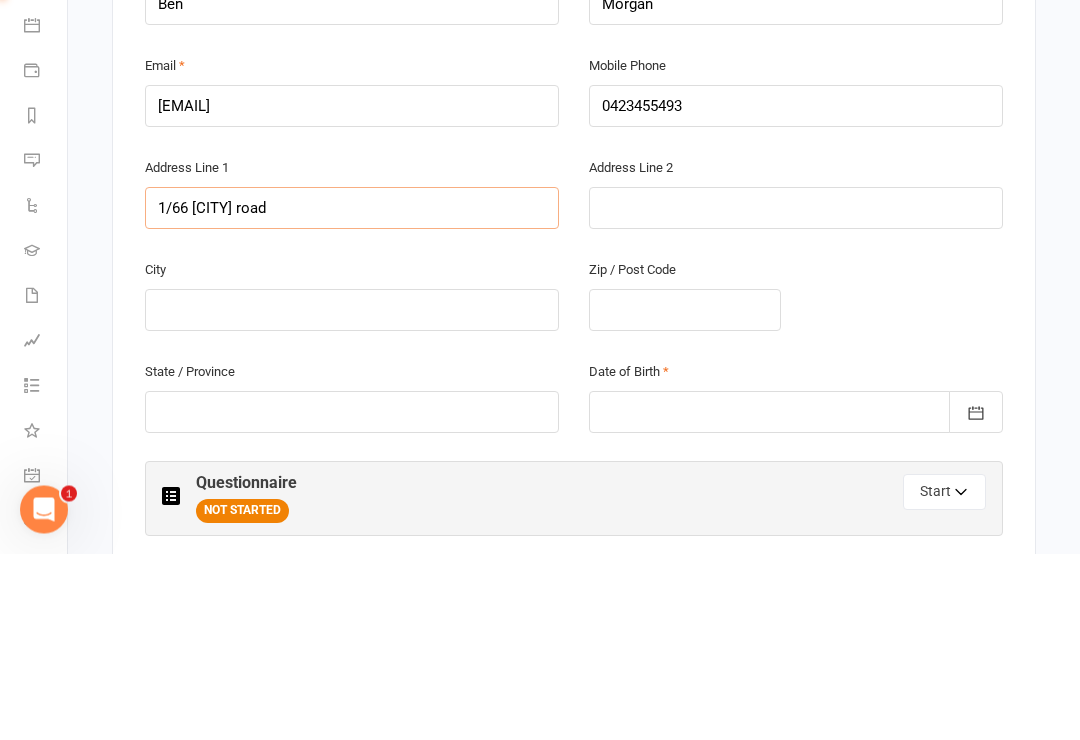 type on "1/66 [CITY] road" 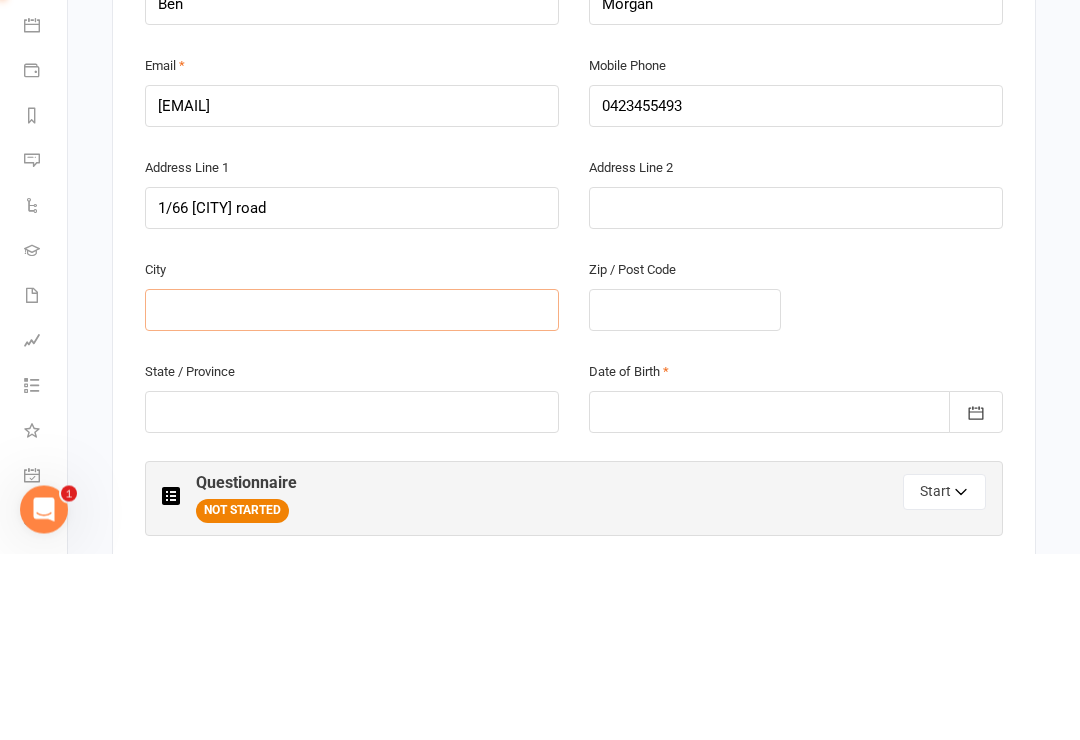 click at bounding box center (352, 497) 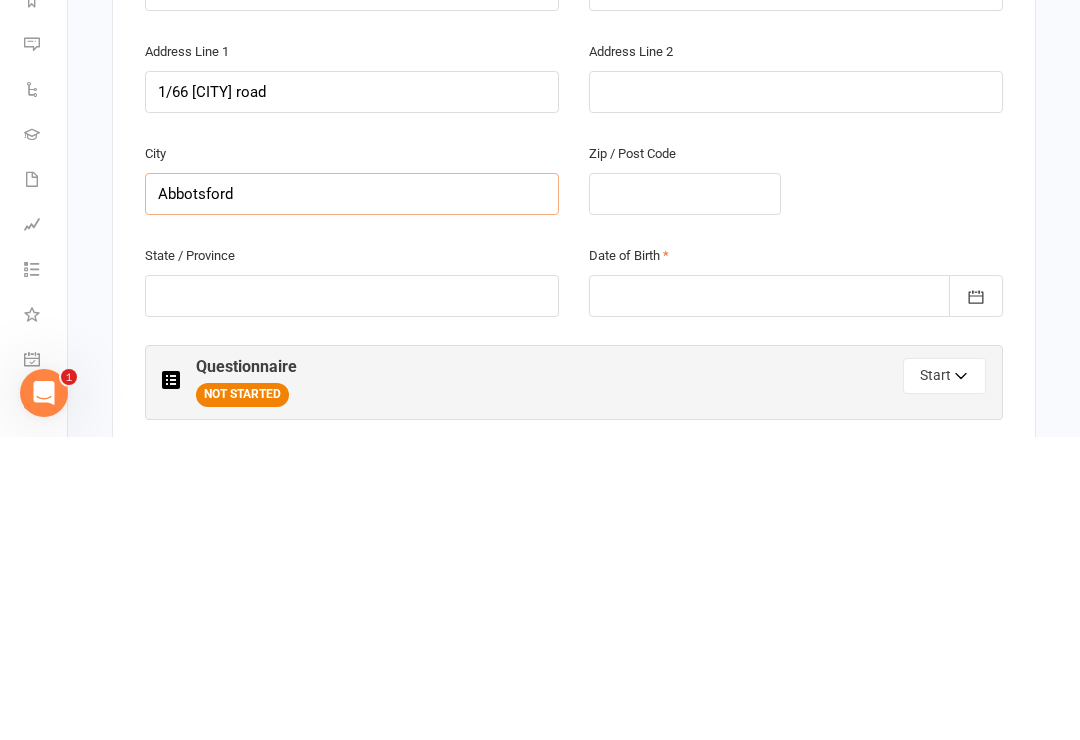 type on "Abbotsford" 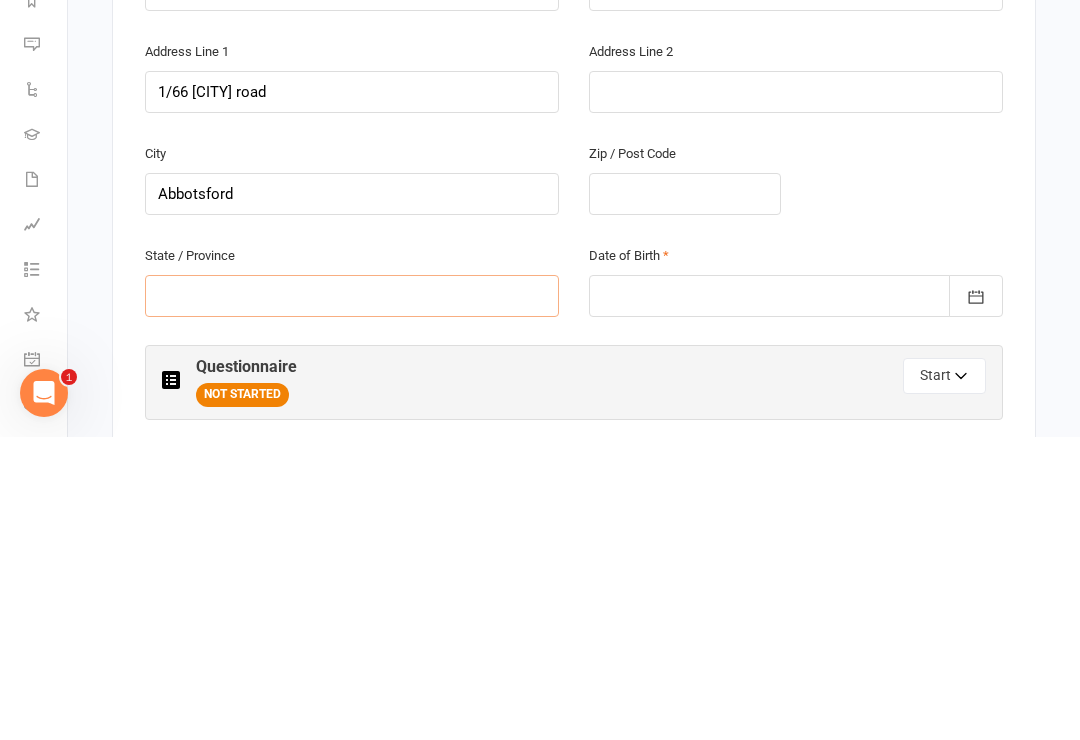 click at bounding box center [352, 599] 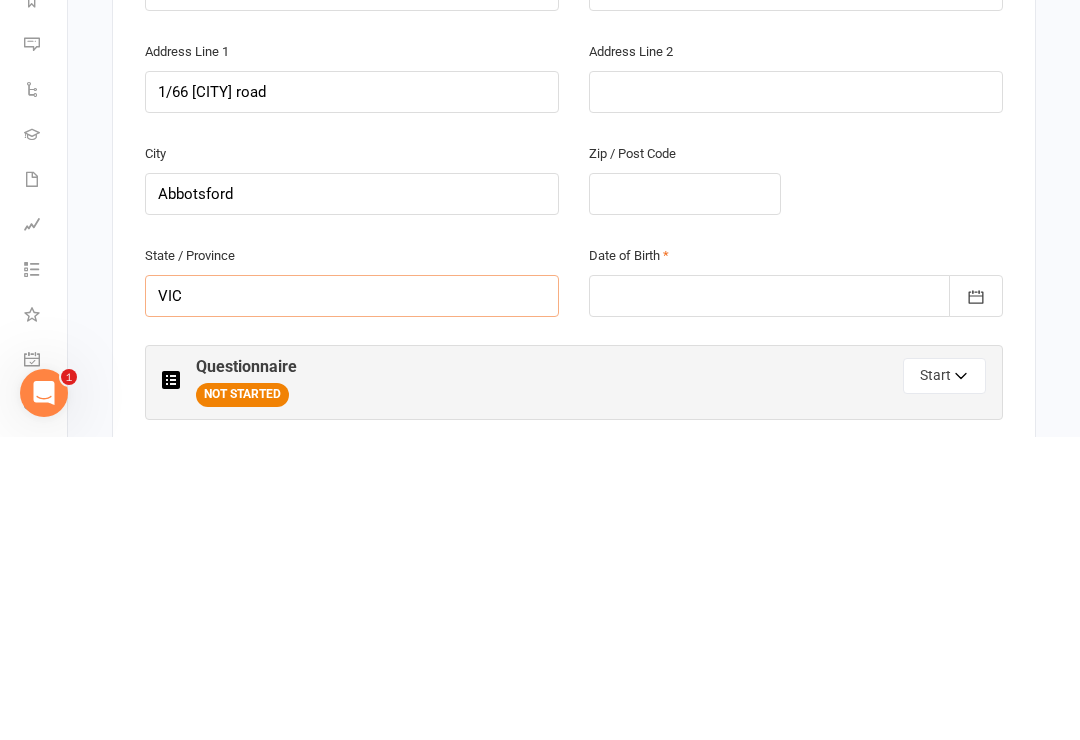 type on "VIC" 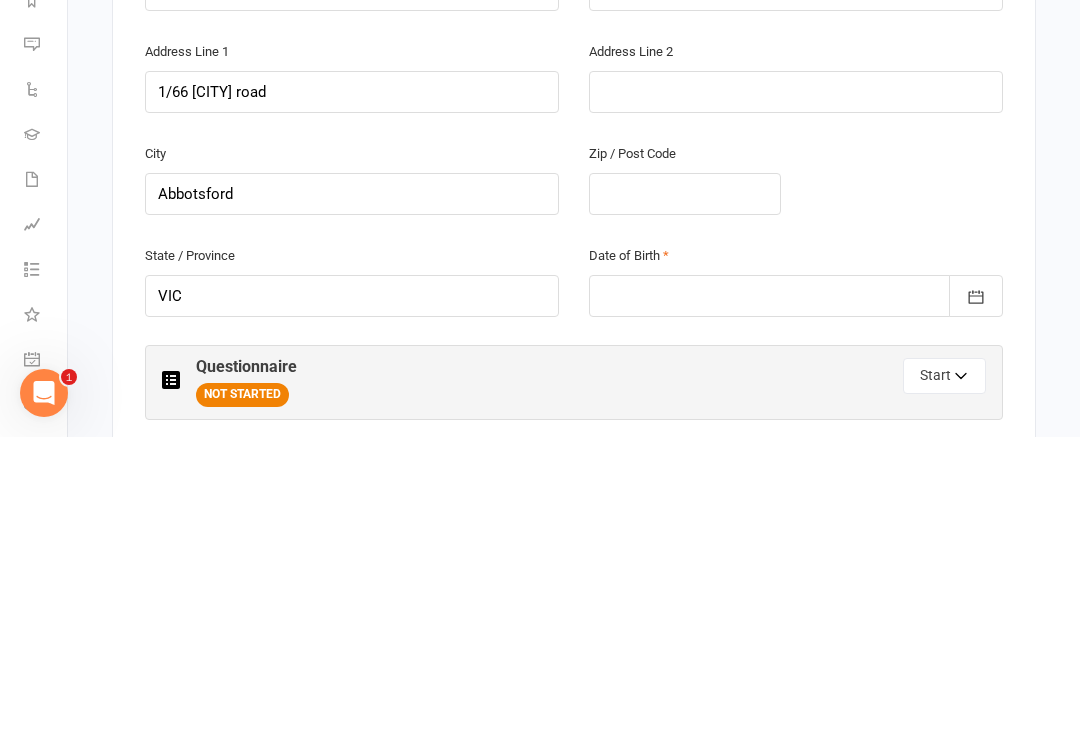 click at bounding box center (796, 599) 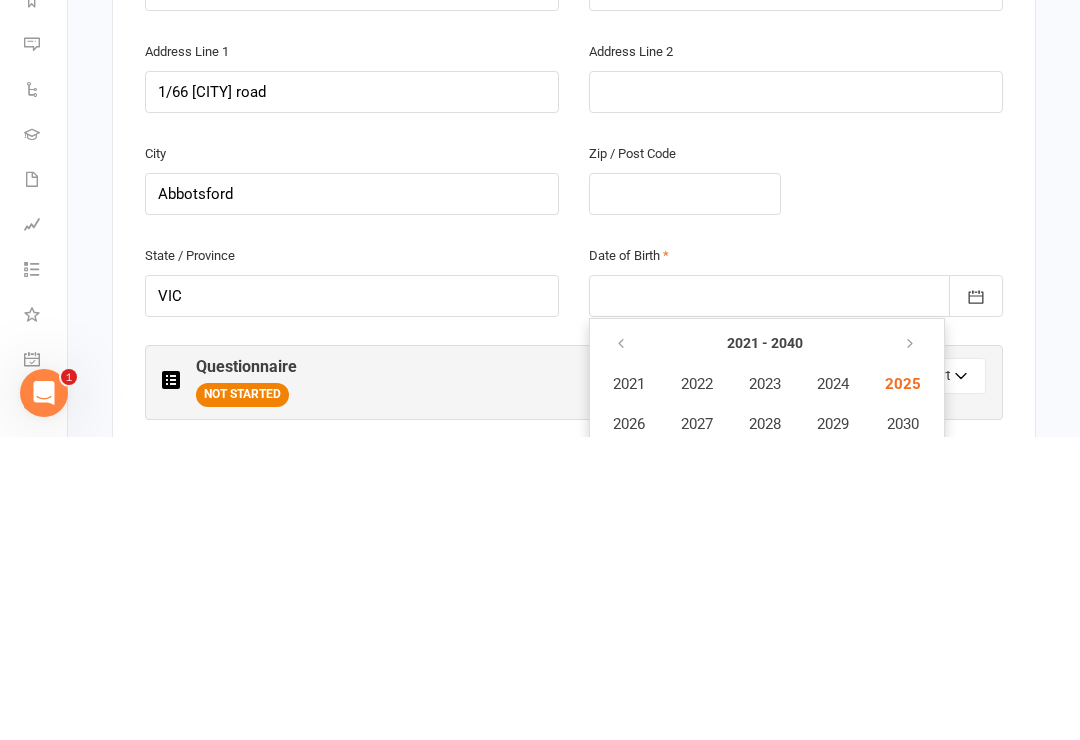 scroll, scrollTop: 883, scrollLeft: 0, axis: vertical 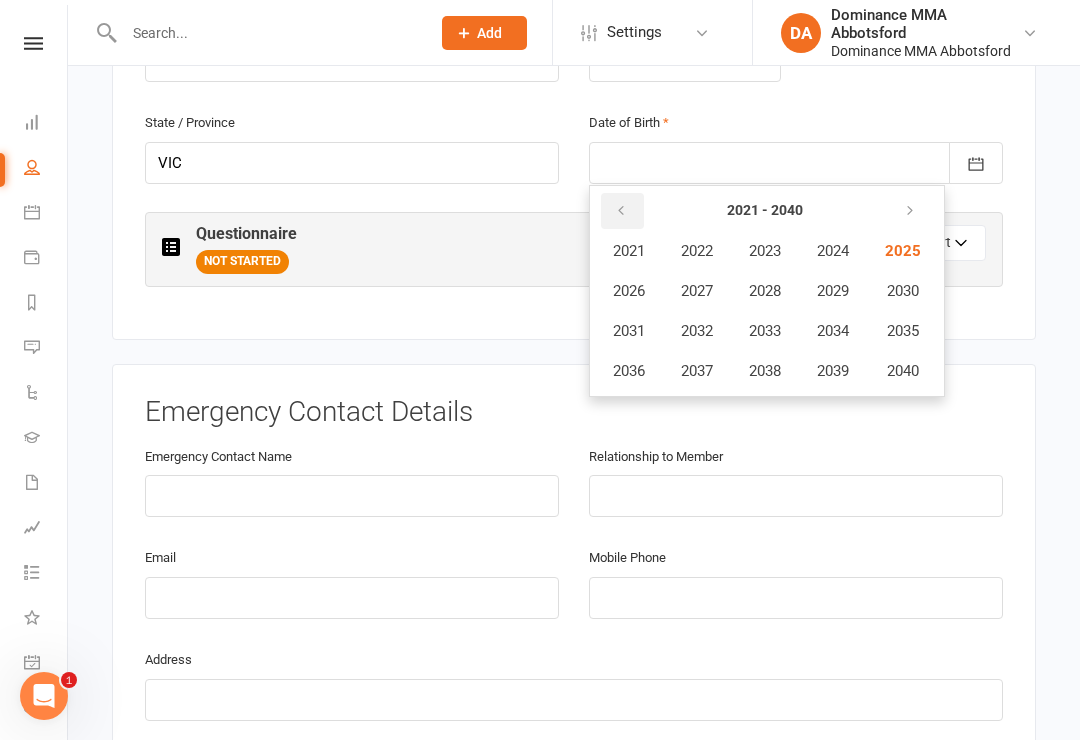 click at bounding box center (622, 211) 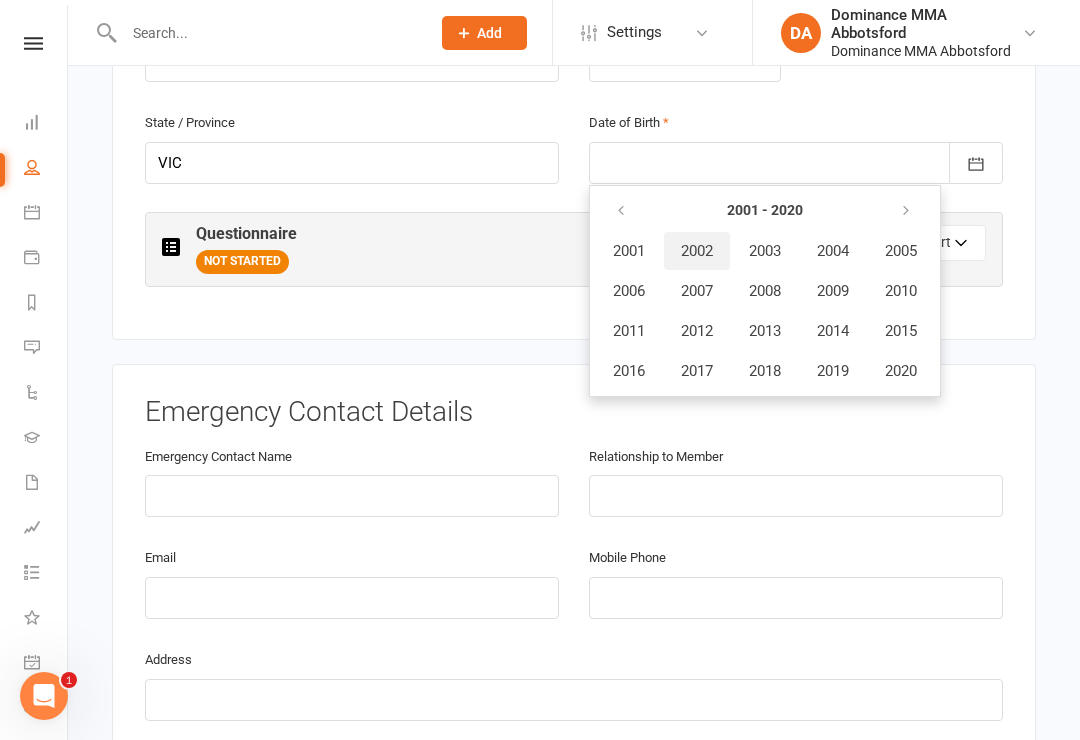click on "2002" at bounding box center (697, 251) 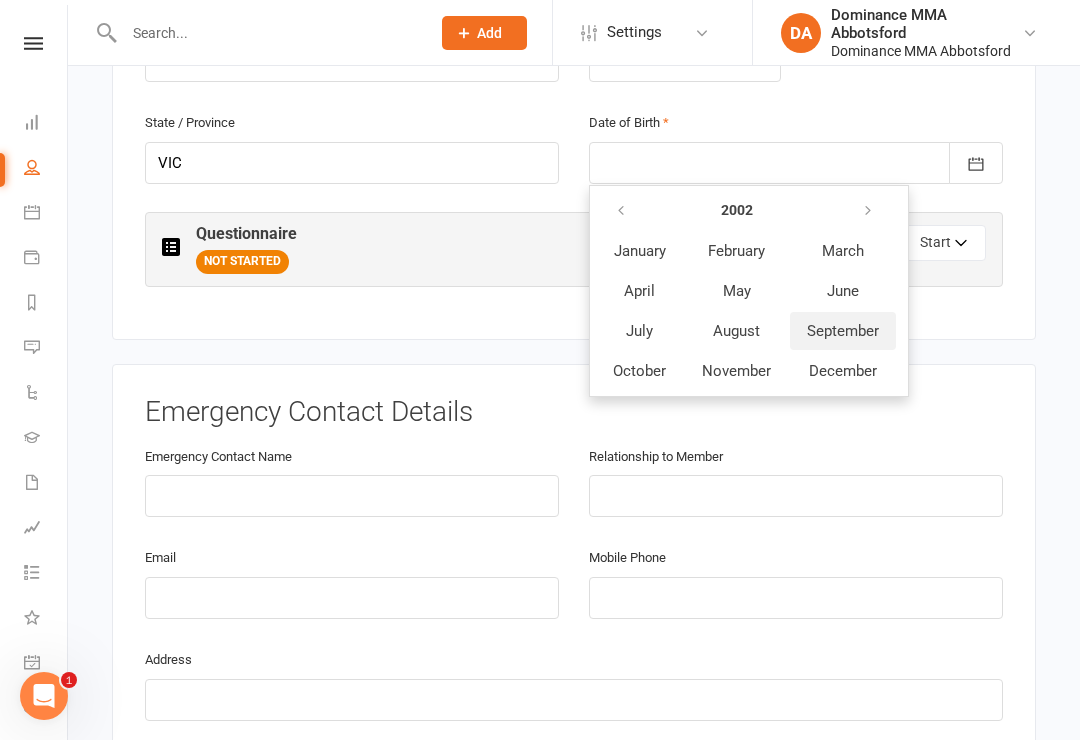 click on "September" at bounding box center [843, 331] 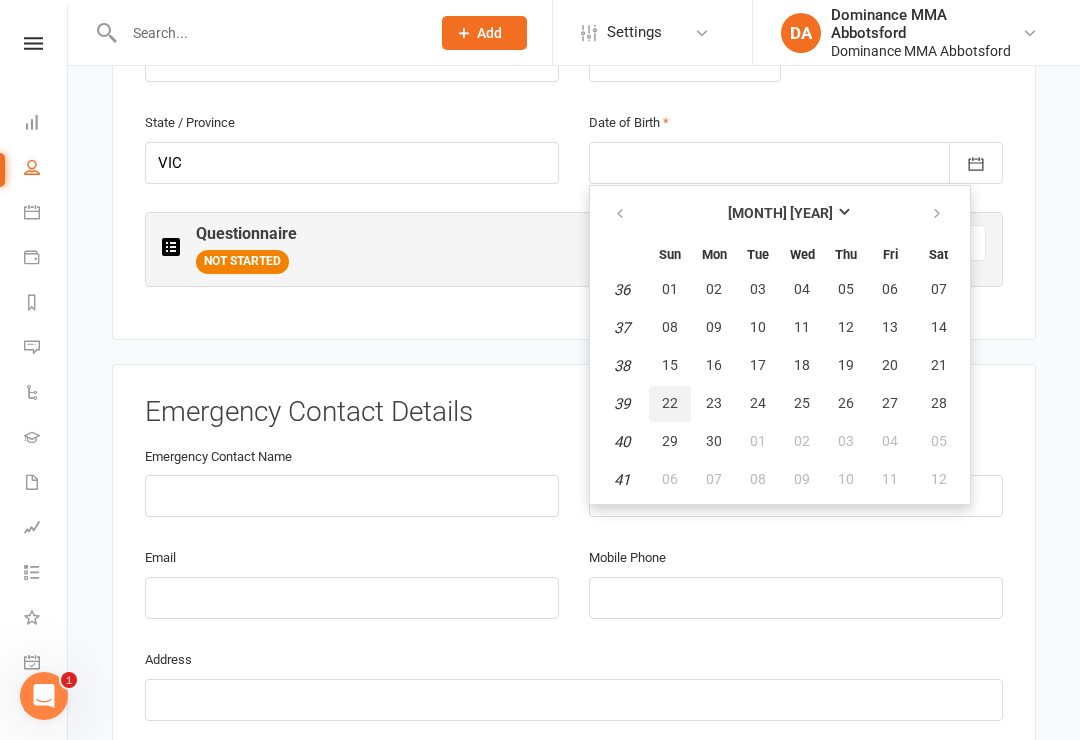 click on "22" at bounding box center (670, 403) 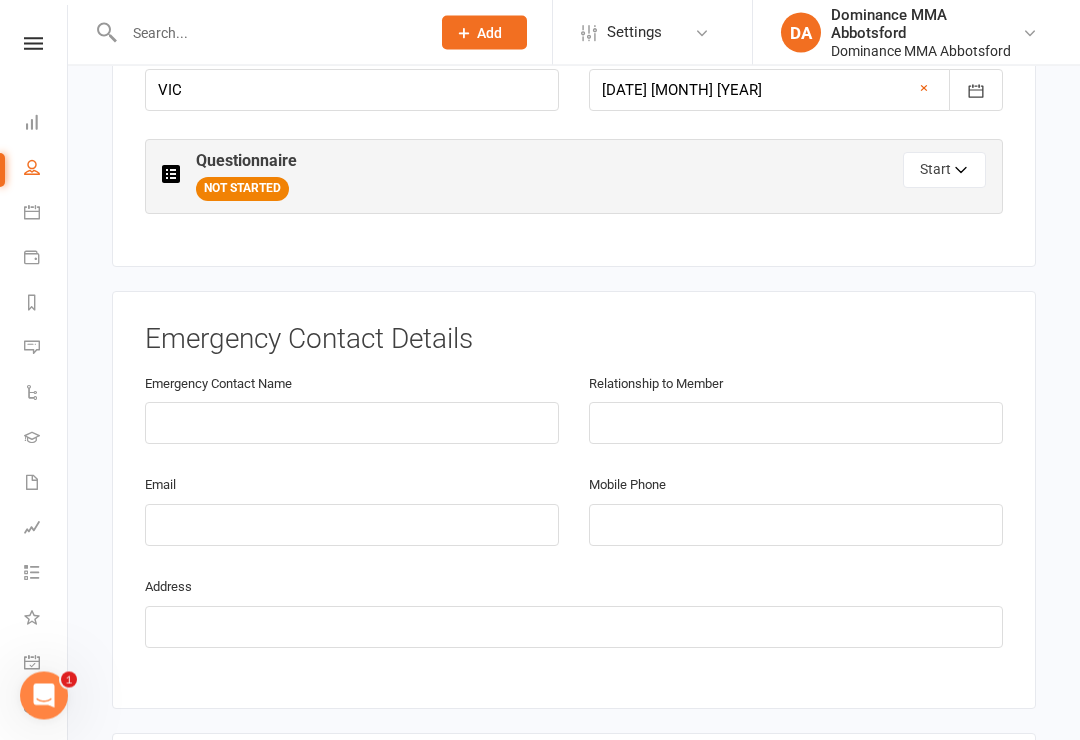 scroll, scrollTop: 1133, scrollLeft: 0, axis: vertical 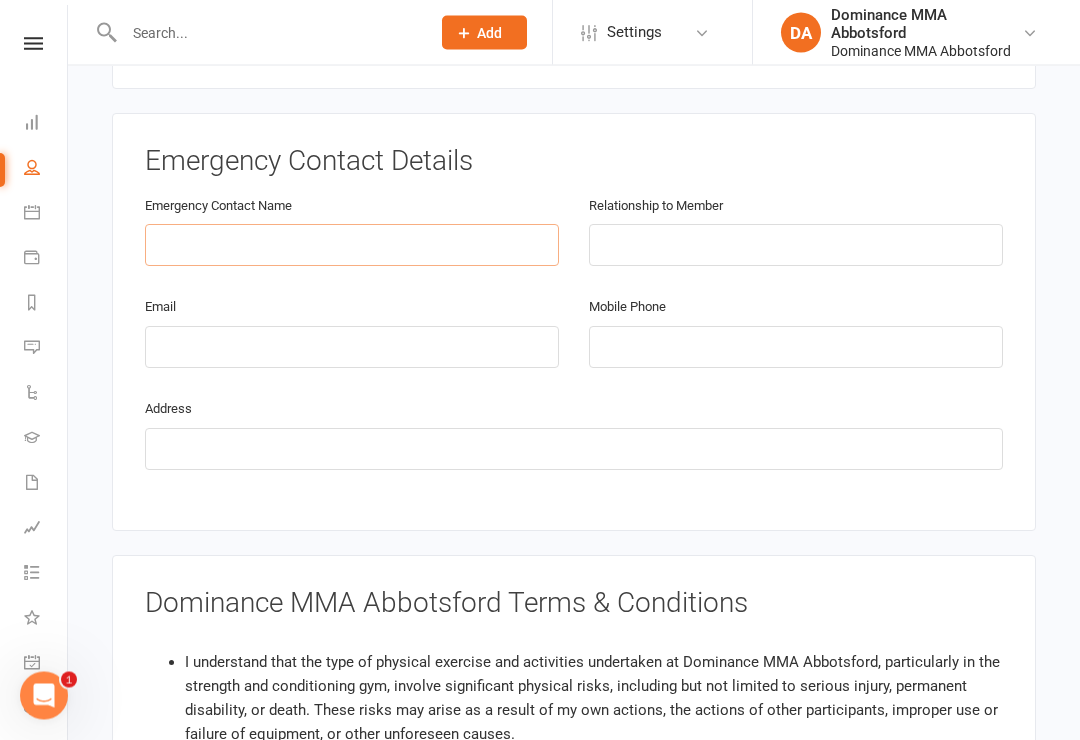 click at bounding box center [352, 246] 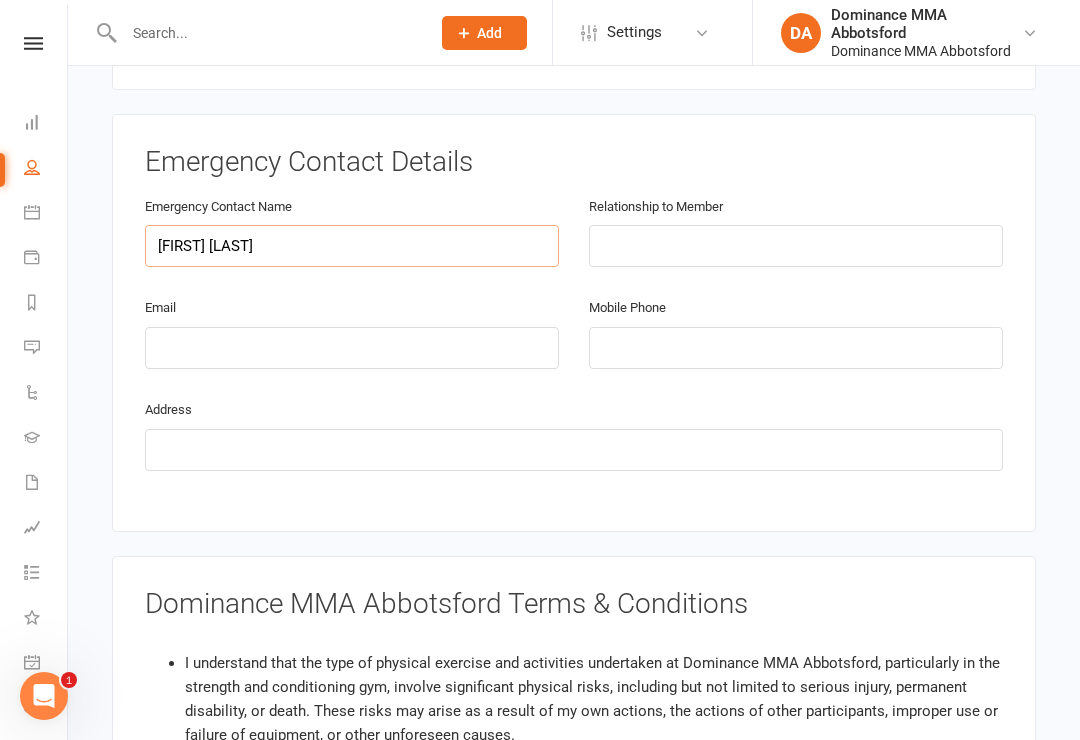 type on "Margie Danchin" 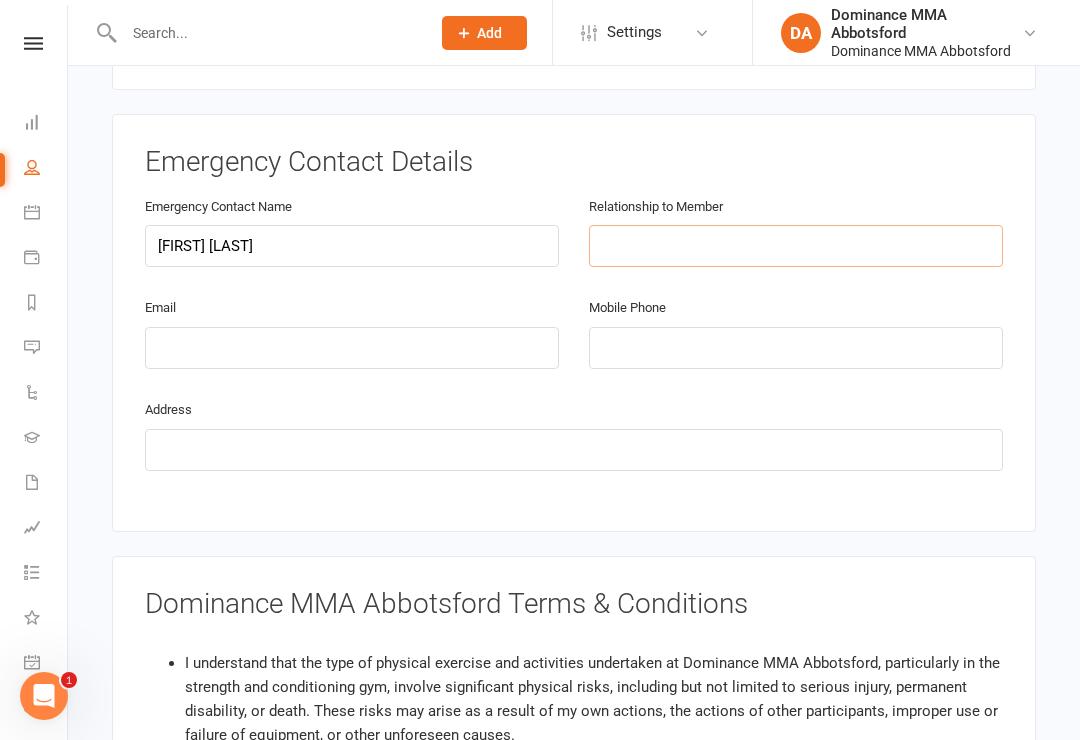 click at bounding box center (796, 246) 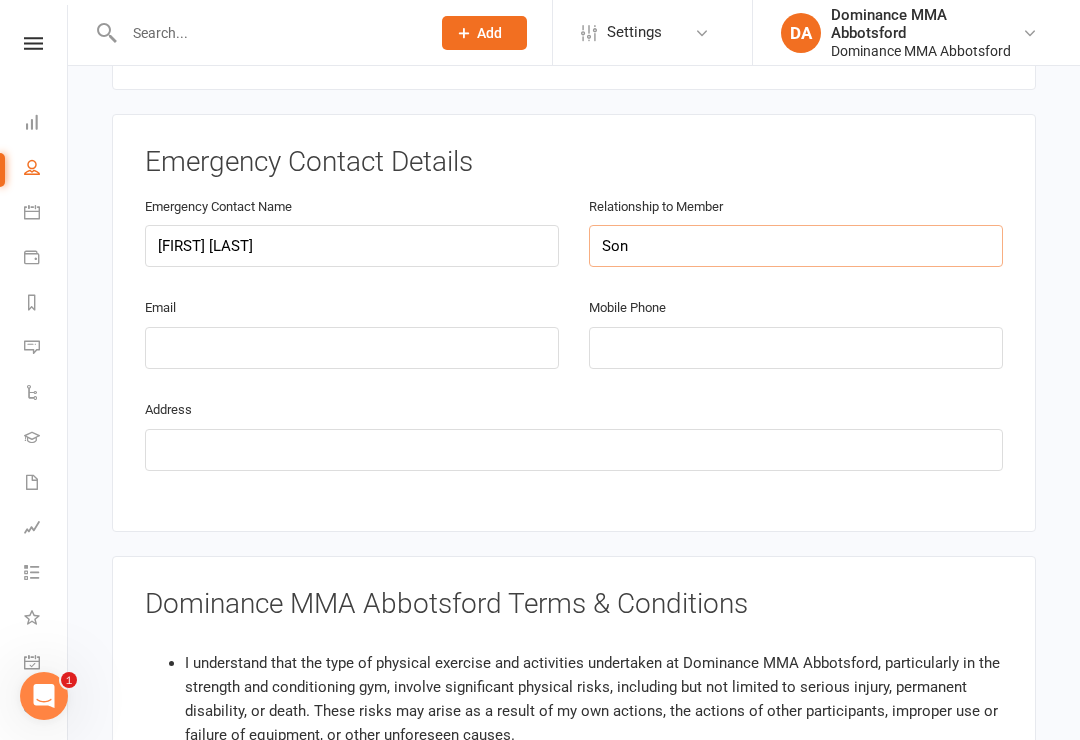 type on "Son" 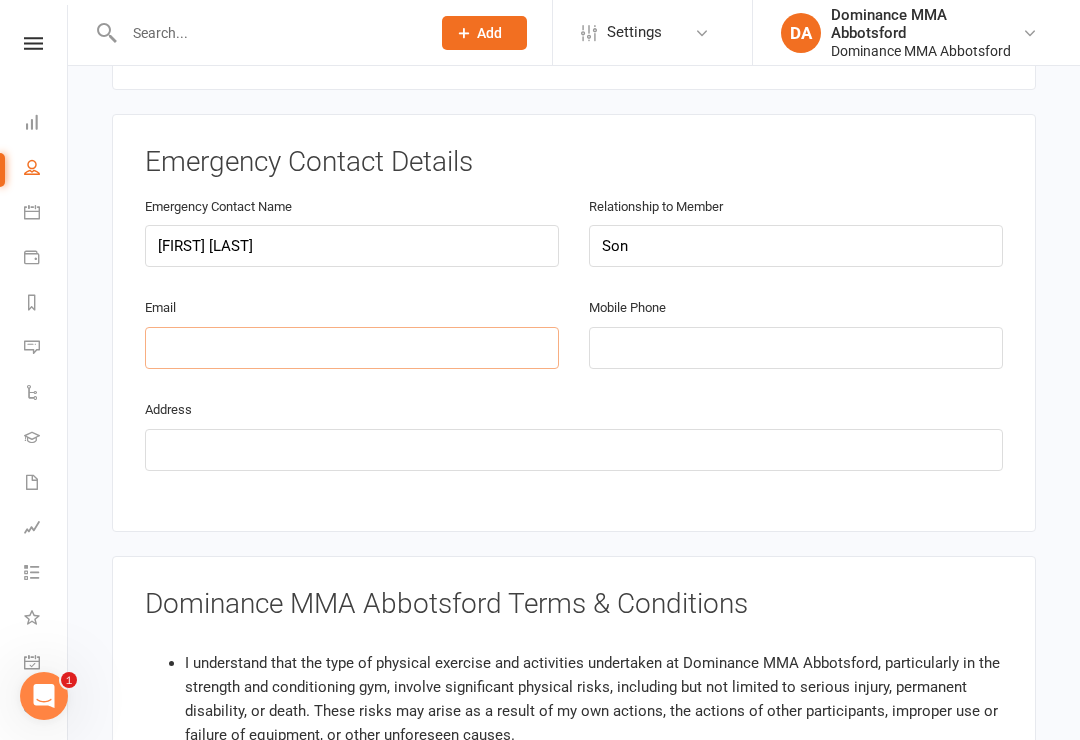 click at bounding box center [352, 348] 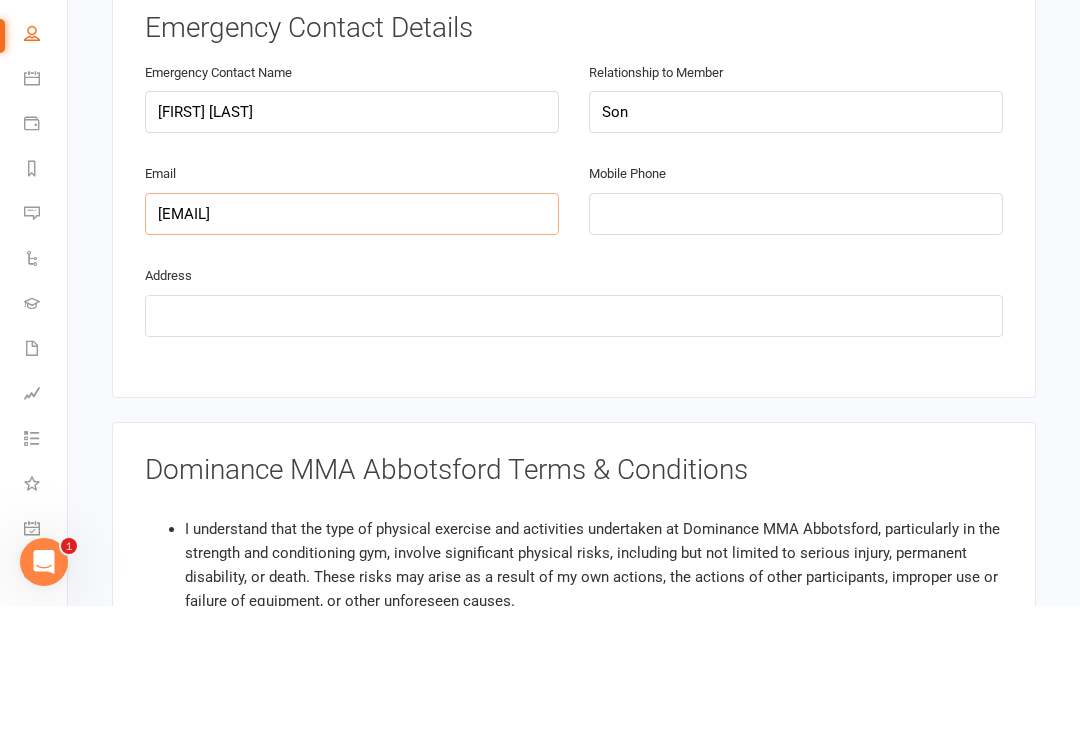 type on "david.morgan@internode.on.net" 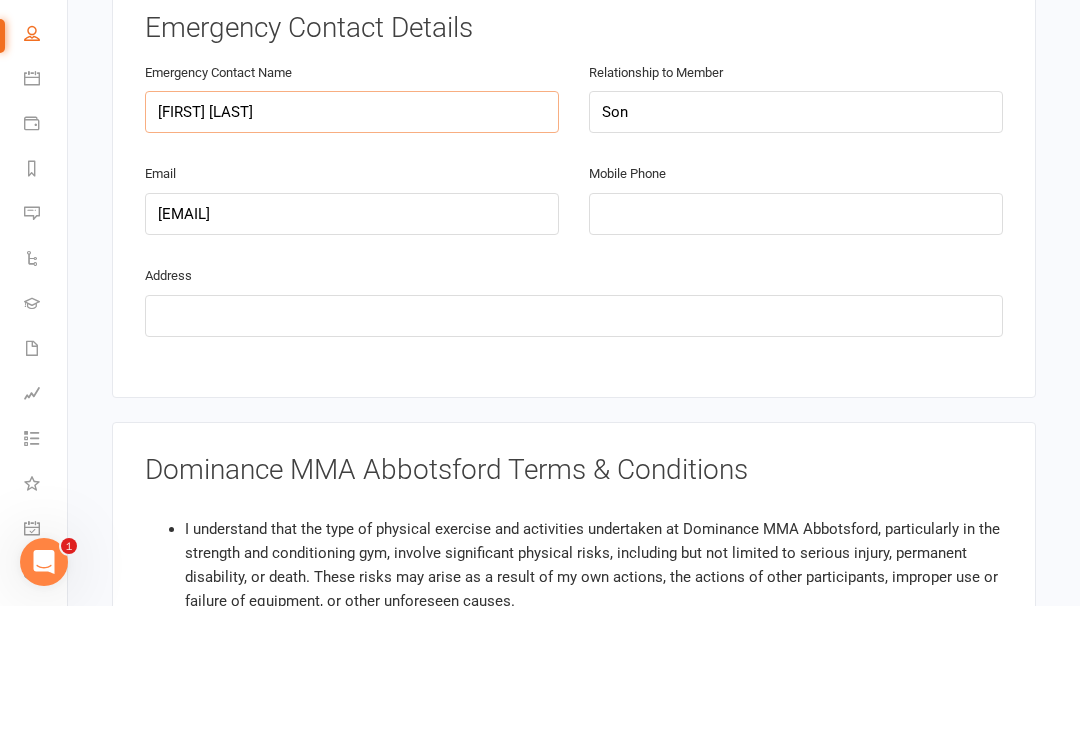 click on "Margie Danchin" at bounding box center (352, 246) 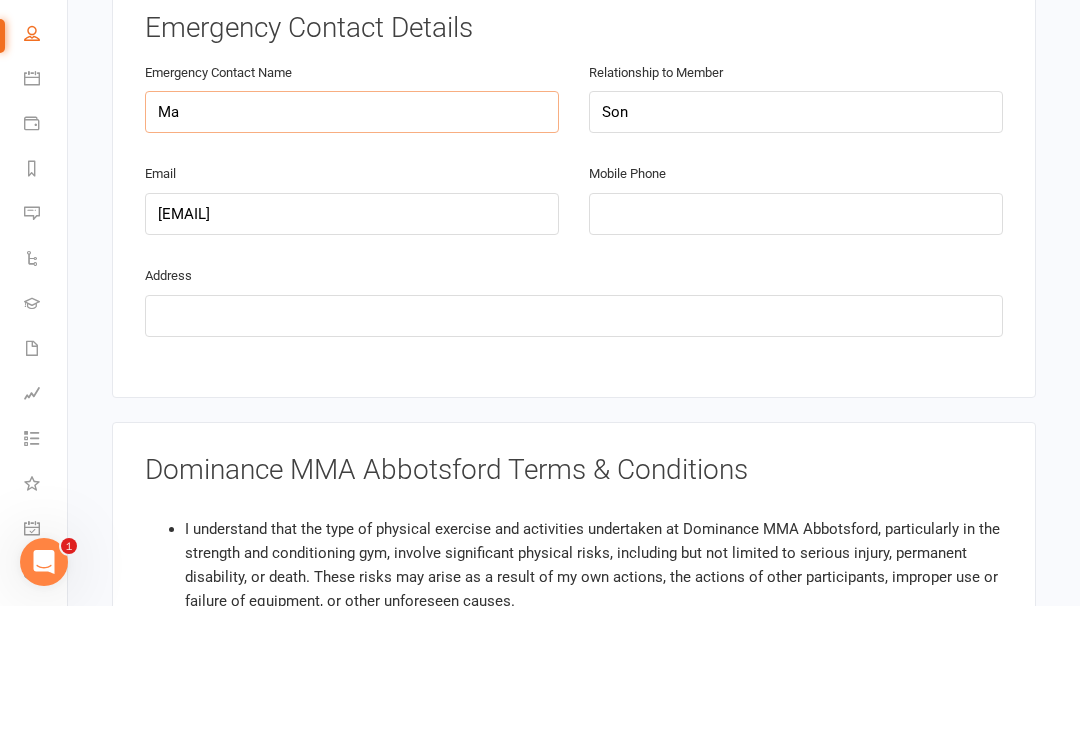 type on "M" 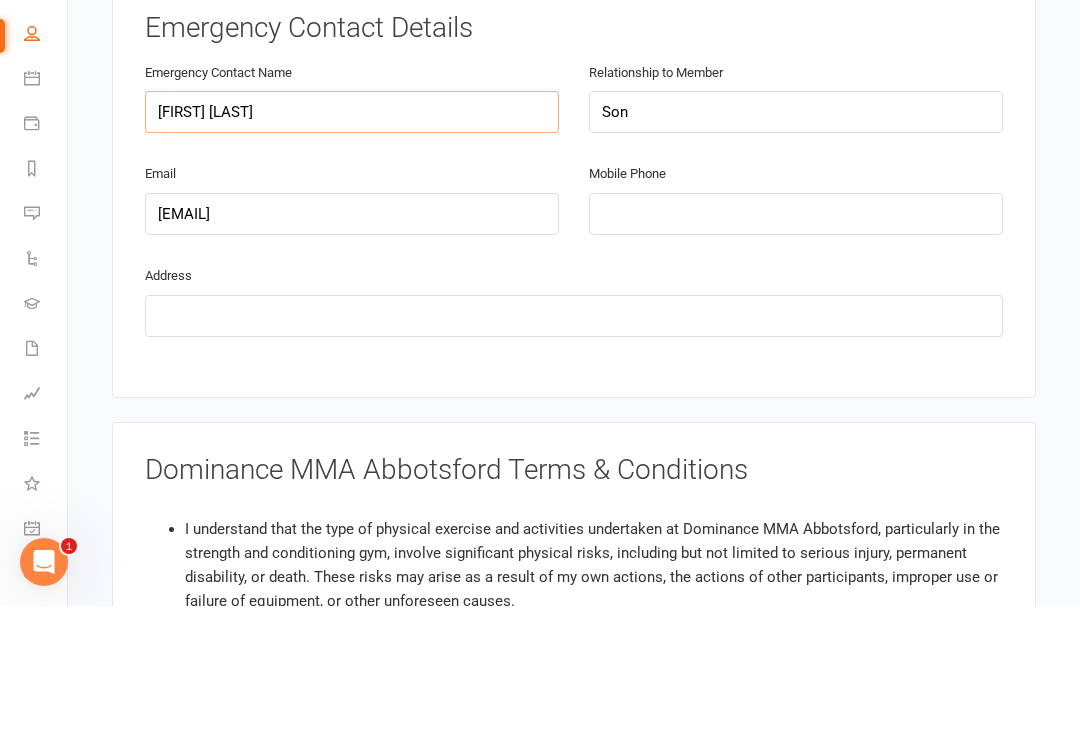 type on "David Morgan" 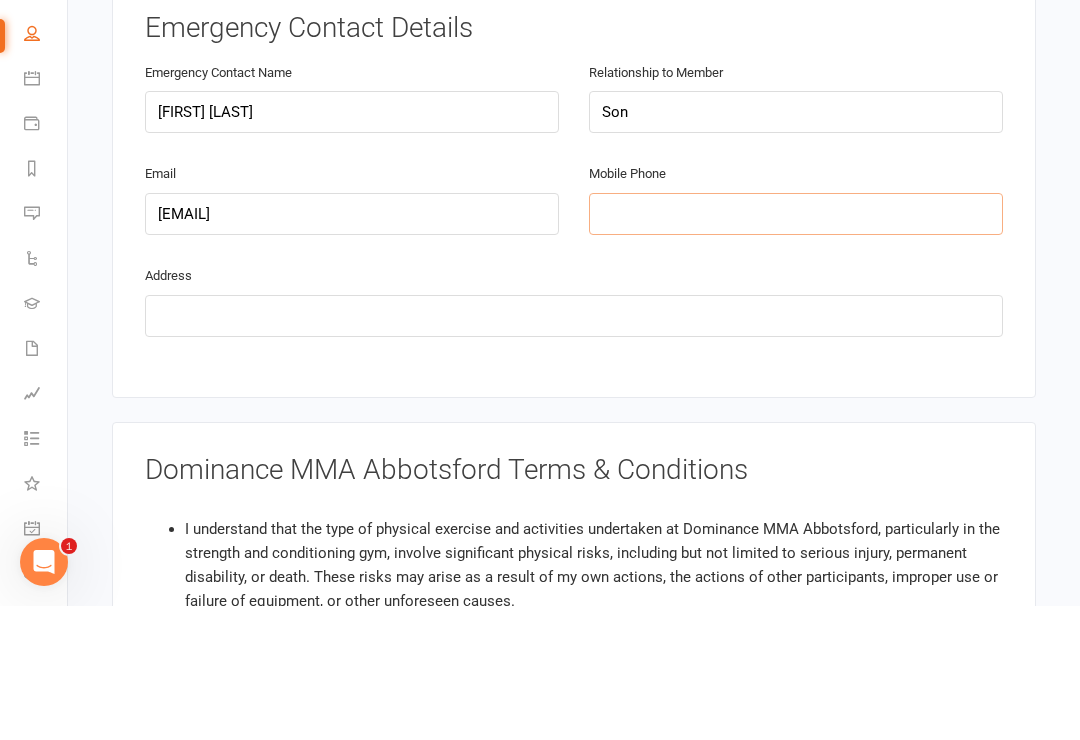 click at bounding box center [796, 348] 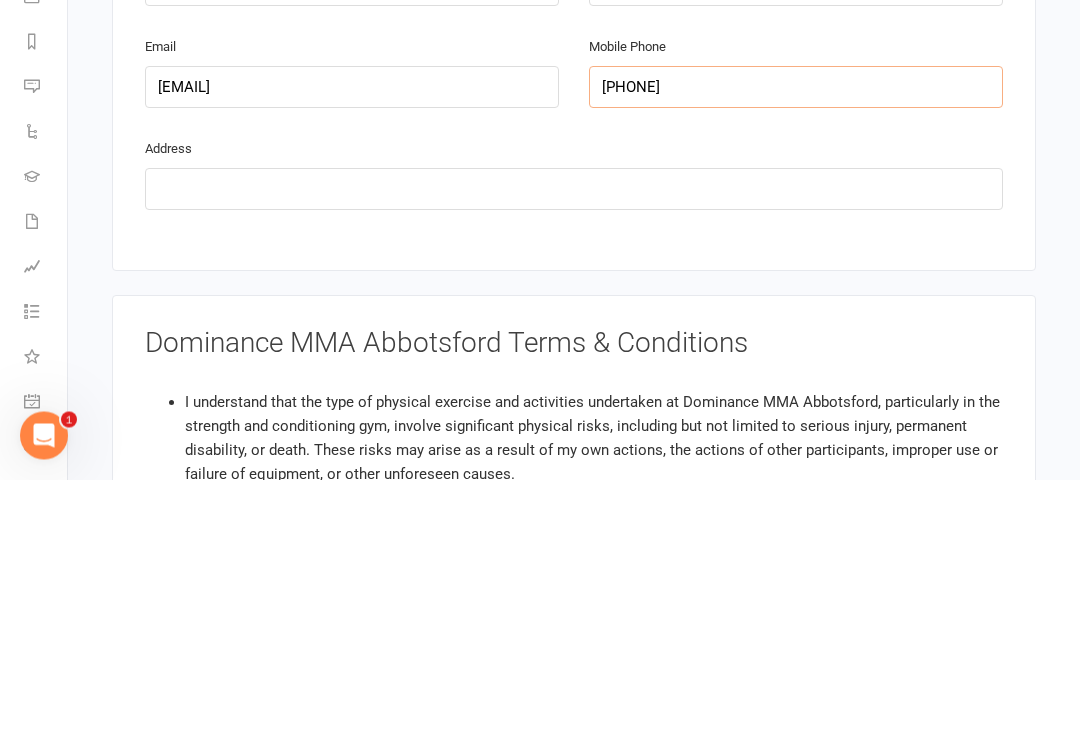 type on "0412103224" 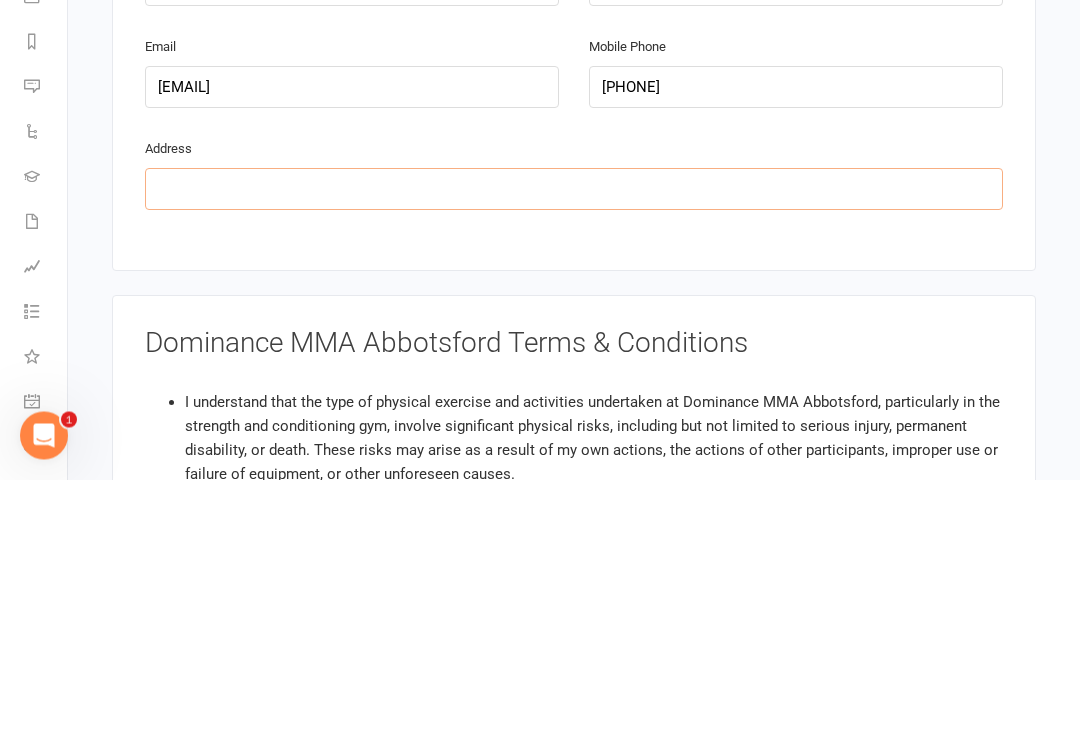 click at bounding box center [574, 450] 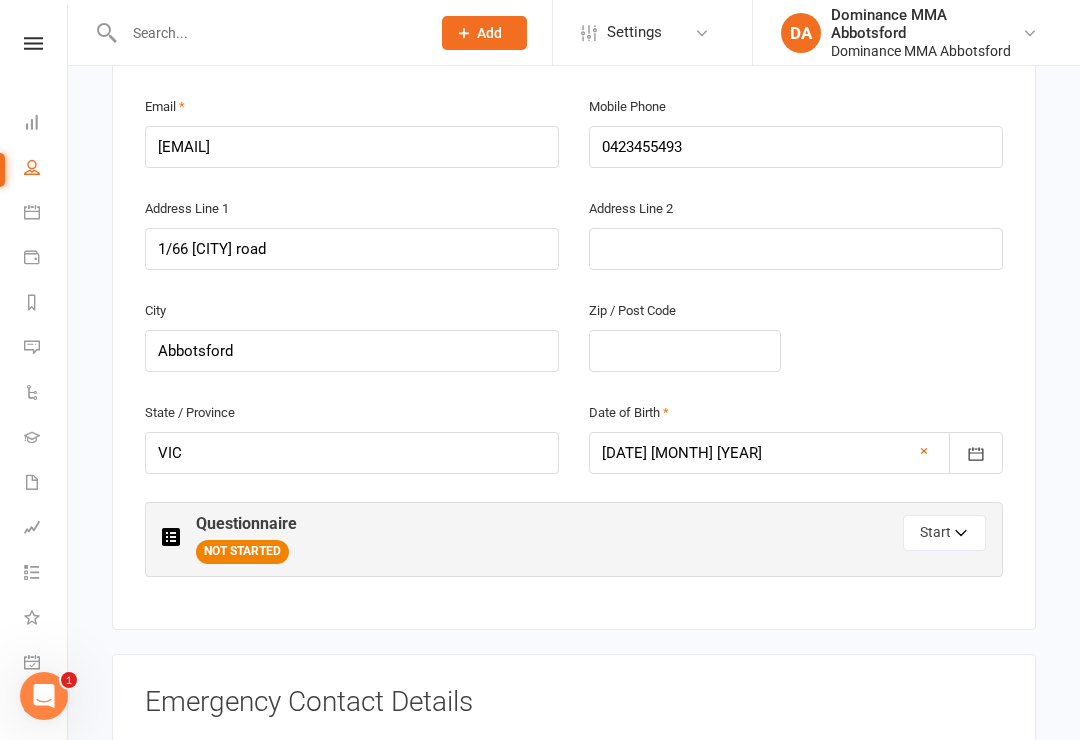 scroll, scrollTop: 590, scrollLeft: 0, axis: vertical 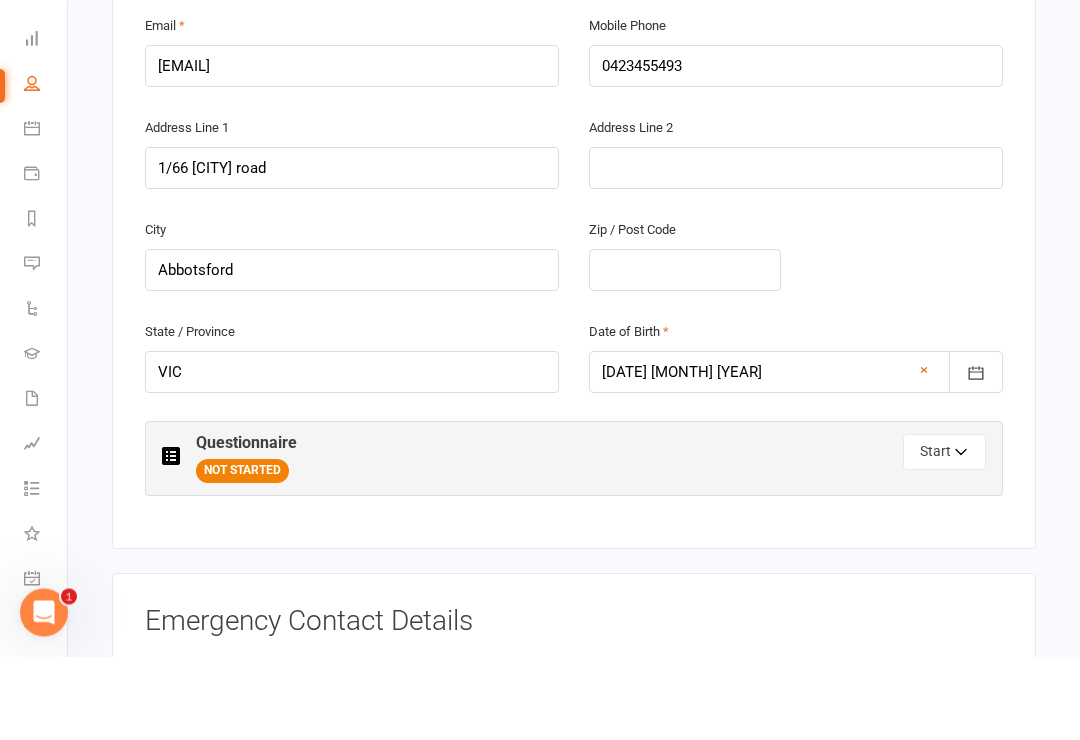 type on "55 Black Street Brighton 3186" 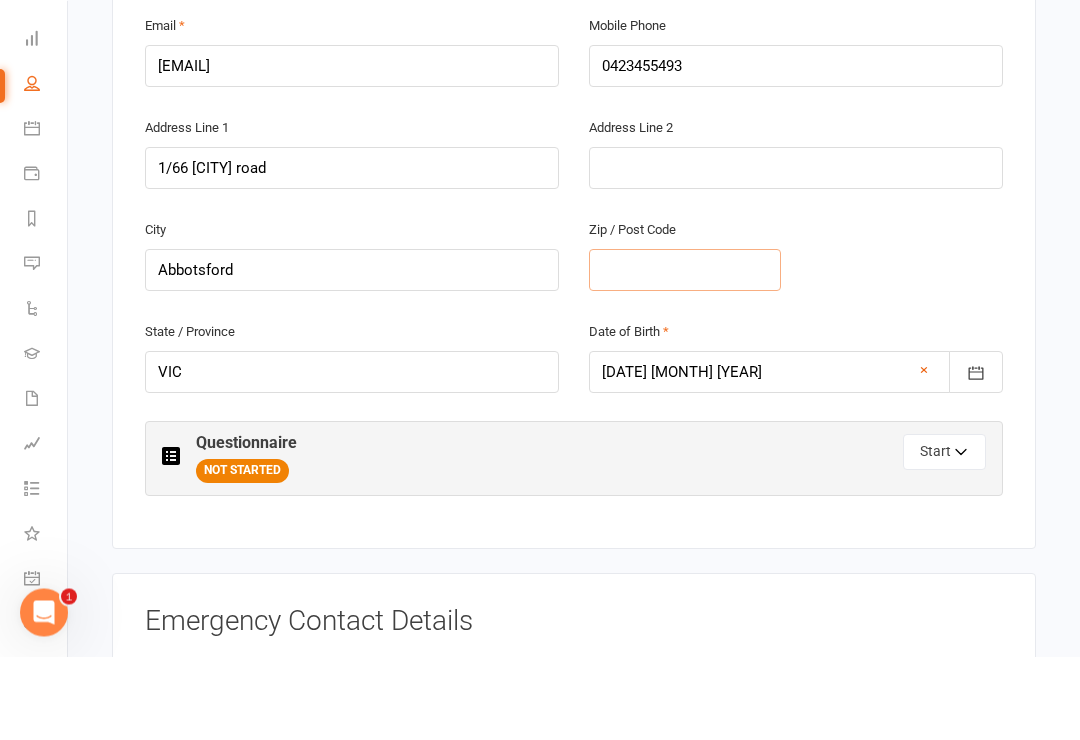 click at bounding box center (685, 354) 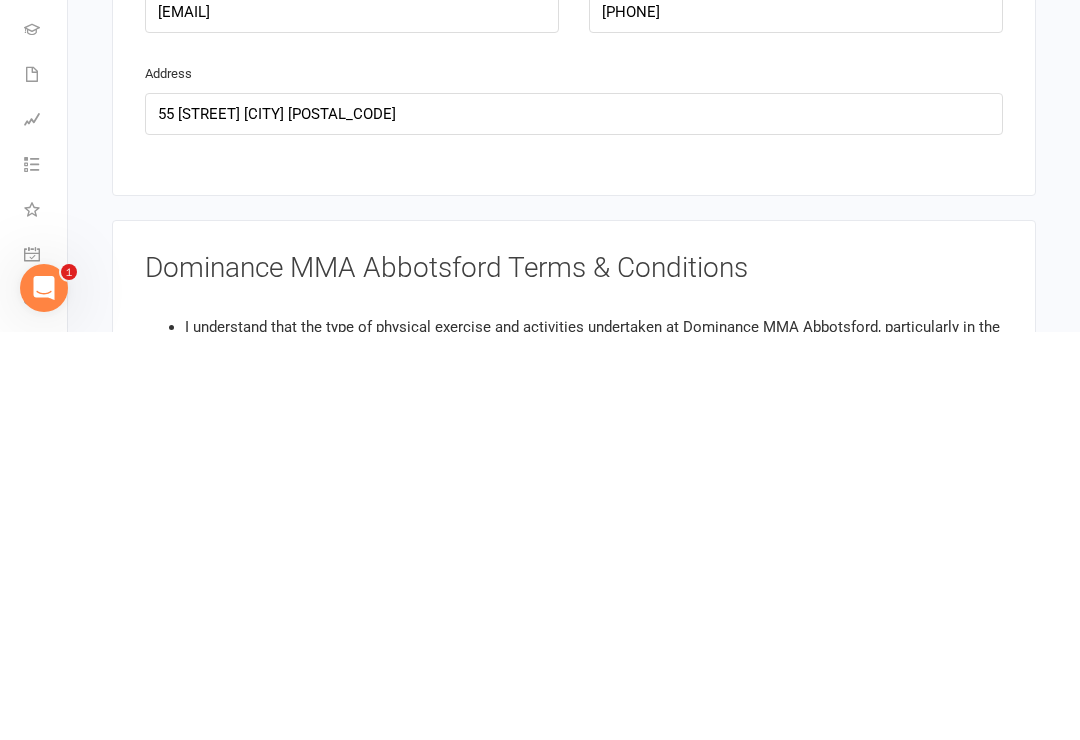 scroll, scrollTop: 1154, scrollLeft: 0, axis: vertical 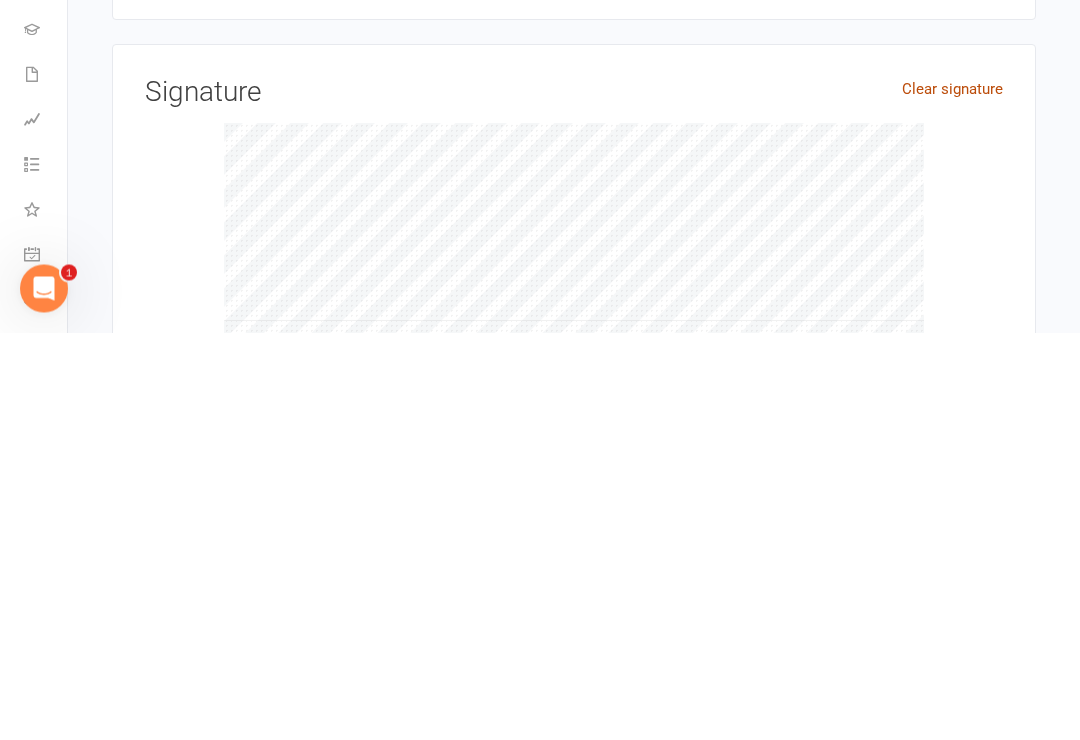 type on "3067" 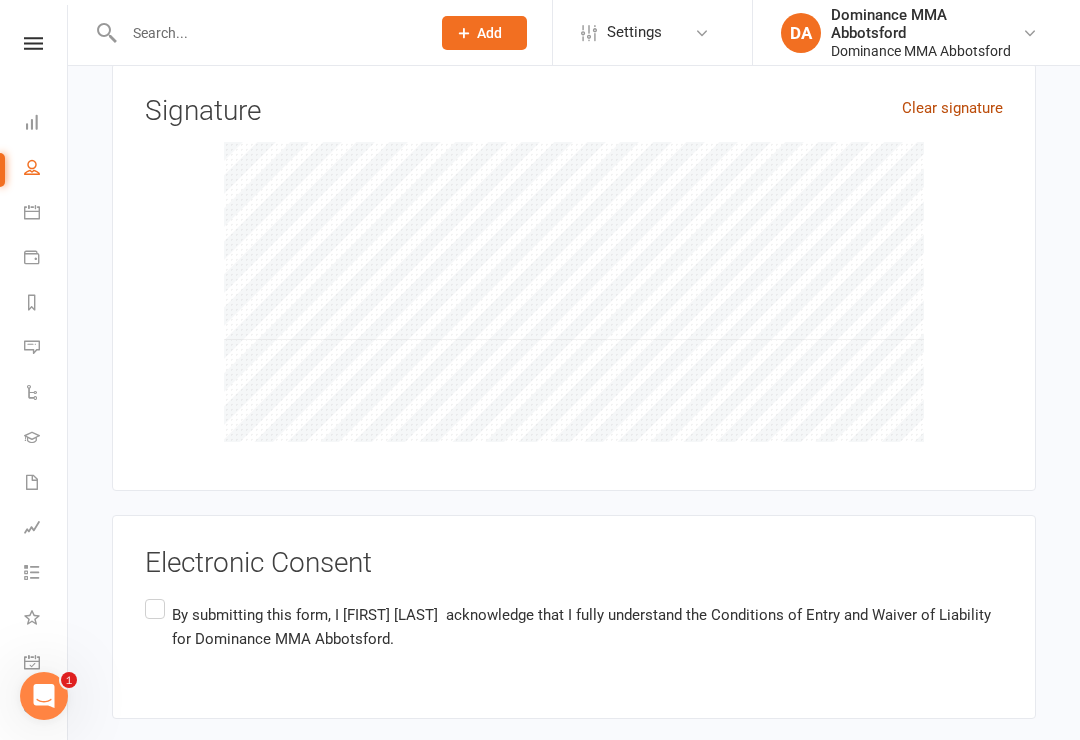 scroll, scrollTop: 2267, scrollLeft: 0, axis: vertical 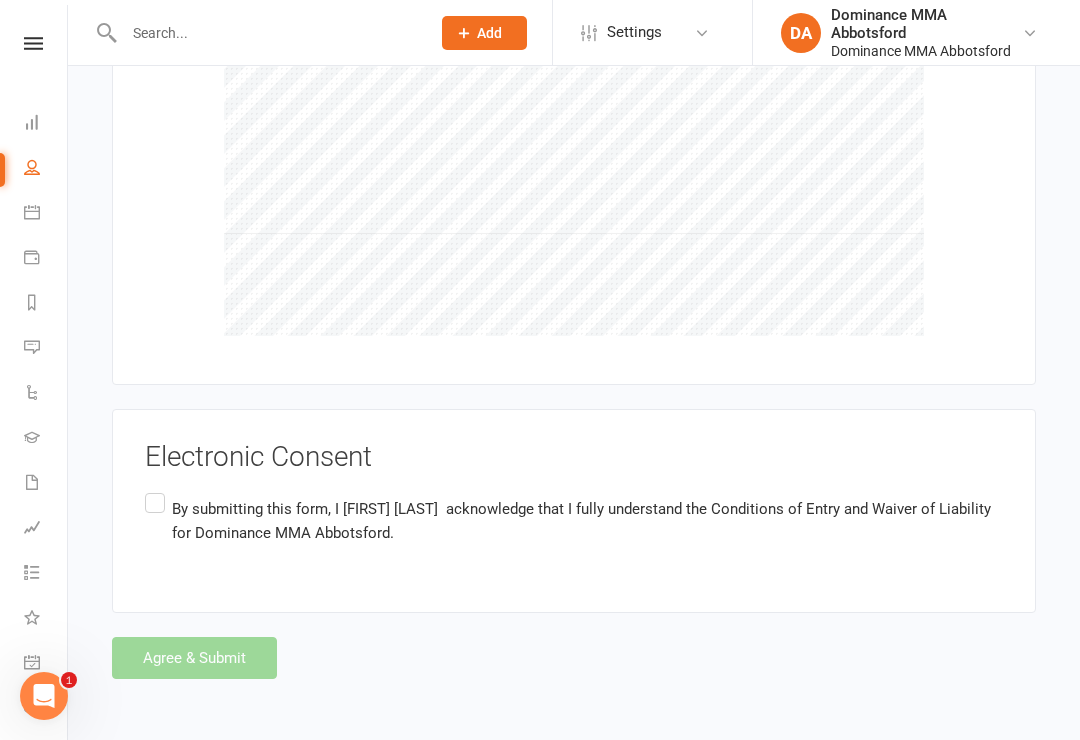 click on "By submitting this form, I Ben Morgan    acknowledge that I fully understand the Conditions of Entry and Waiver of Liability for Dominance MMA Abbotsford." at bounding box center [574, 520] 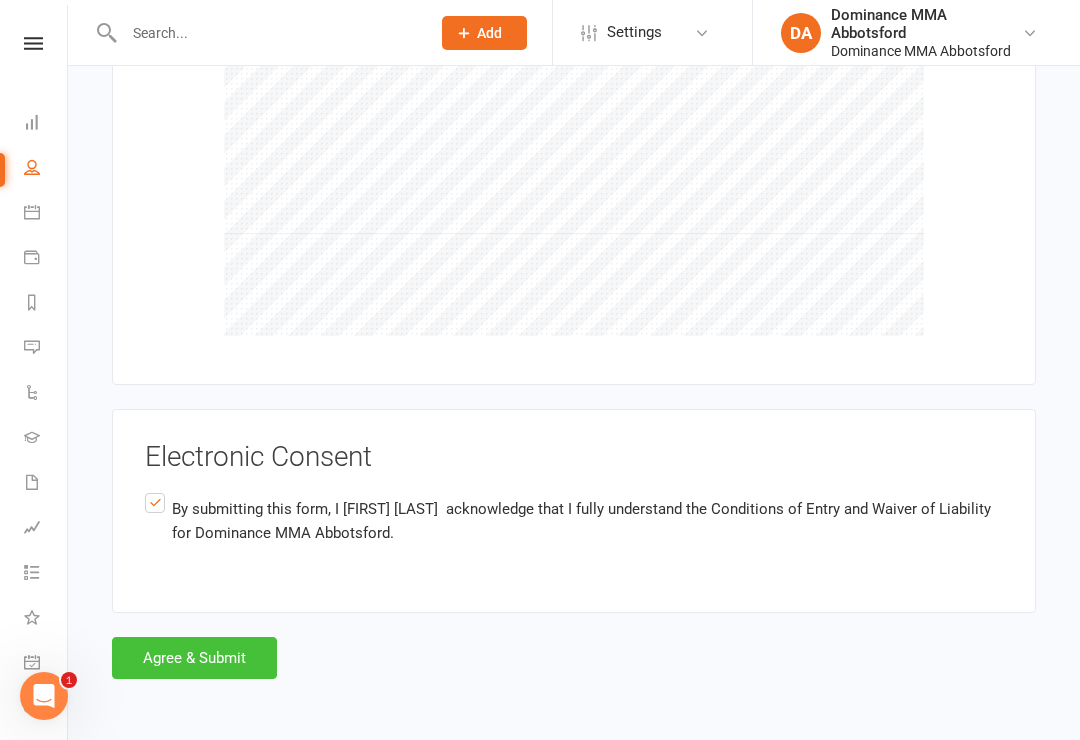 click on "Agree & Submit" at bounding box center [194, 658] 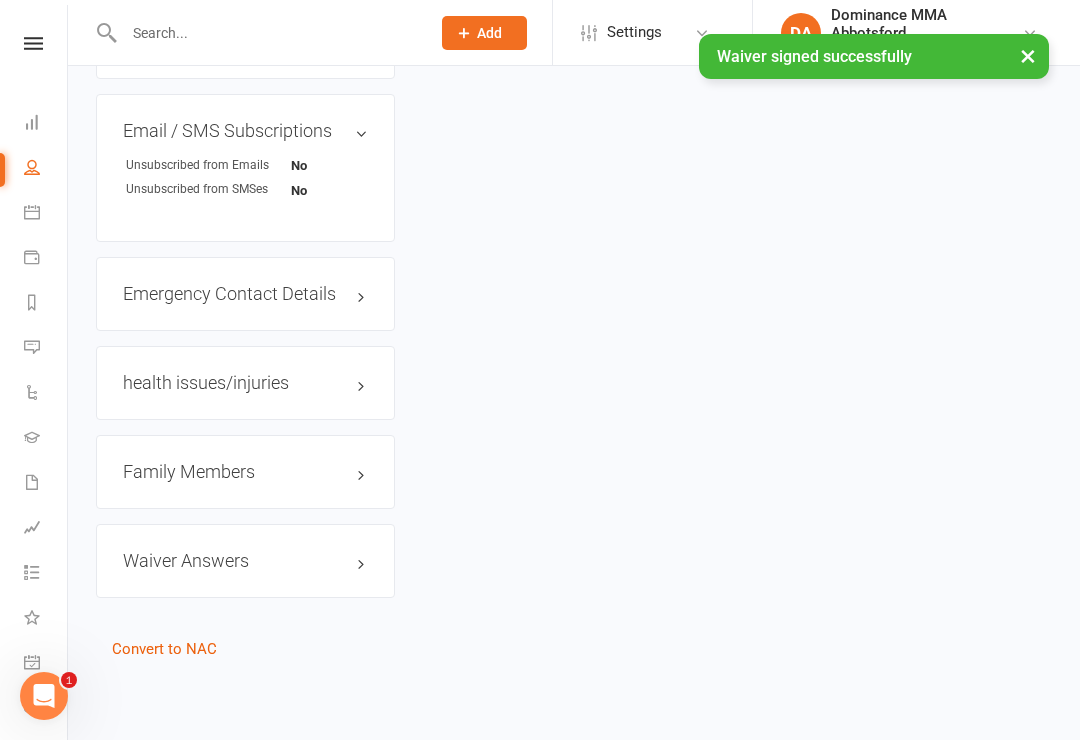 scroll, scrollTop: 0, scrollLeft: 0, axis: both 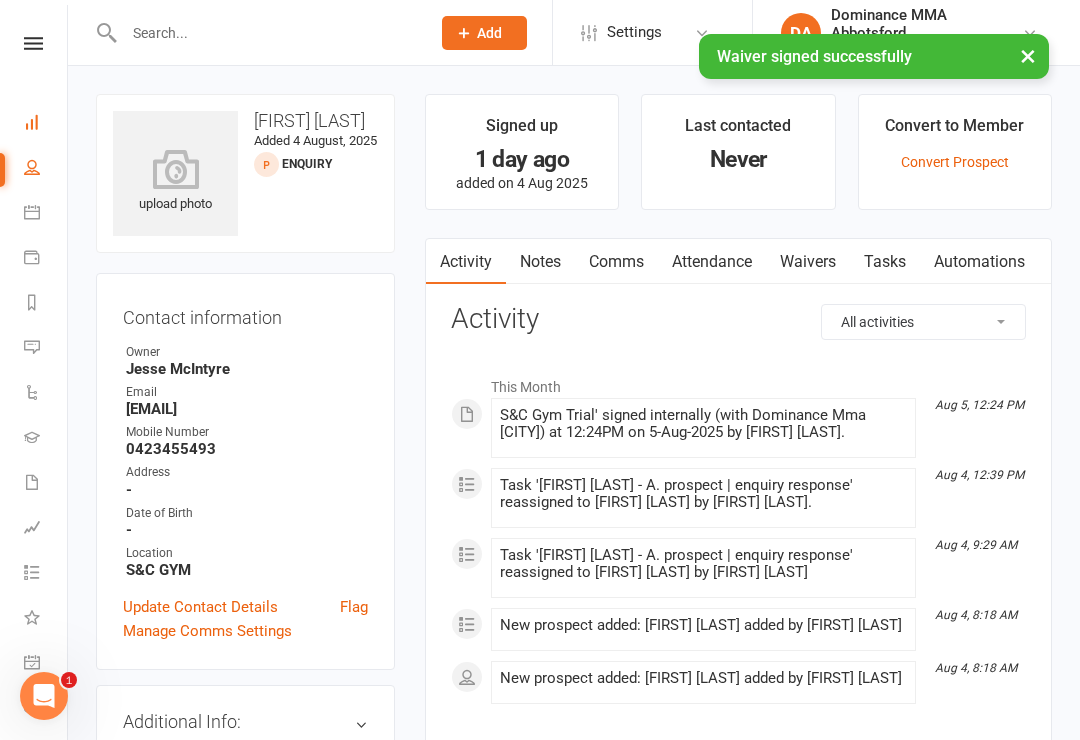 click on "Dashboard" at bounding box center [46, 124] 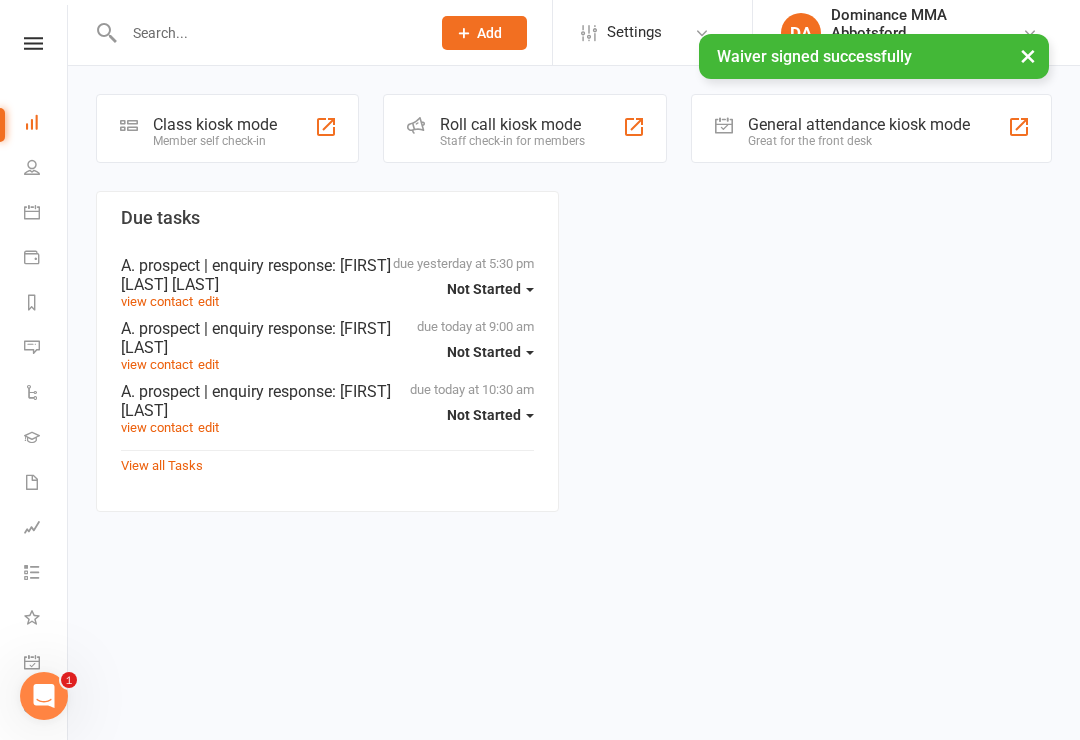 click on "Class kiosk mode Member self check-in" at bounding box center (227, 128) 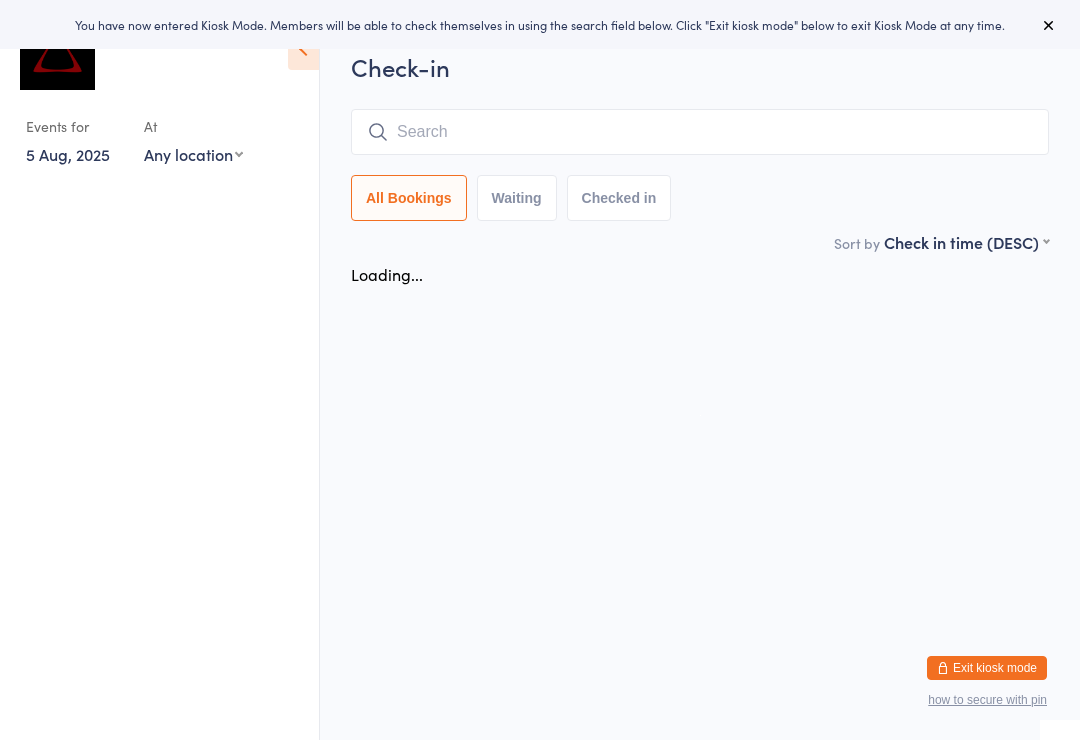 scroll, scrollTop: 0, scrollLeft: 0, axis: both 